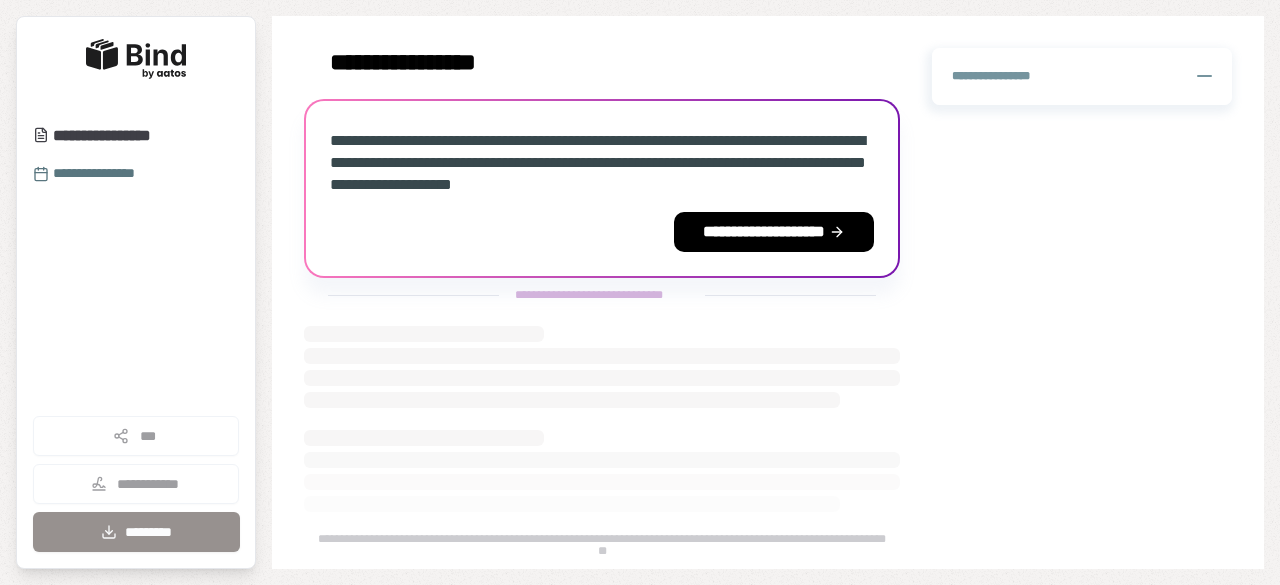 scroll, scrollTop: 0, scrollLeft: 0, axis: both 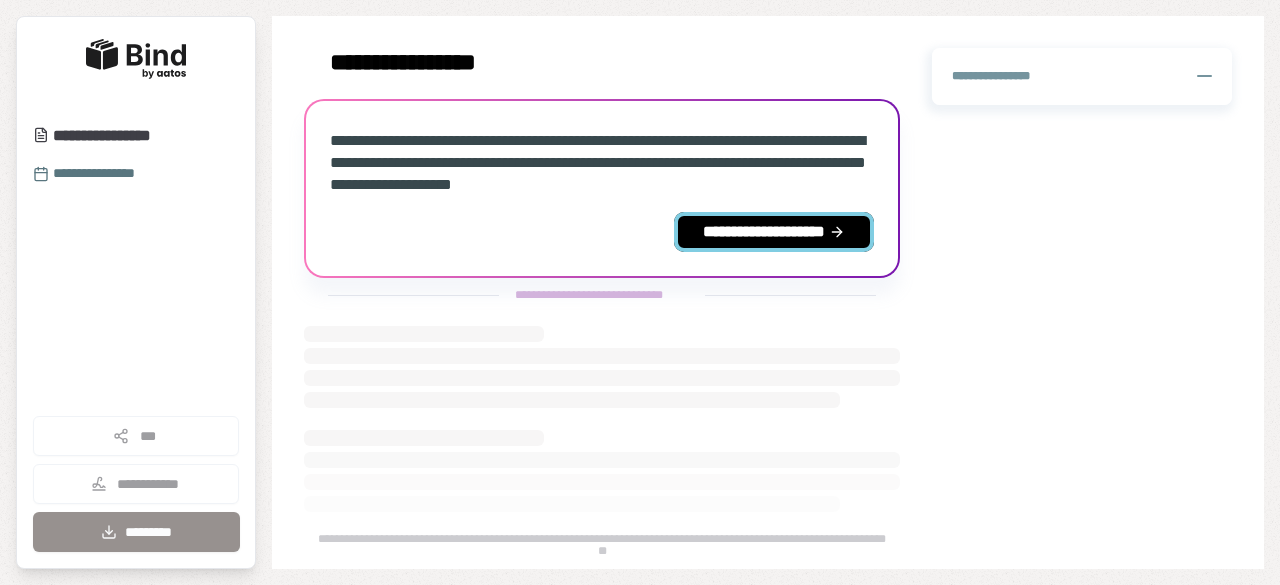 click on "**********" at bounding box center (774, 232) 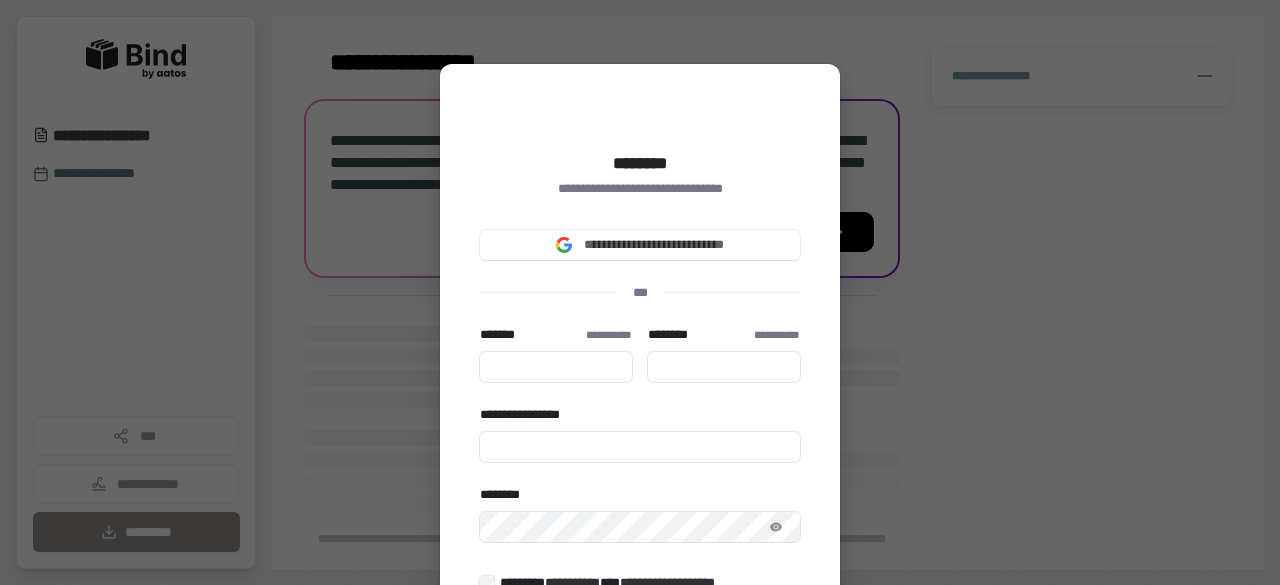 type 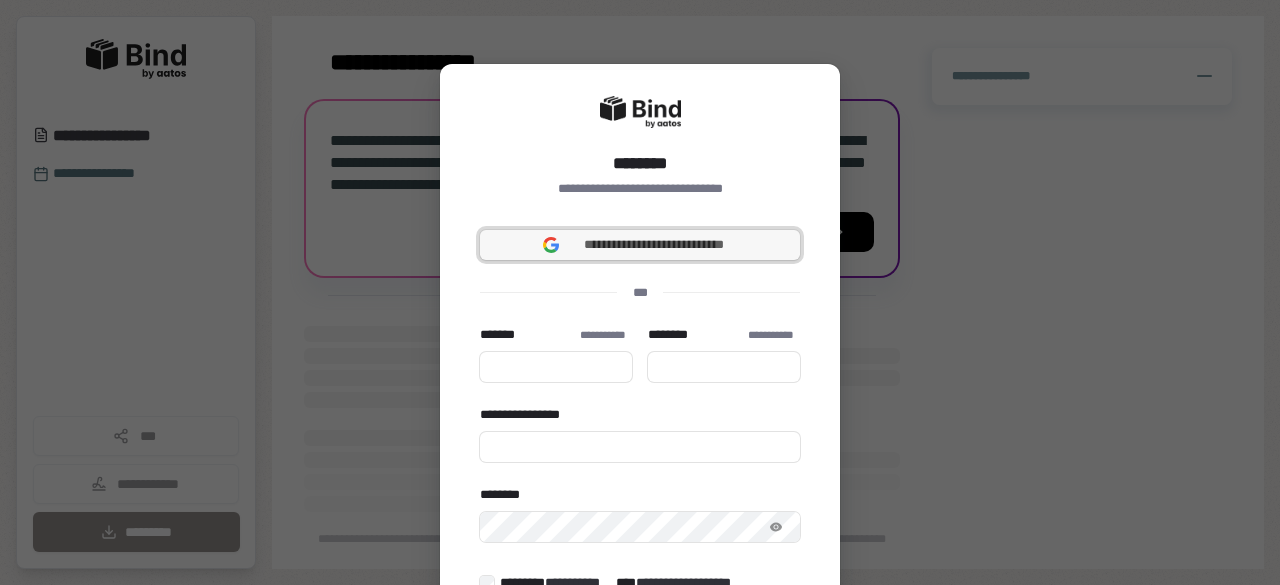 click on "**********" at bounding box center [654, 245] 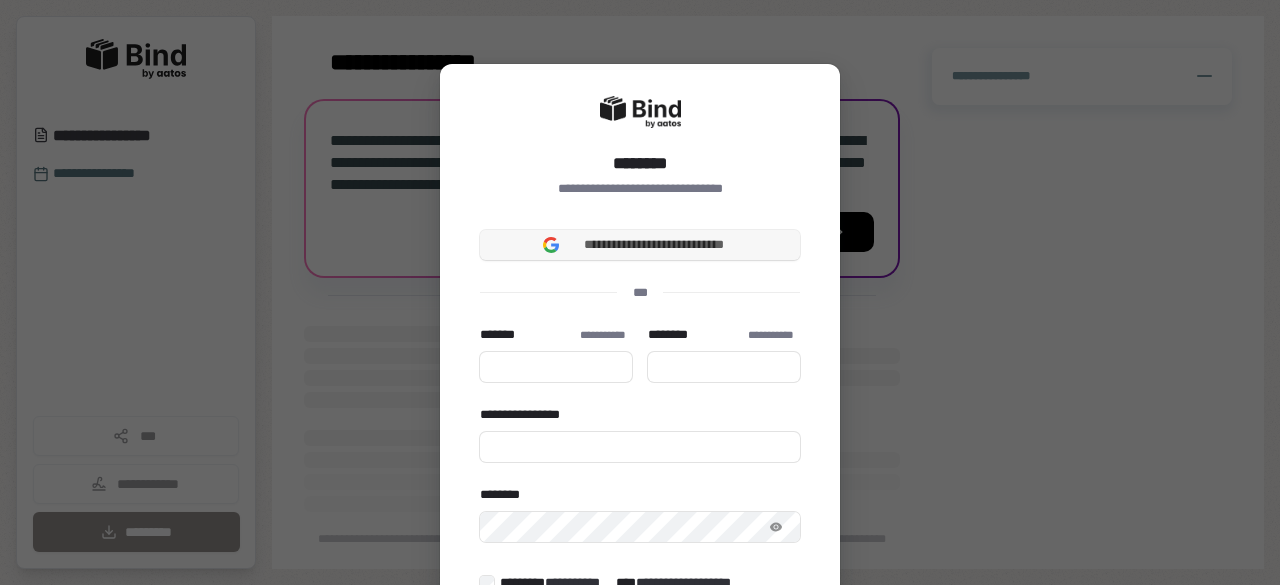 type 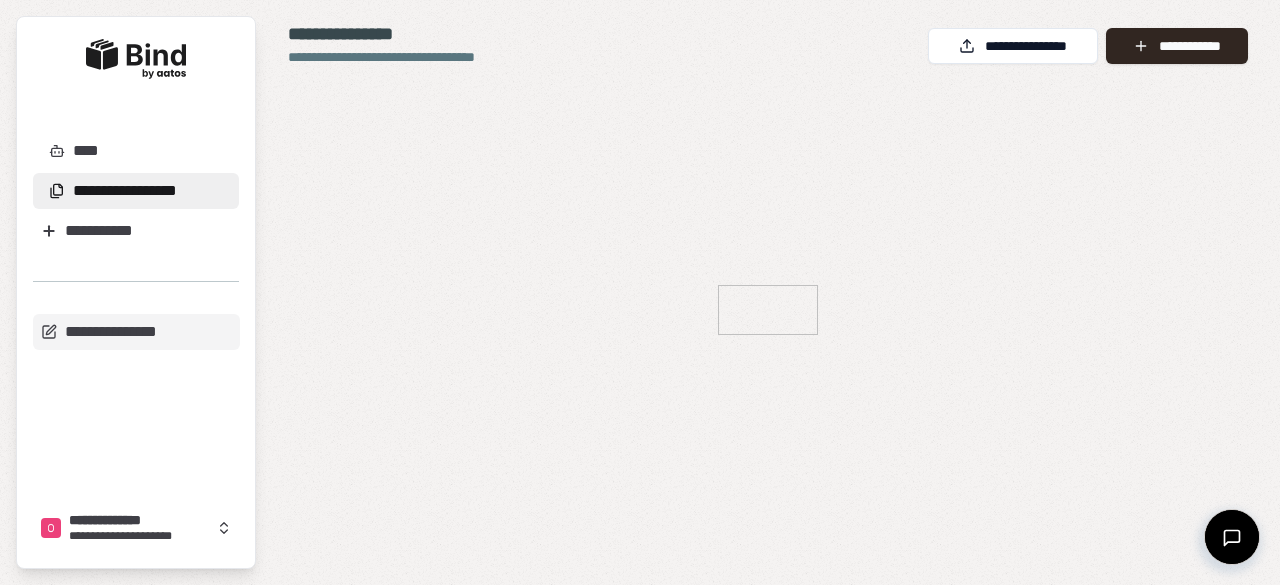 scroll, scrollTop: 0, scrollLeft: 0, axis: both 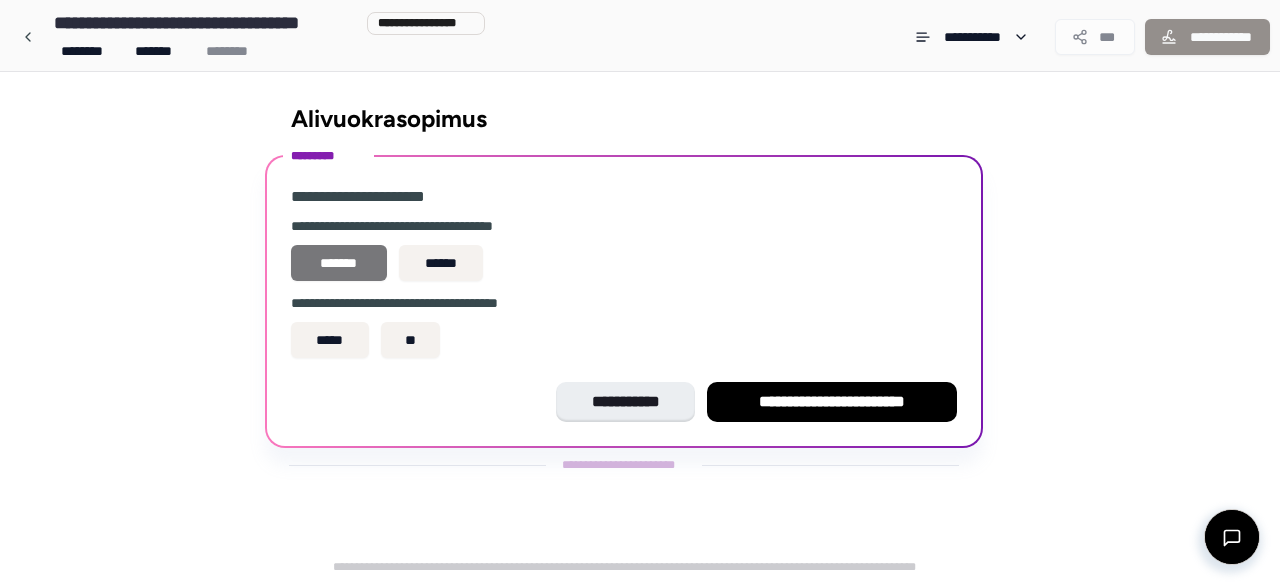 click on "*******" at bounding box center [339, 263] 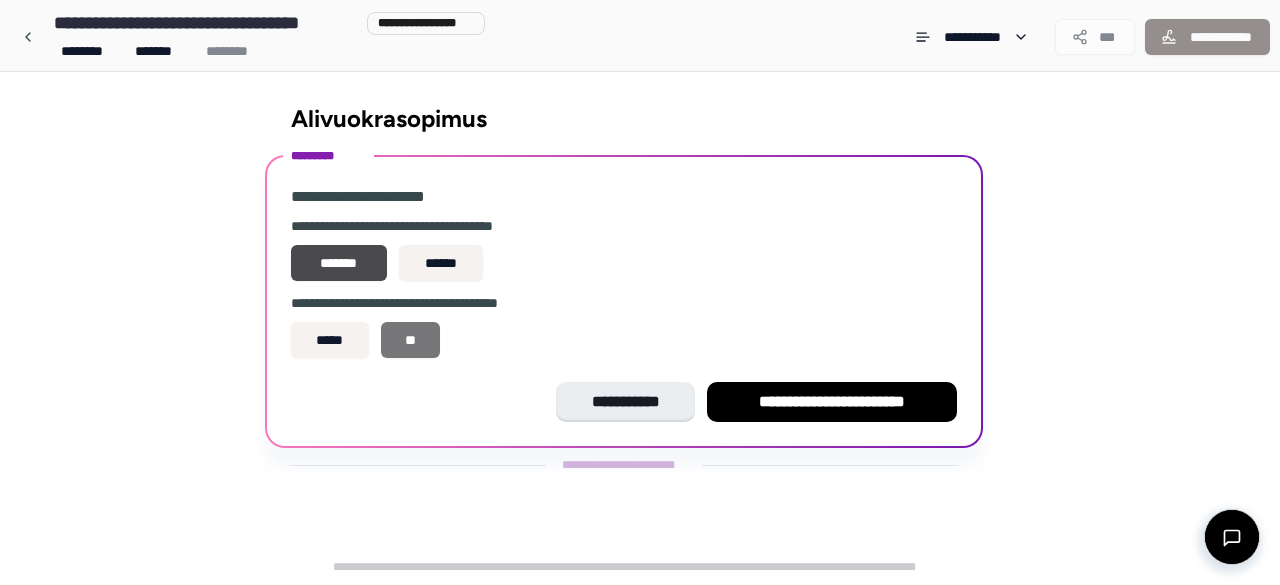 click on "**" at bounding box center (411, 340) 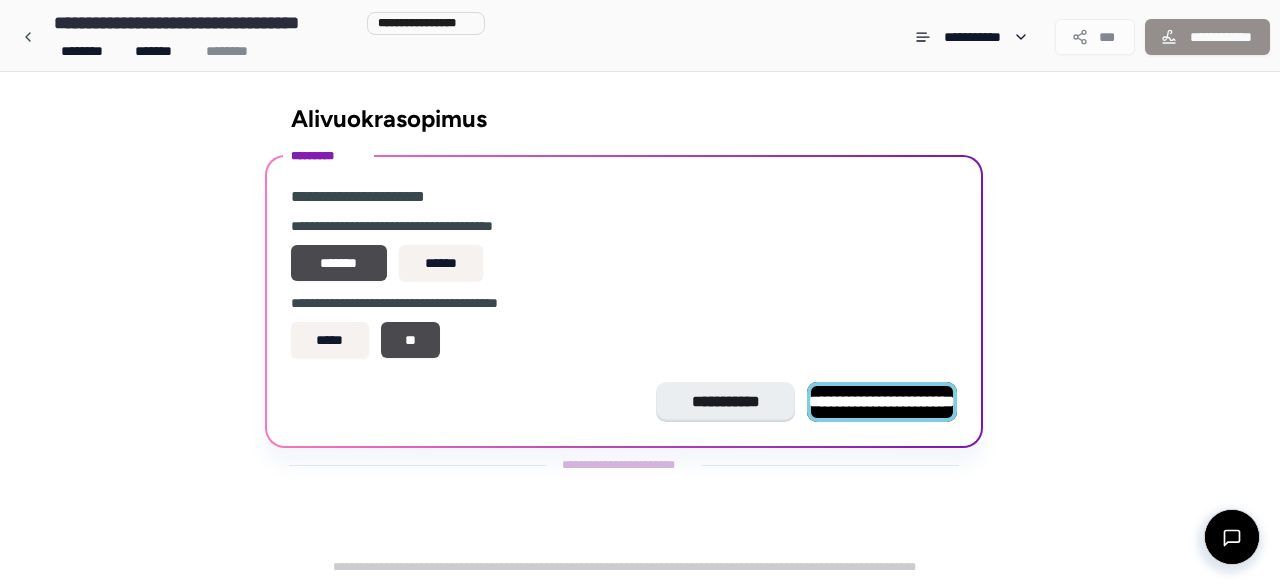 click on "**********" at bounding box center [882, 401] 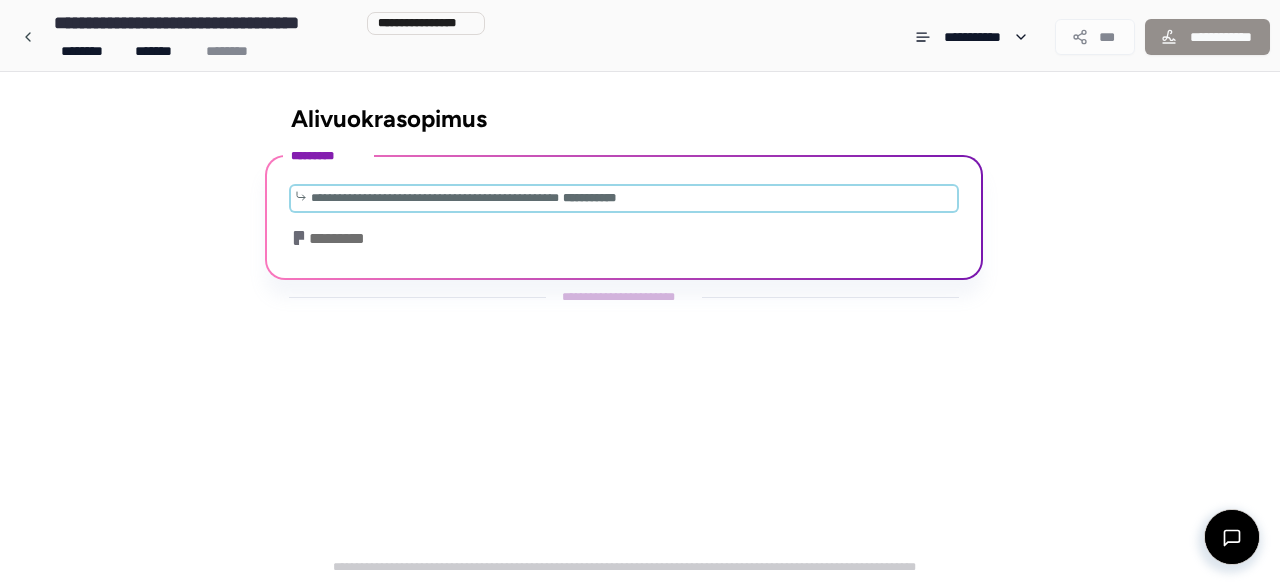 click on "**********" at bounding box center [435, 198] 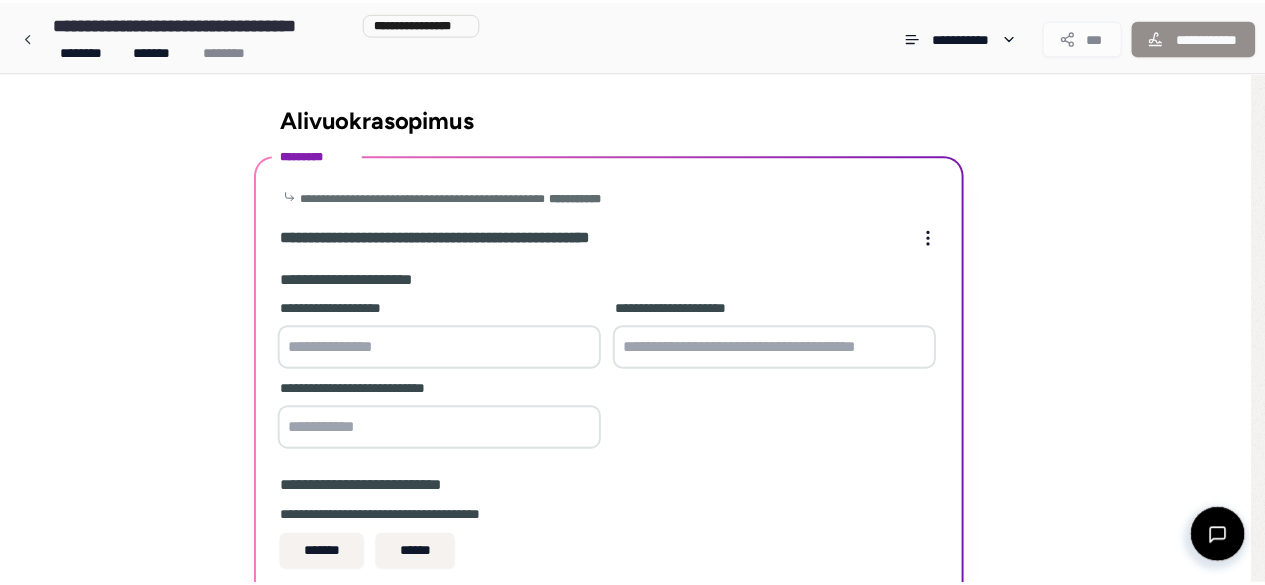 scroll, scrollTop: 232, scrollLeft: 0, axis: vertical 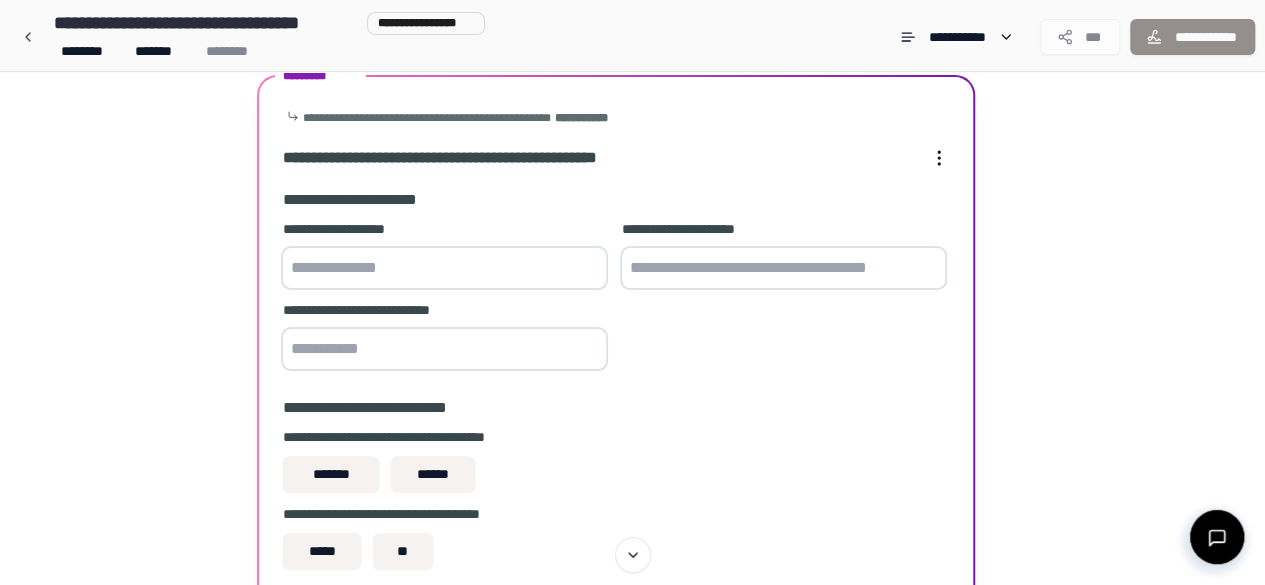 click at bounding box center (444, 268) 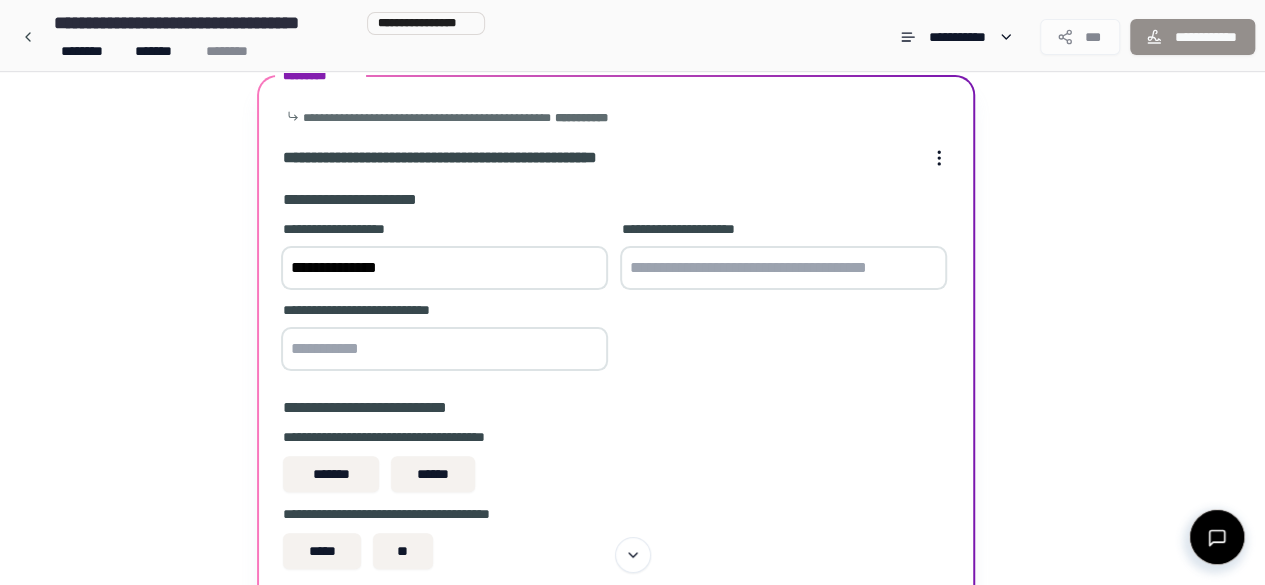 type on "**********" 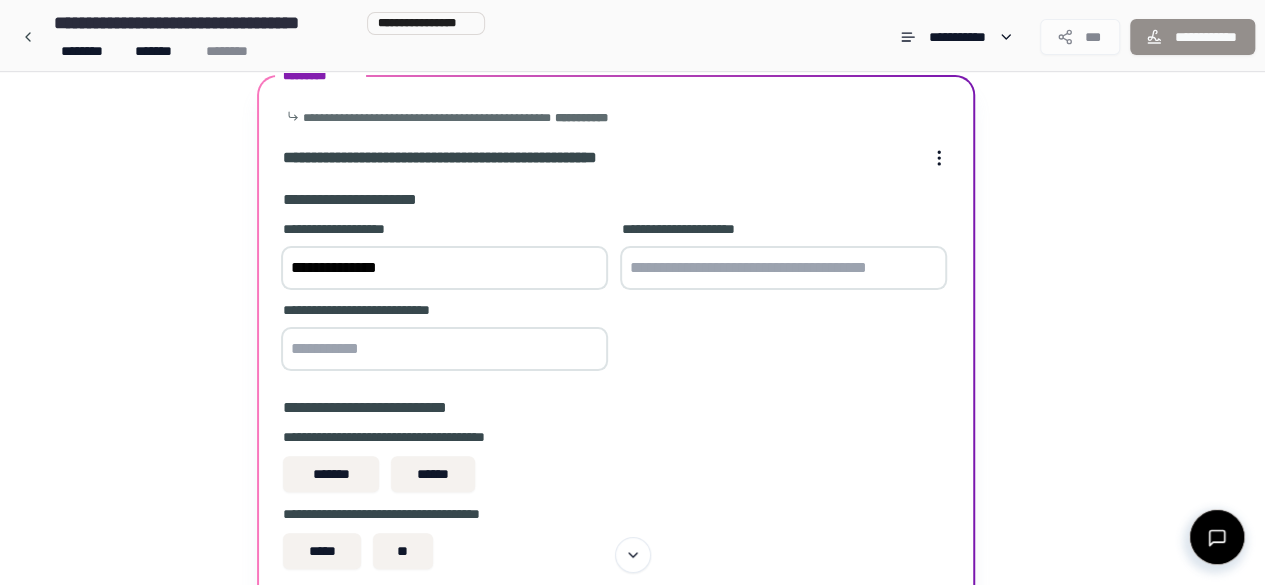 click at bounding box center (783, 268) 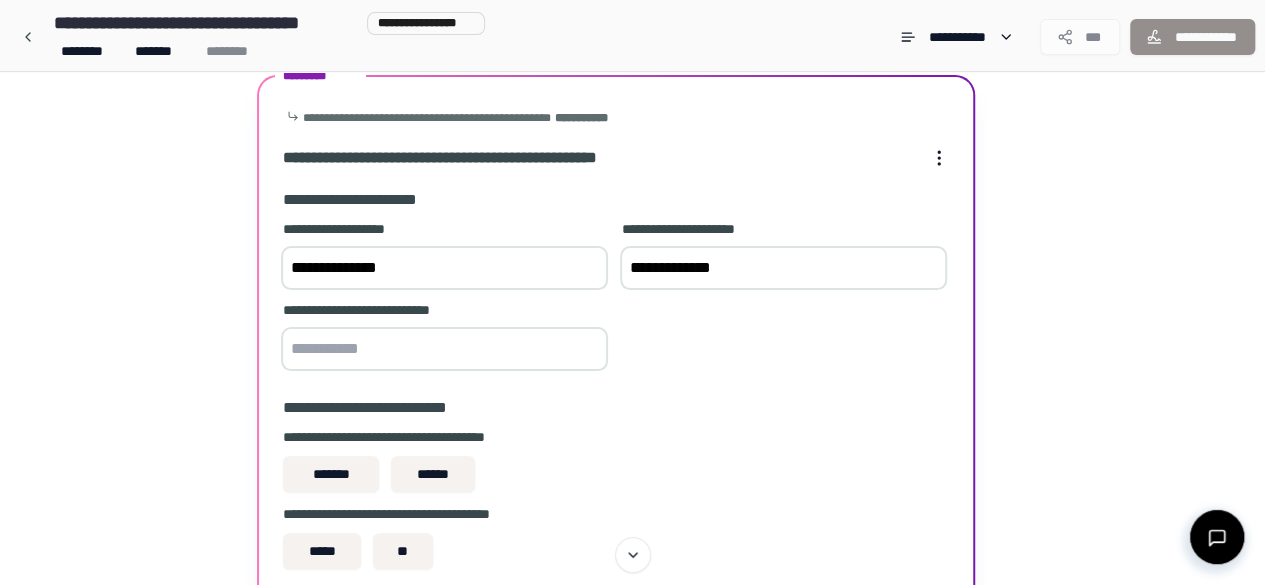 type on "**********" 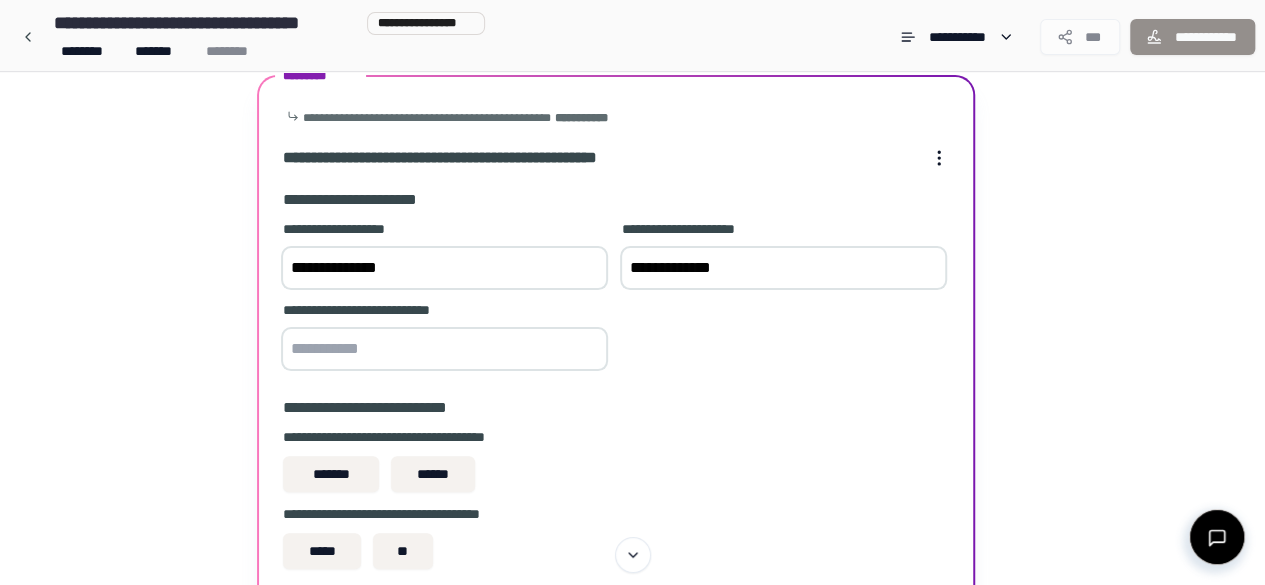 click at bounding box center [444, 349] 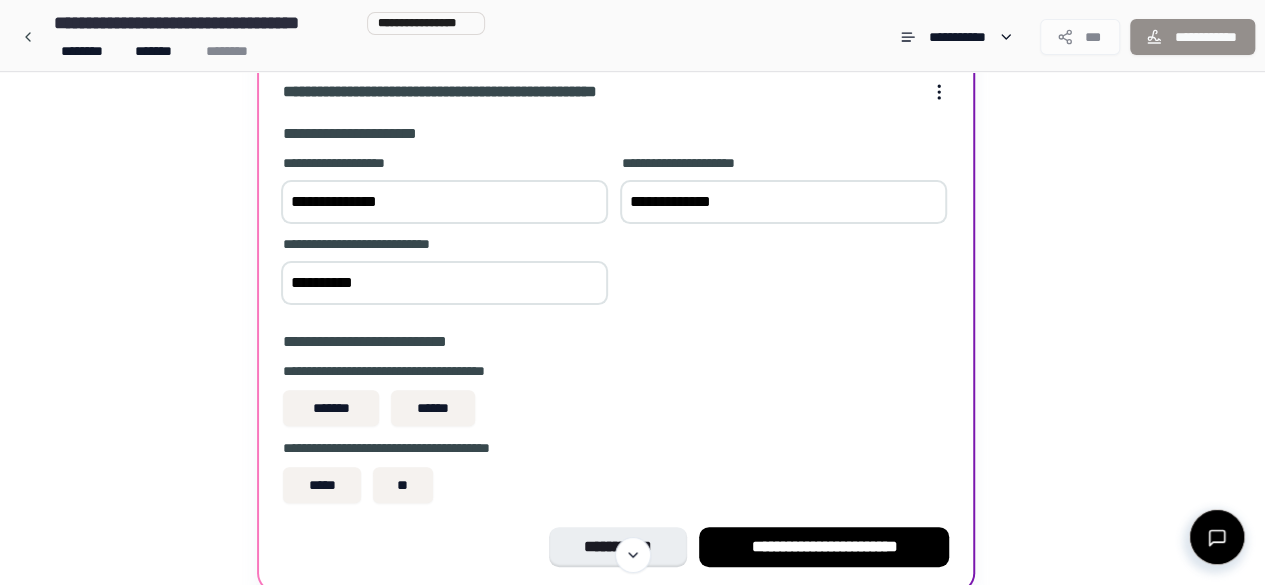 scroll, scrollTop: 150, scrollLeft: 0, axis: vertical 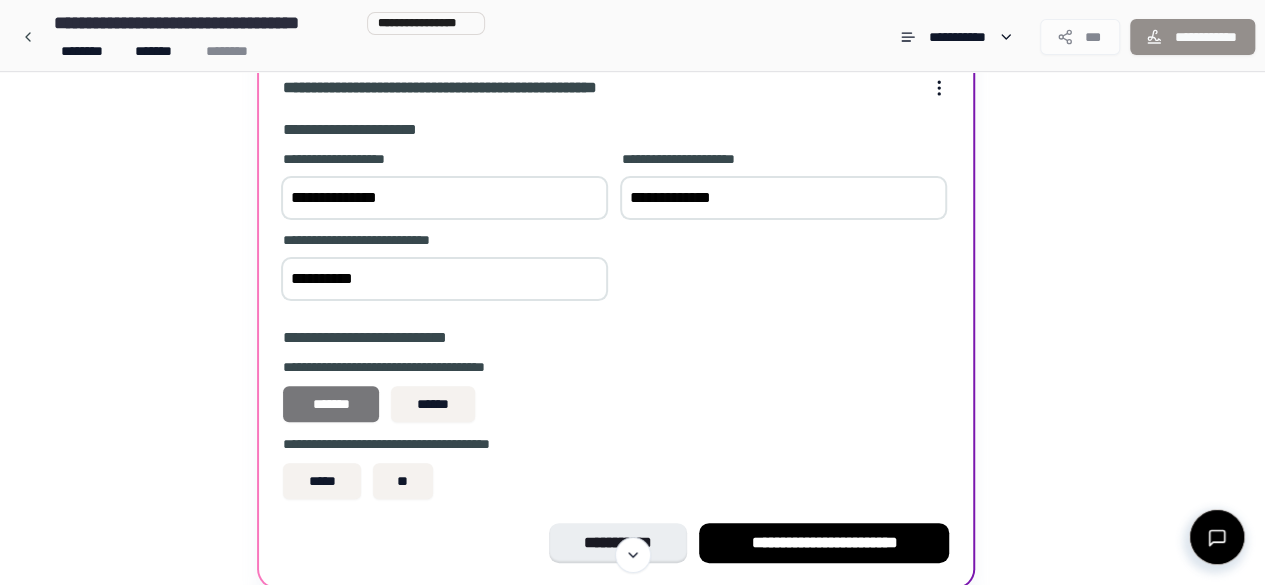 type on "**********" 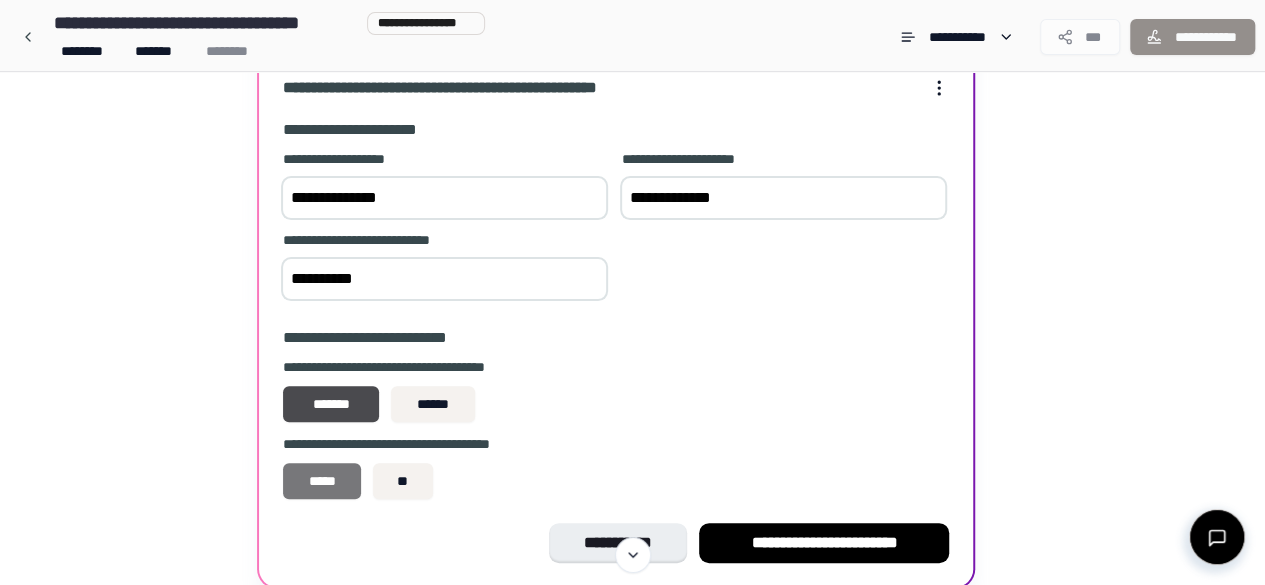 click on "*****" at bounding box center (322, 481) 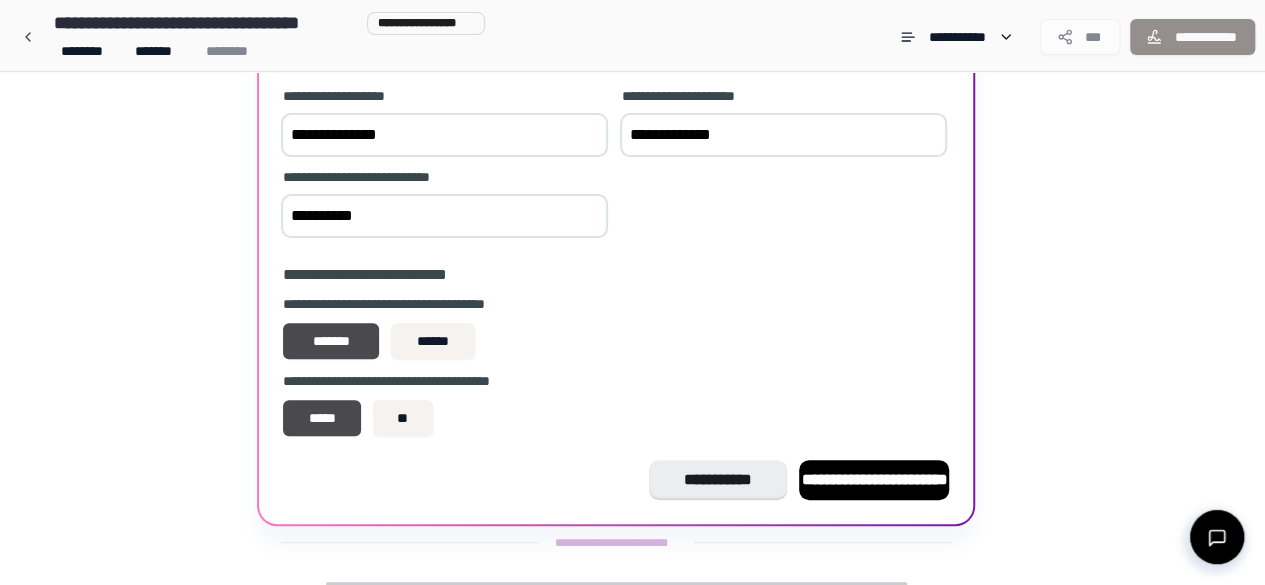 scroll, scrollTop: 232, scrollLeft: 0, axis: vertical 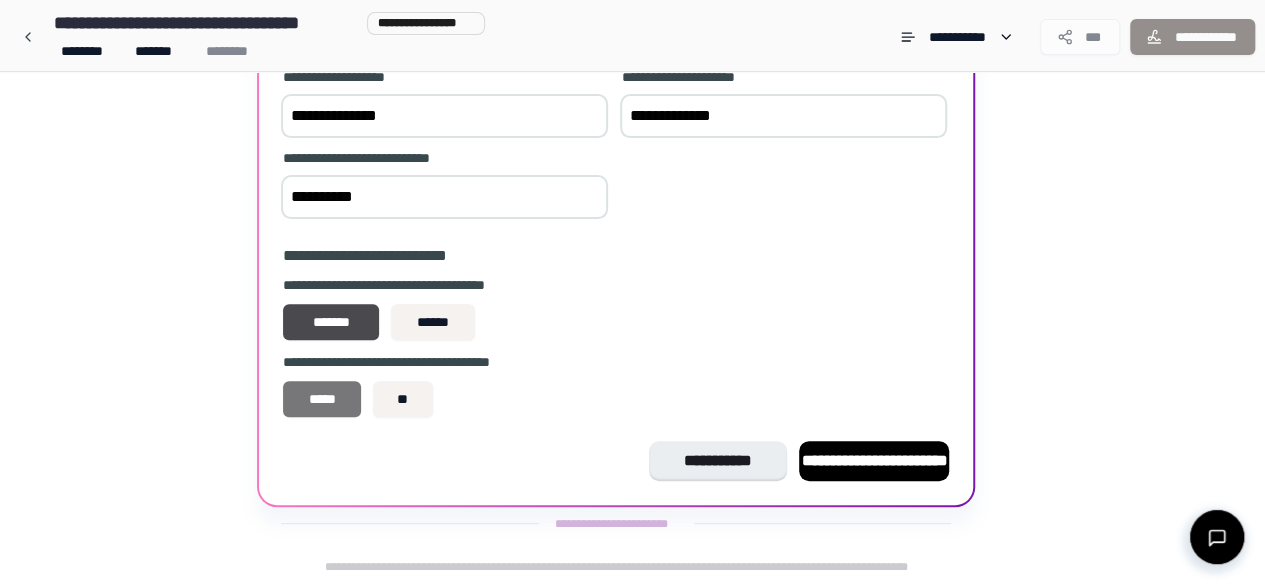 click on "*****" at bounding box center [322, 399] 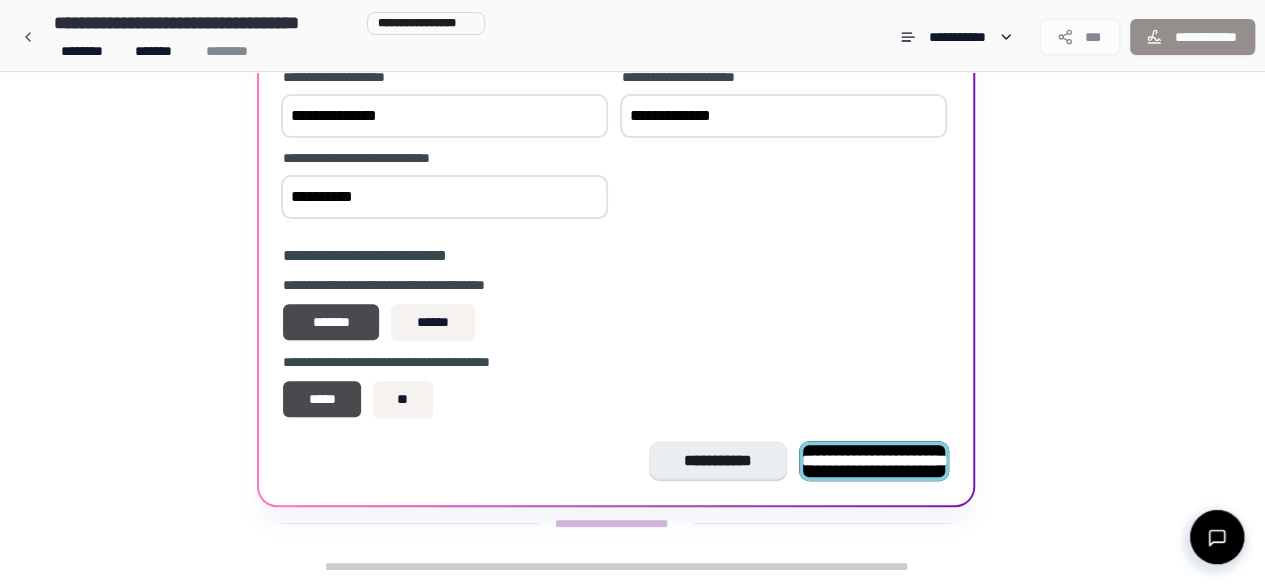 click on "**********" at bounding box center (874, 460) 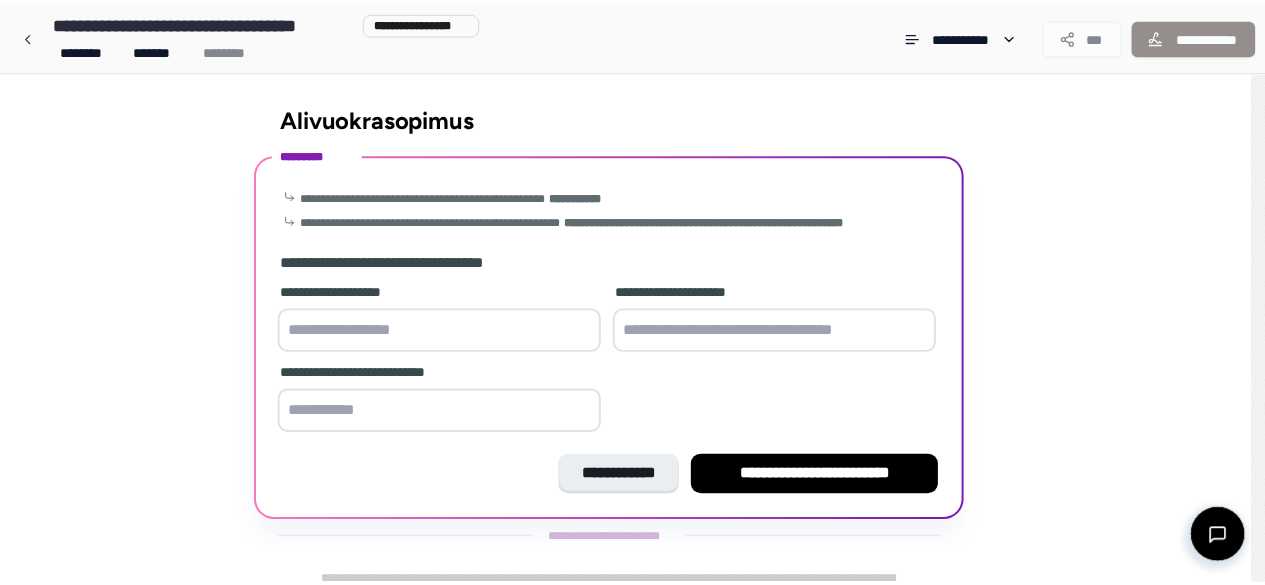 scroll, scrollTop: 14, scrollLeft: 0, axis: vertical 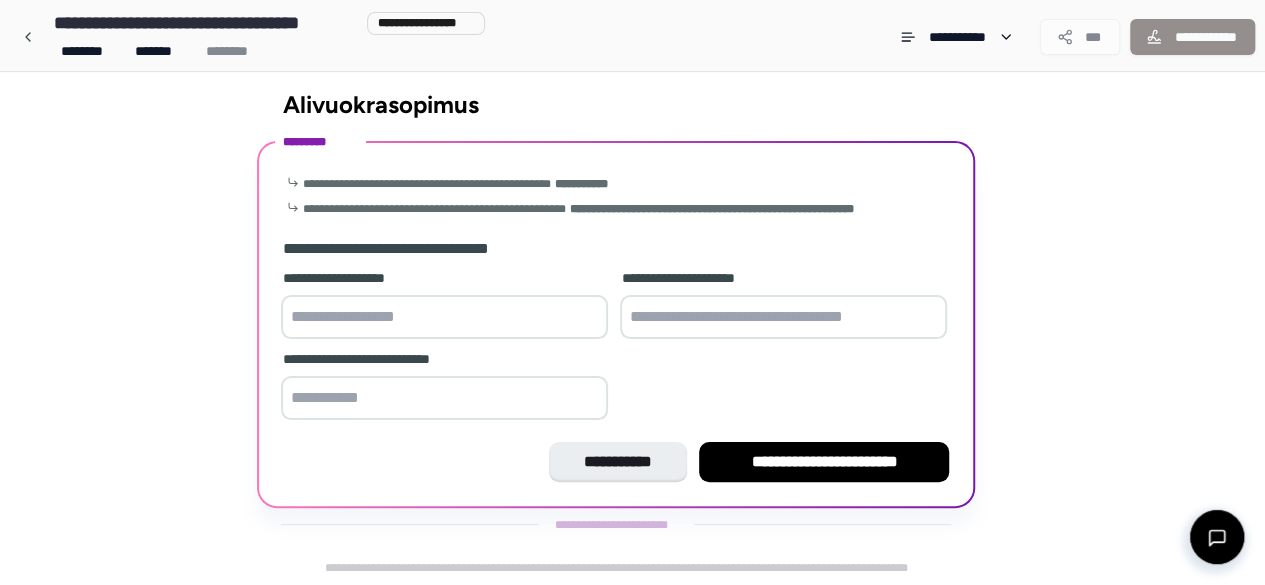 click at bounding box center [444, 317] 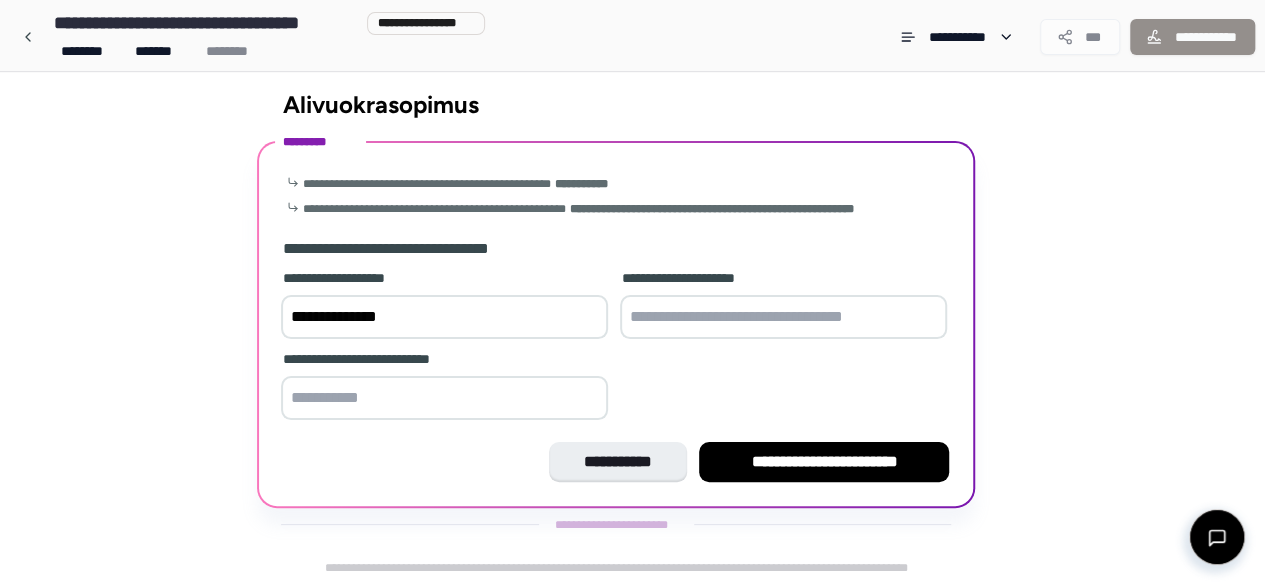 type on "**********" 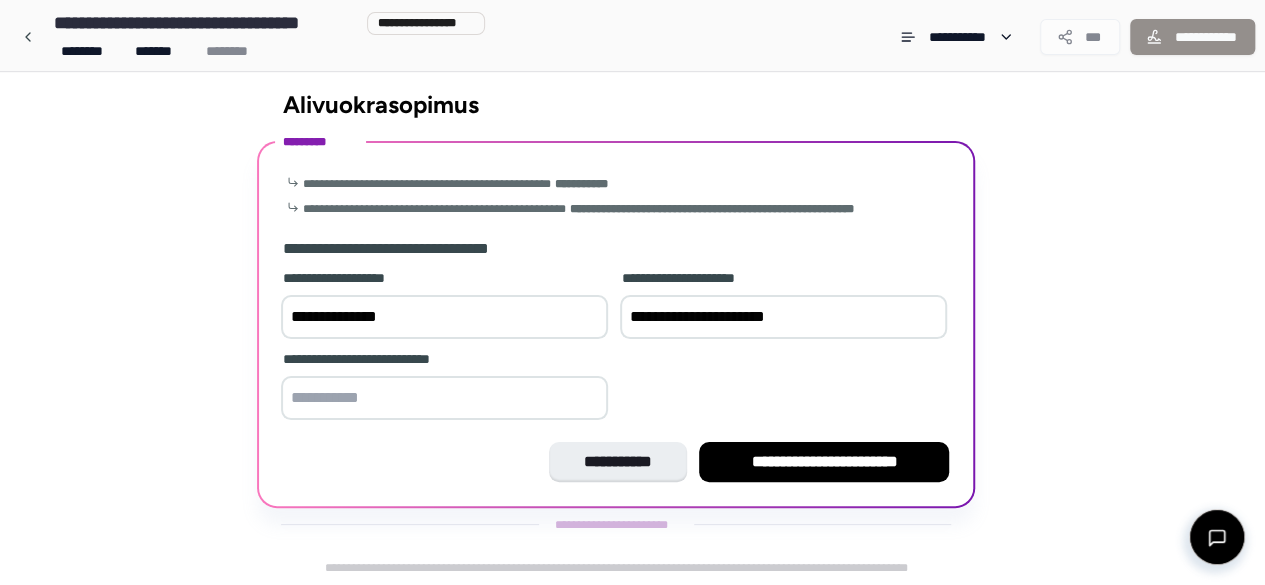 type on "**********" 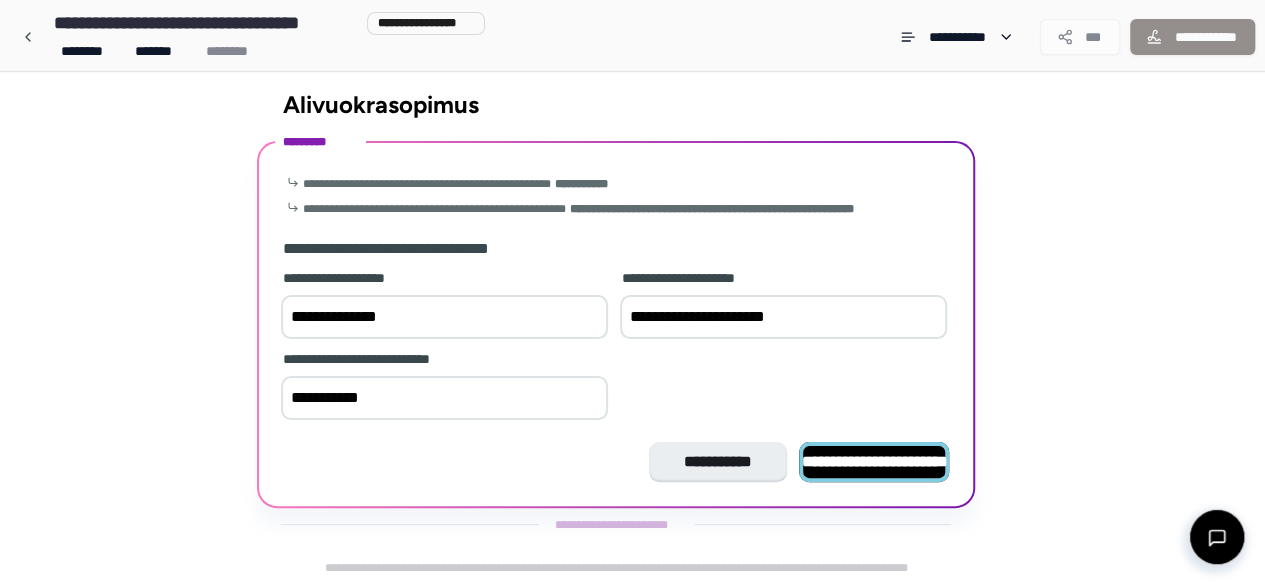 type on "**********" 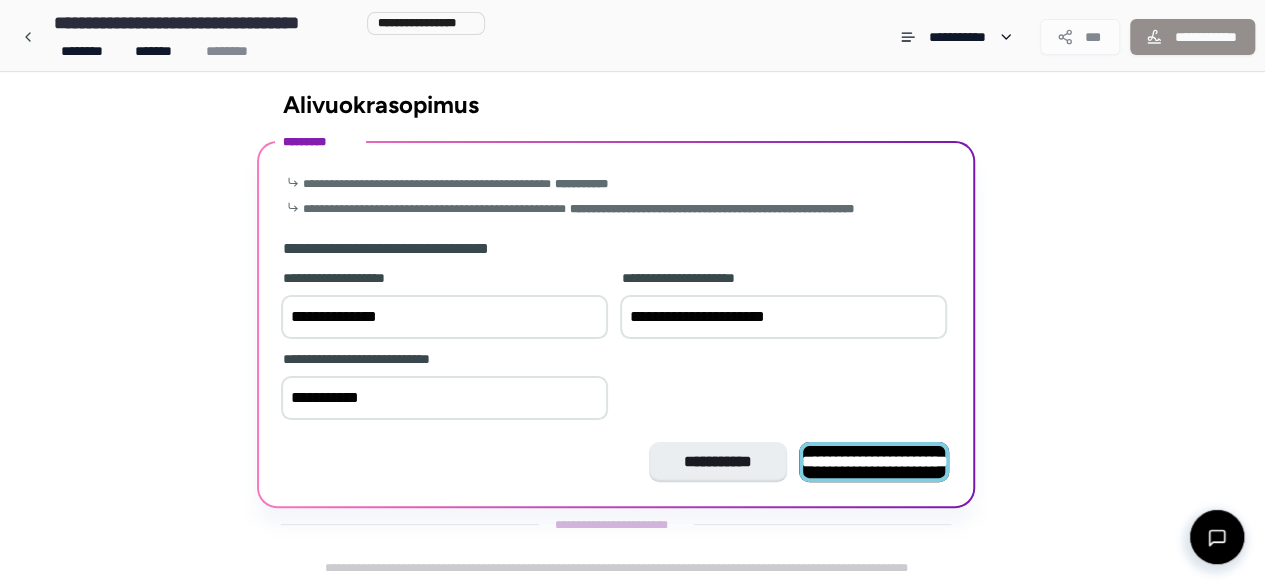 click on "**********" at bounding box center [874, 461] 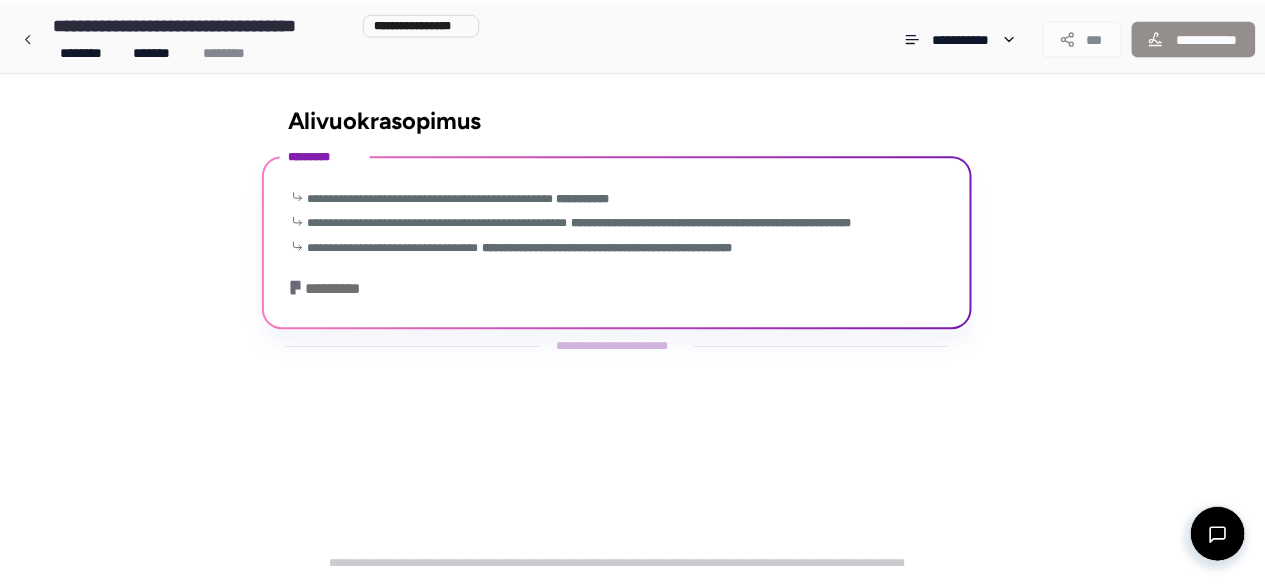scroll, scrollTop: 40, scrollLeft: 0, axis: vertical 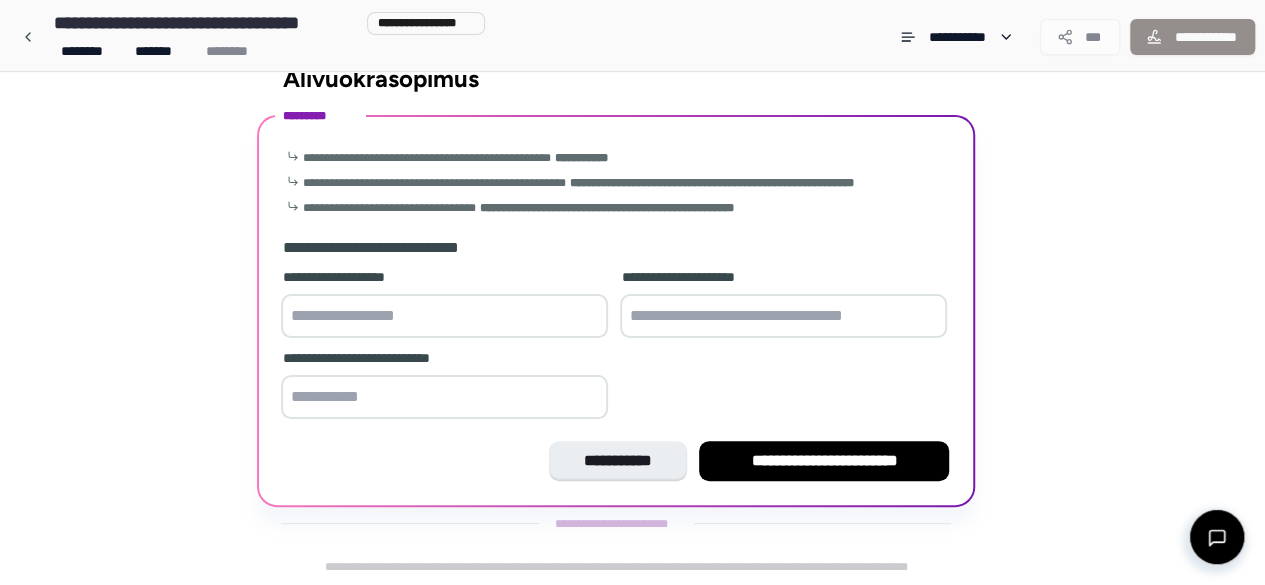 click at bounding box center [444, 316] 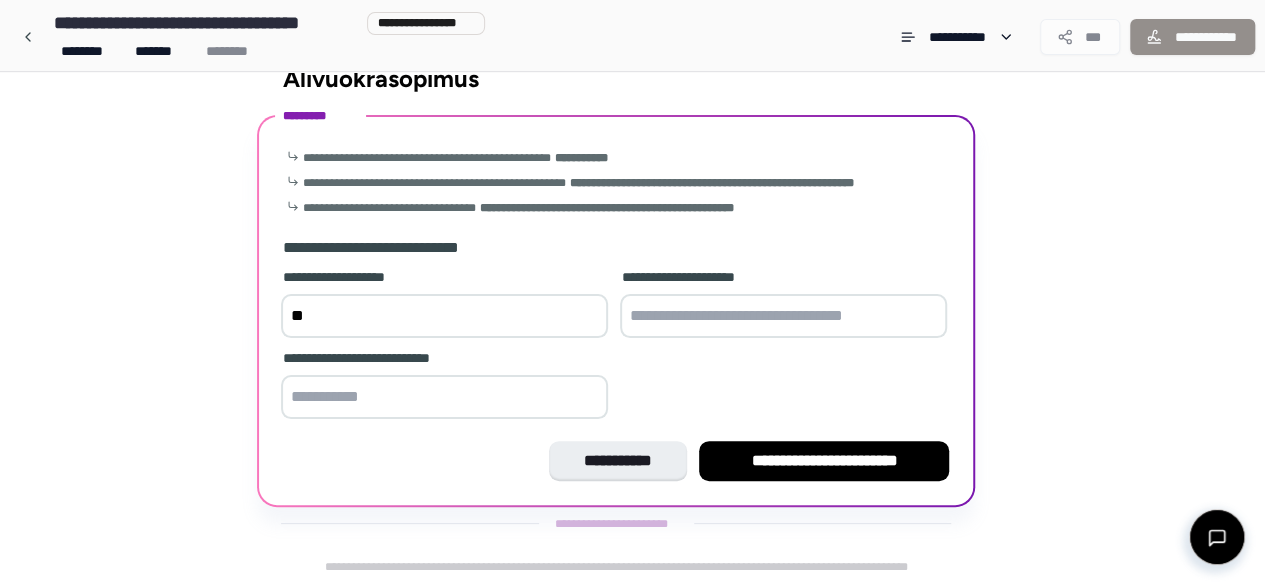 type on "*" 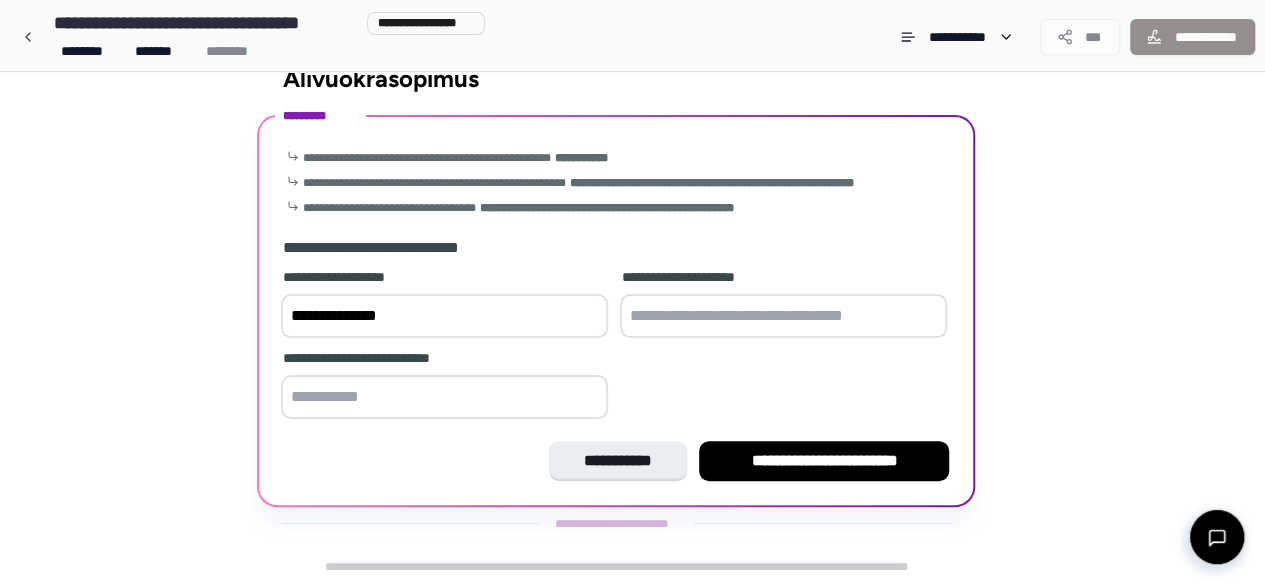 type on "**********" 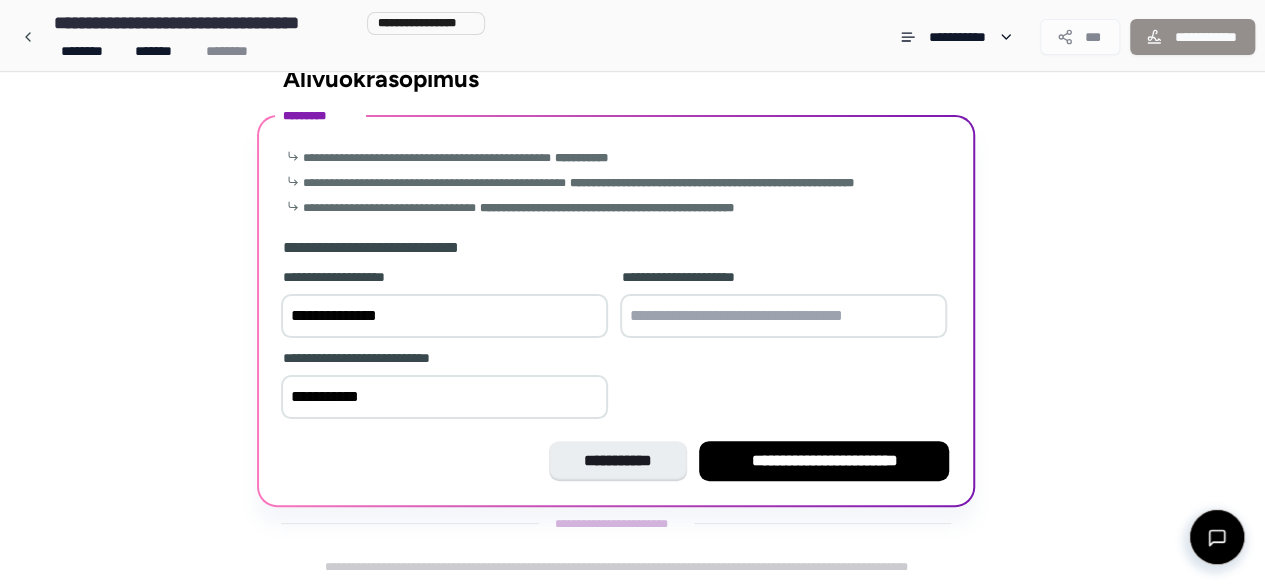 type on "**********" 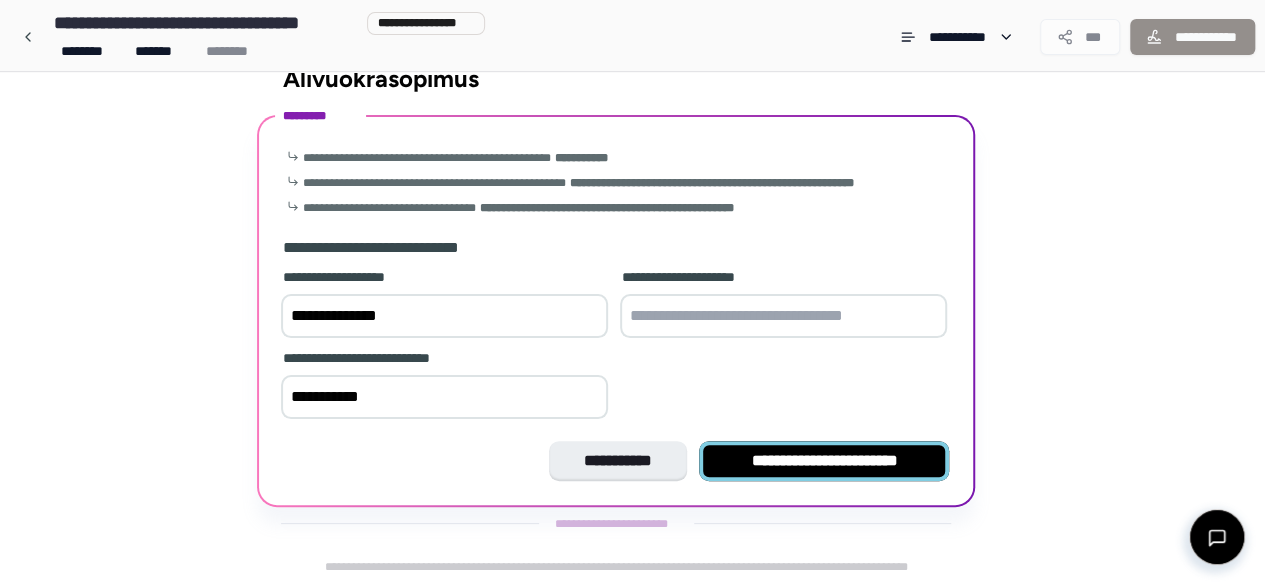click on "**********" at bounding box center [824, 460] 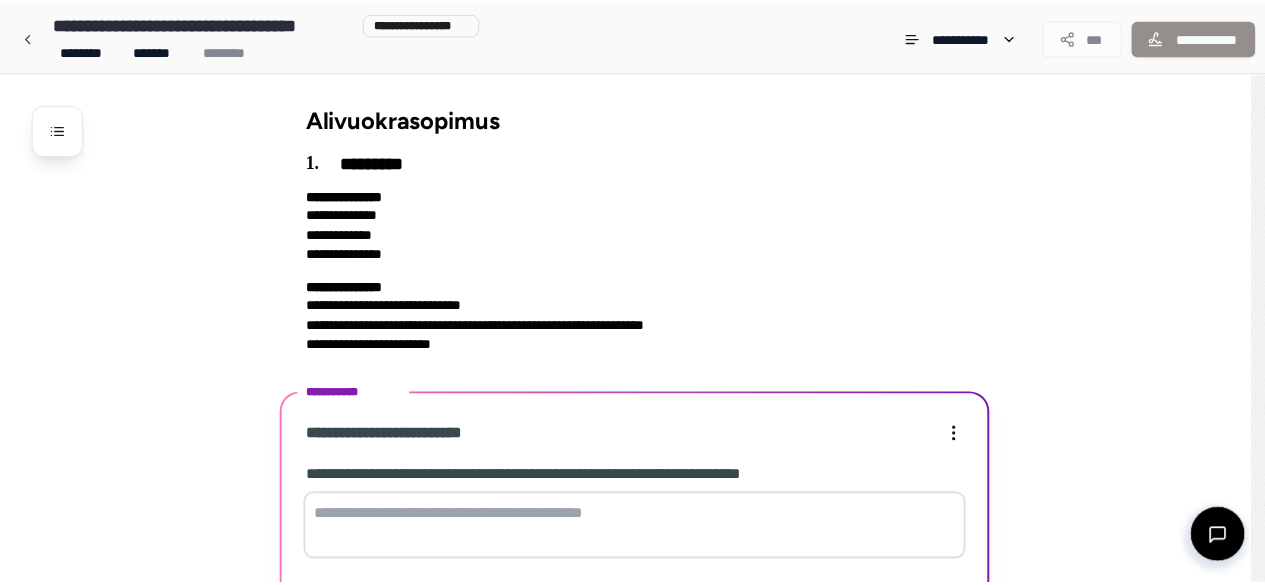 scroll, scrollTop: 286, scrollLeft: 0, axis: vertical 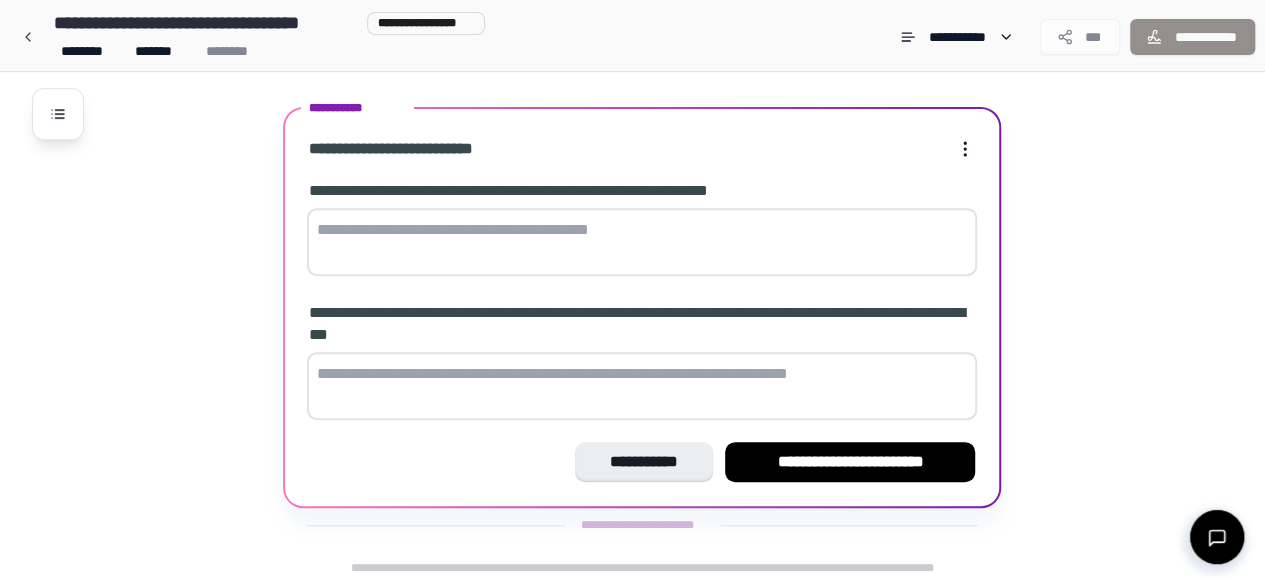 click at bounding box center (642, 242) 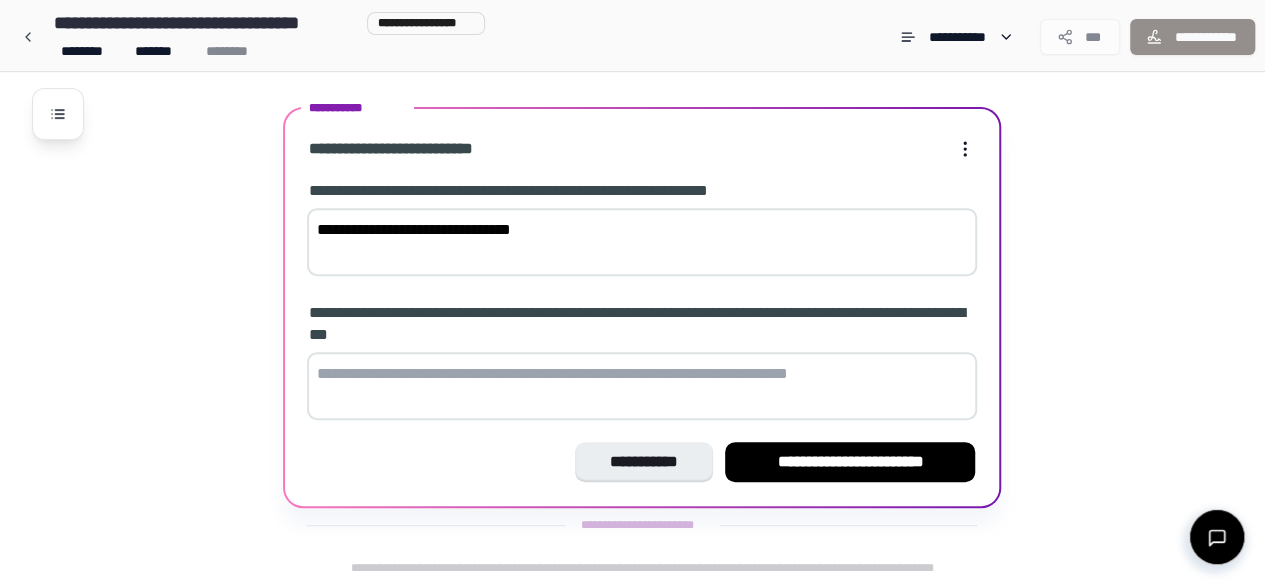 type on "**********" 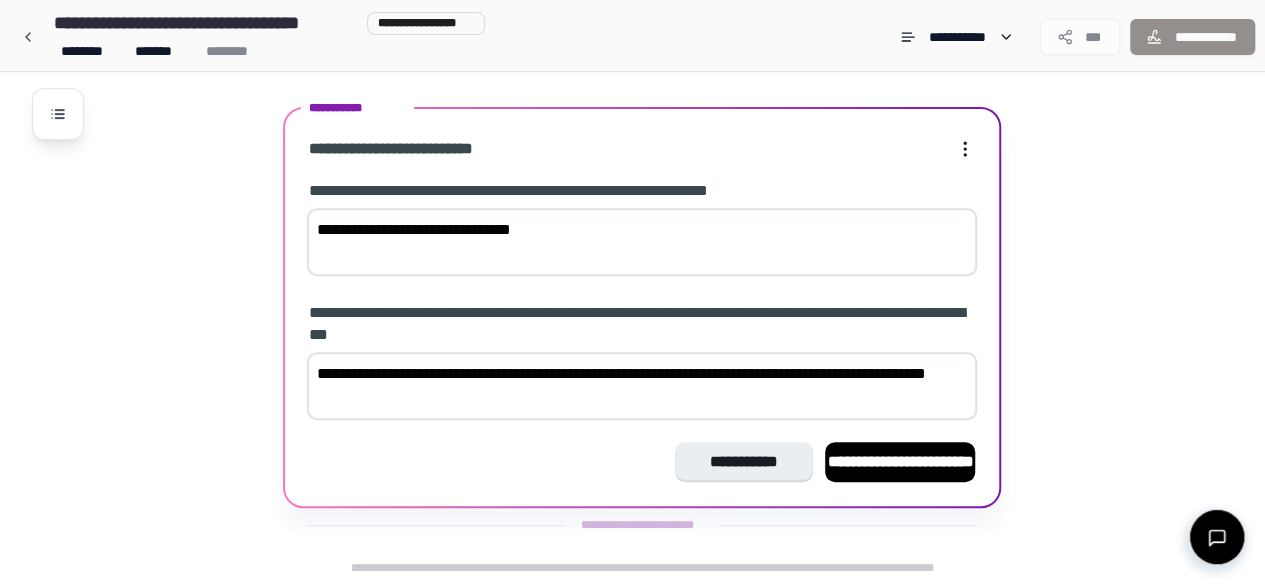 type on "**********" 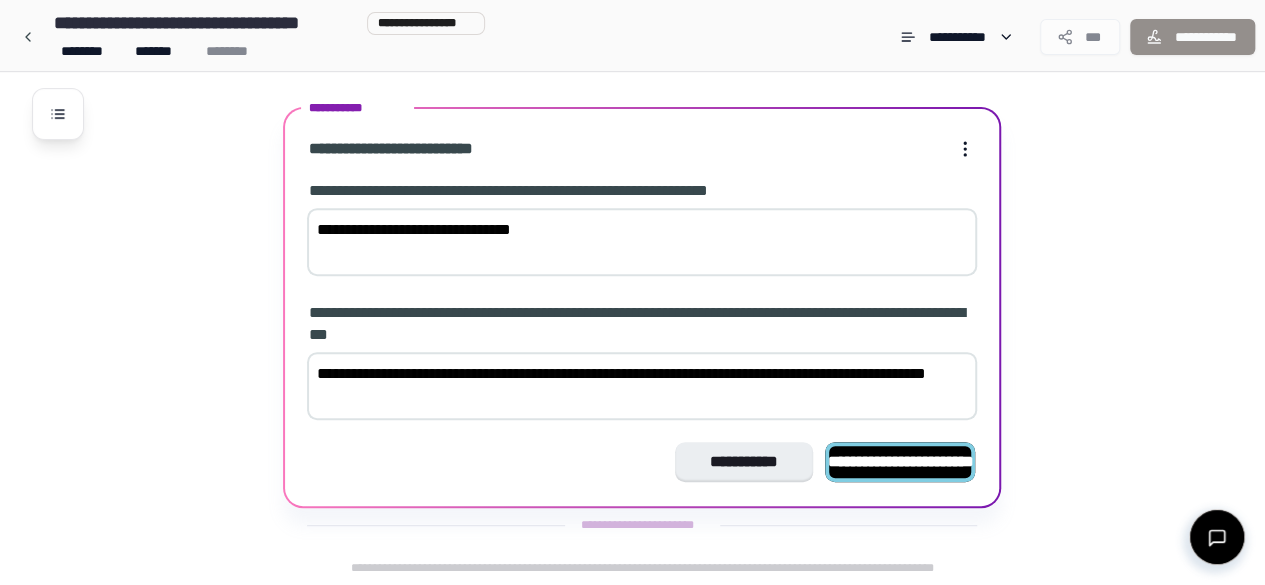 click on "**********" at bounding box center (900, 461) 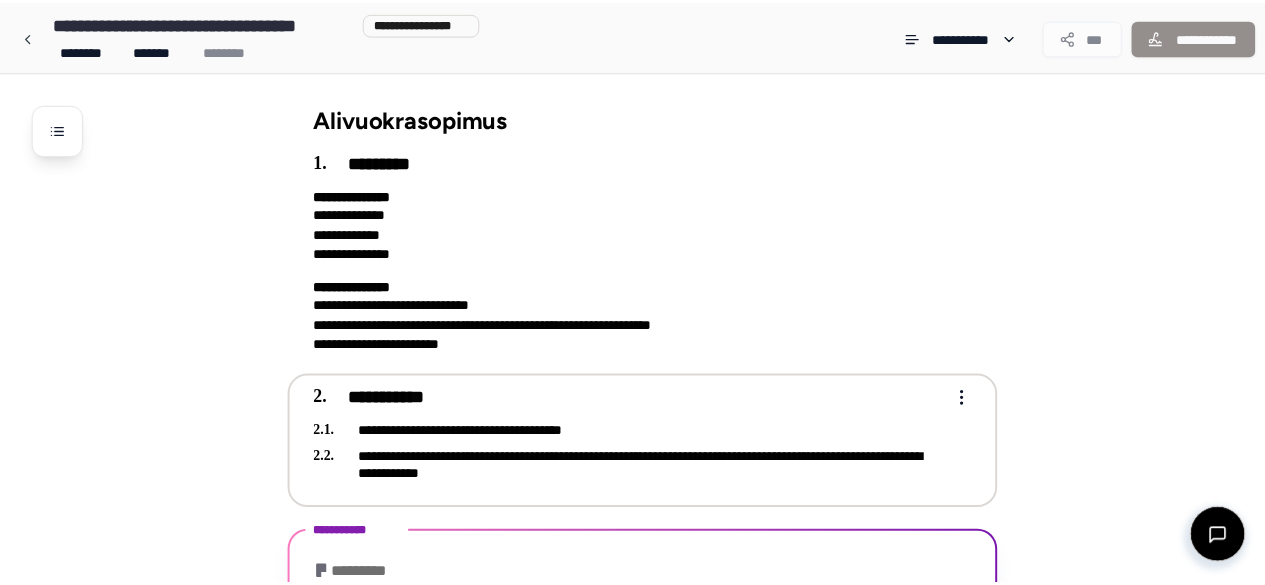 scroll, scrollTop: 82, scrollLeft: 0, axis: vertical 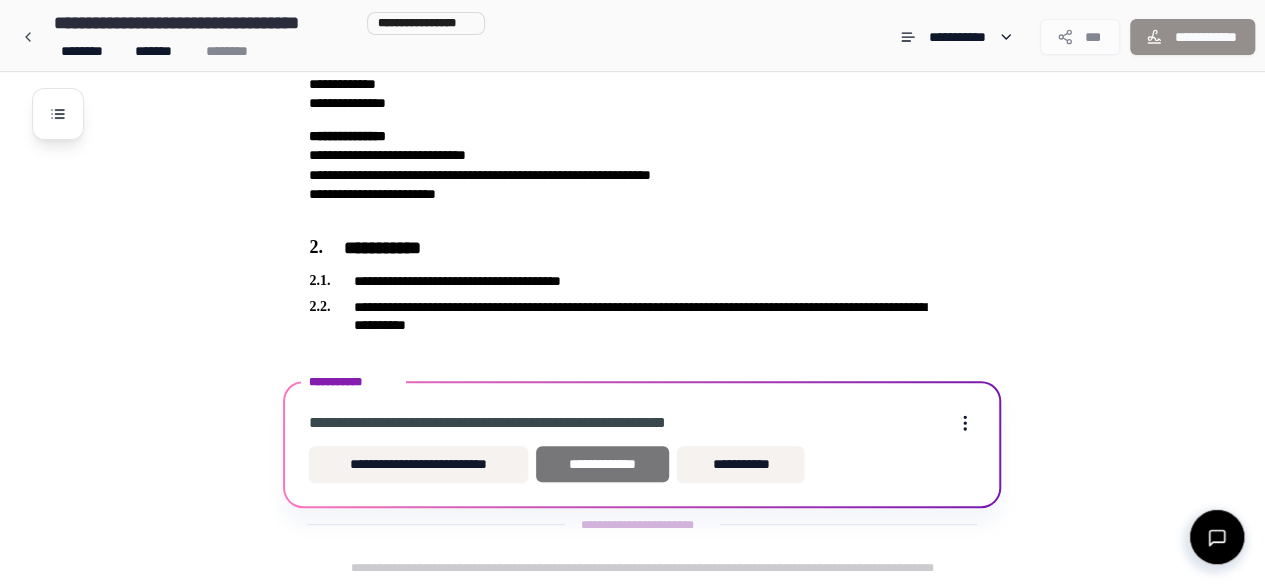 click on "**********" at bounding box center (602, 464) 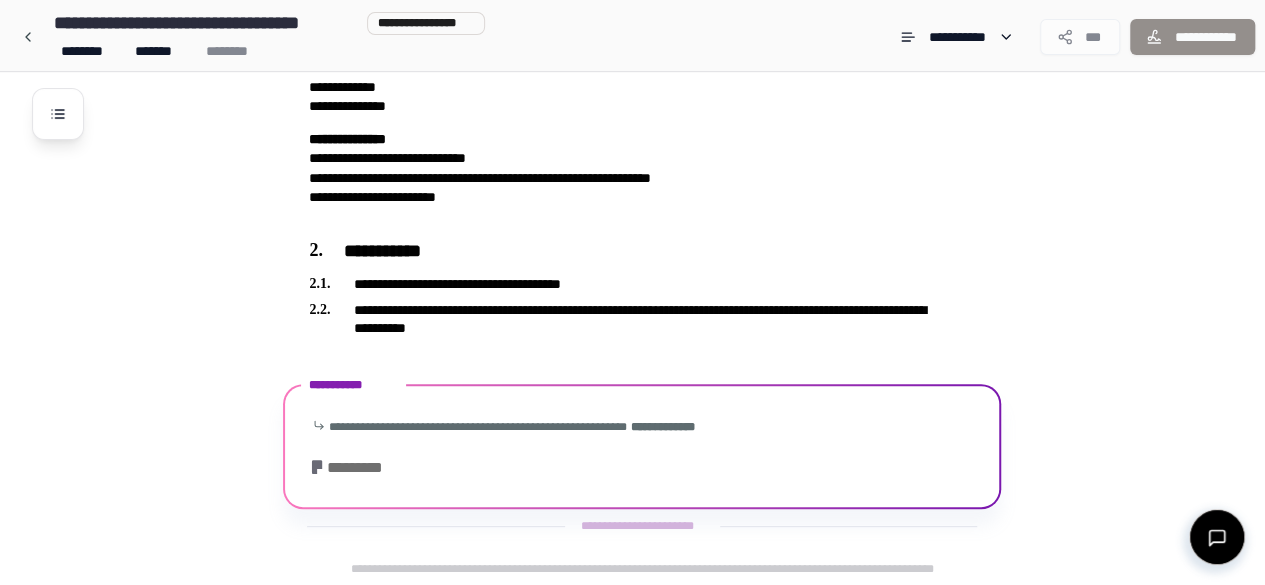 scroll, scrollTop: 456, scrollLeft: 0, axis: vertical 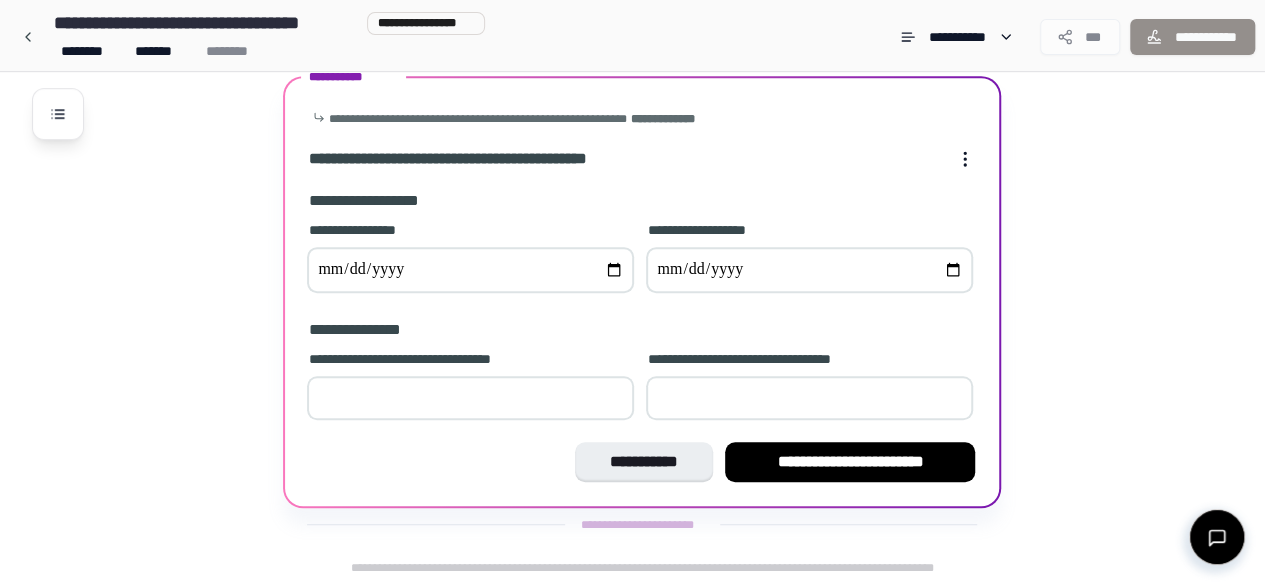 click at bounding box center (470, 270) 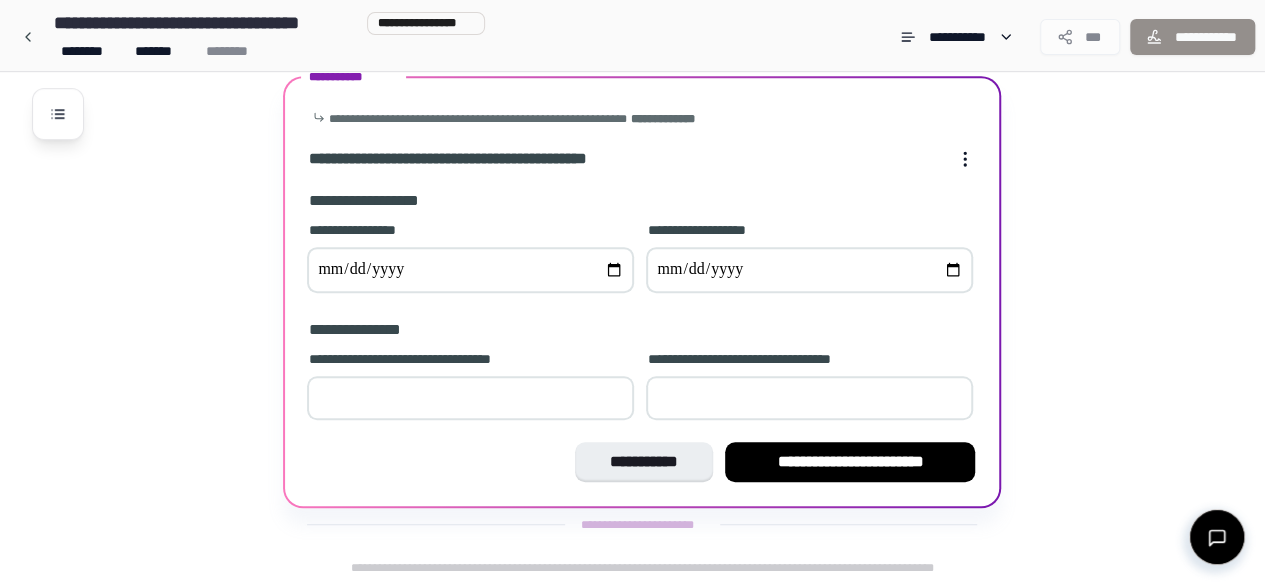 click at bounding box center (809, 270) 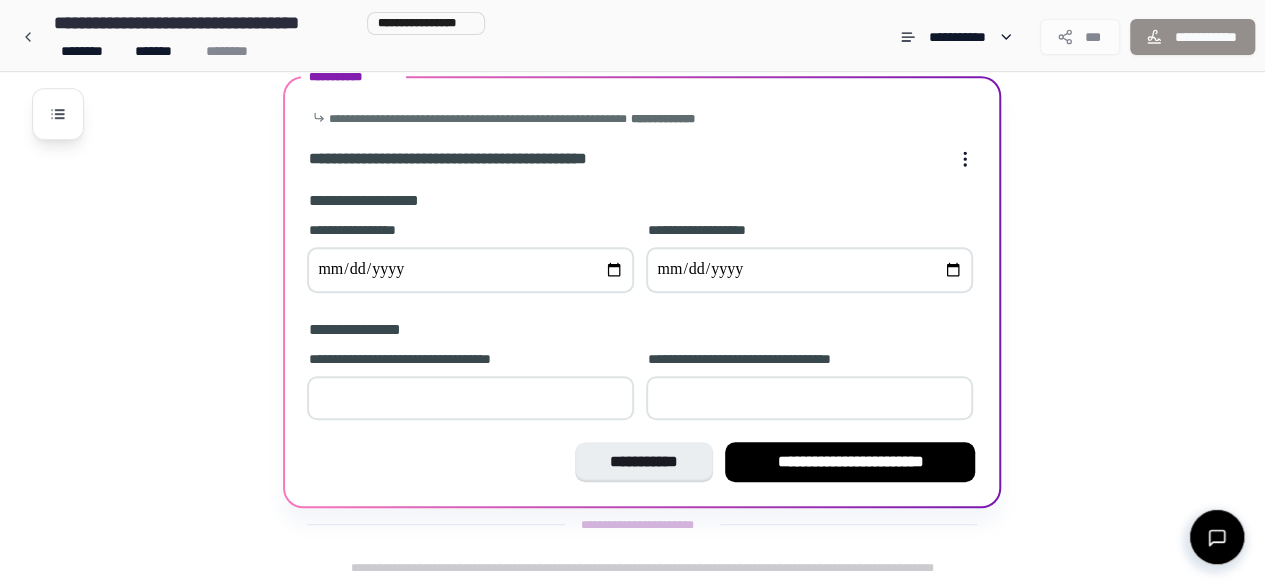 type on "**********" 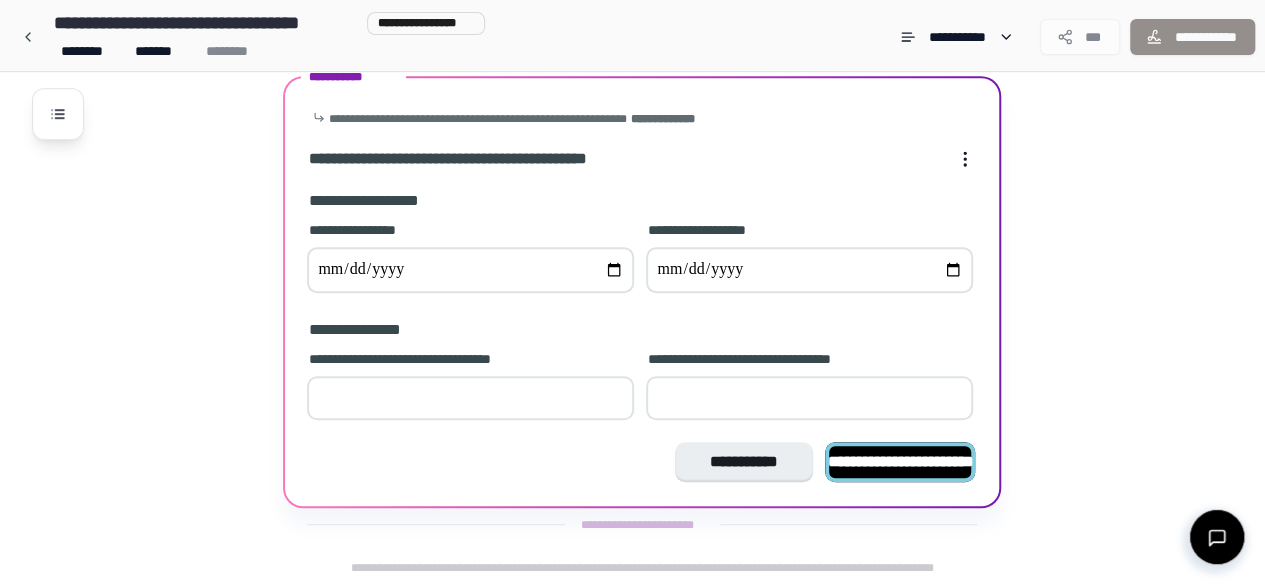 type on "*" 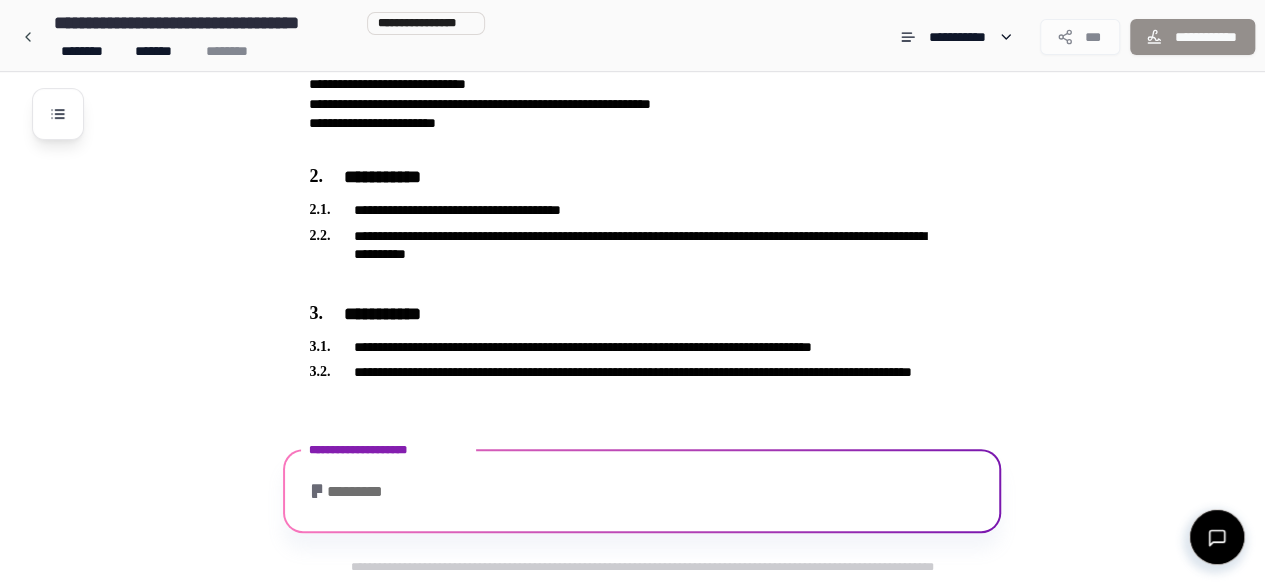 scroll, scrollTop: 220, scrollLeft: 0, axis: vertical 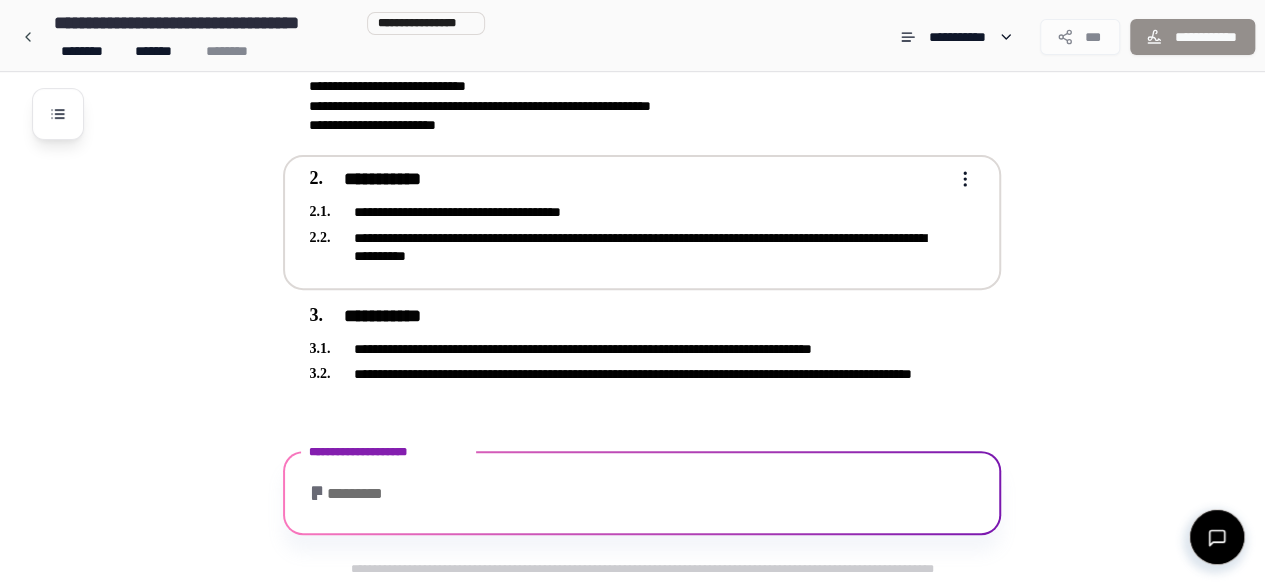 click on "**********" at bounding box center [642, 222] 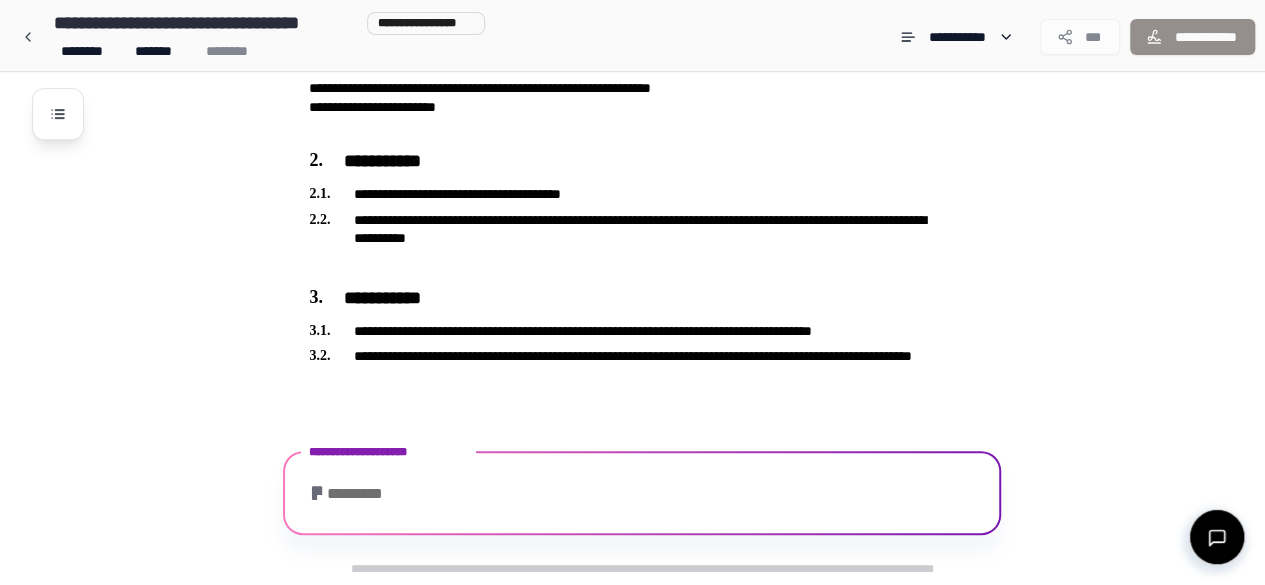 scroll, scrollTop: 220, scrollLeft: 0, axis: vertical 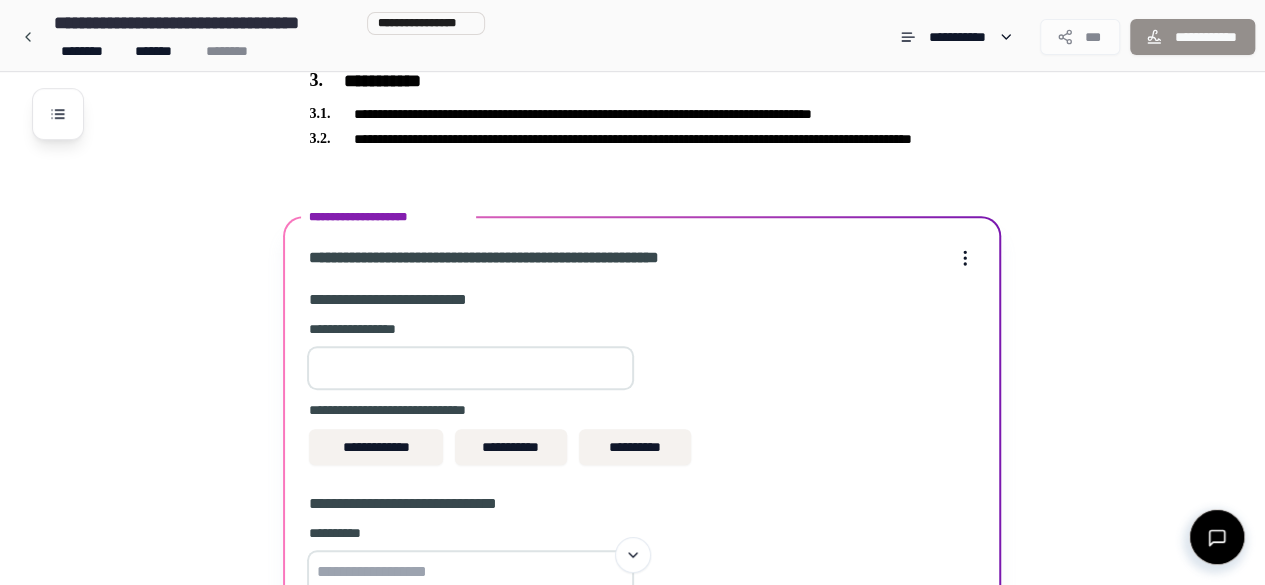 click at bounding box center [470, 368] 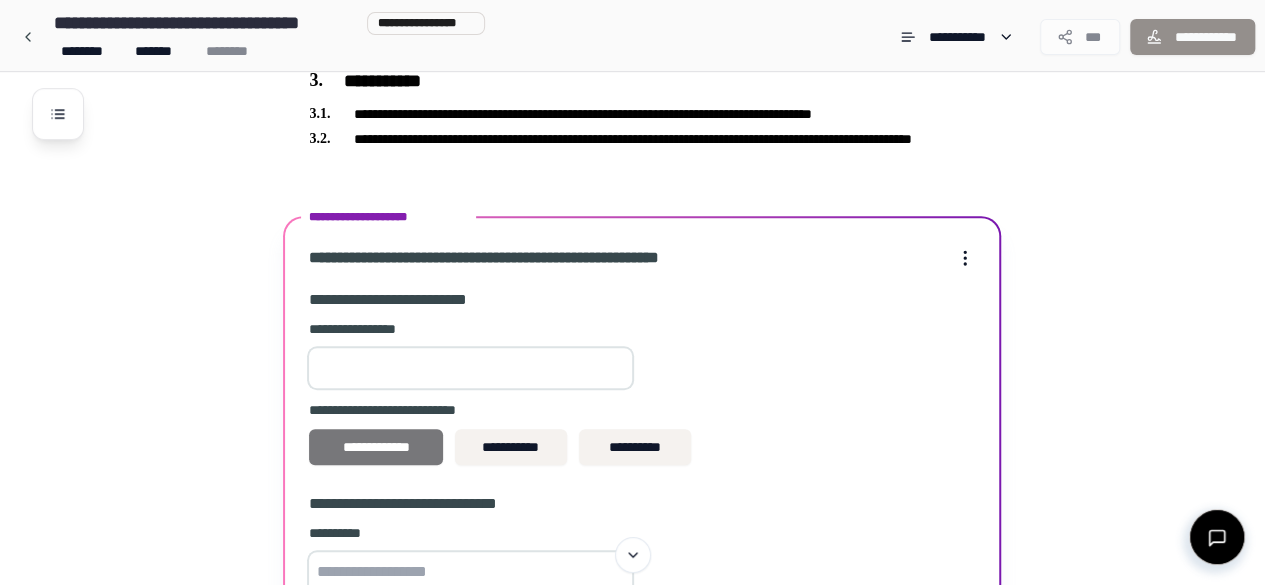 click on "**********" at bounding box center [375, 447] 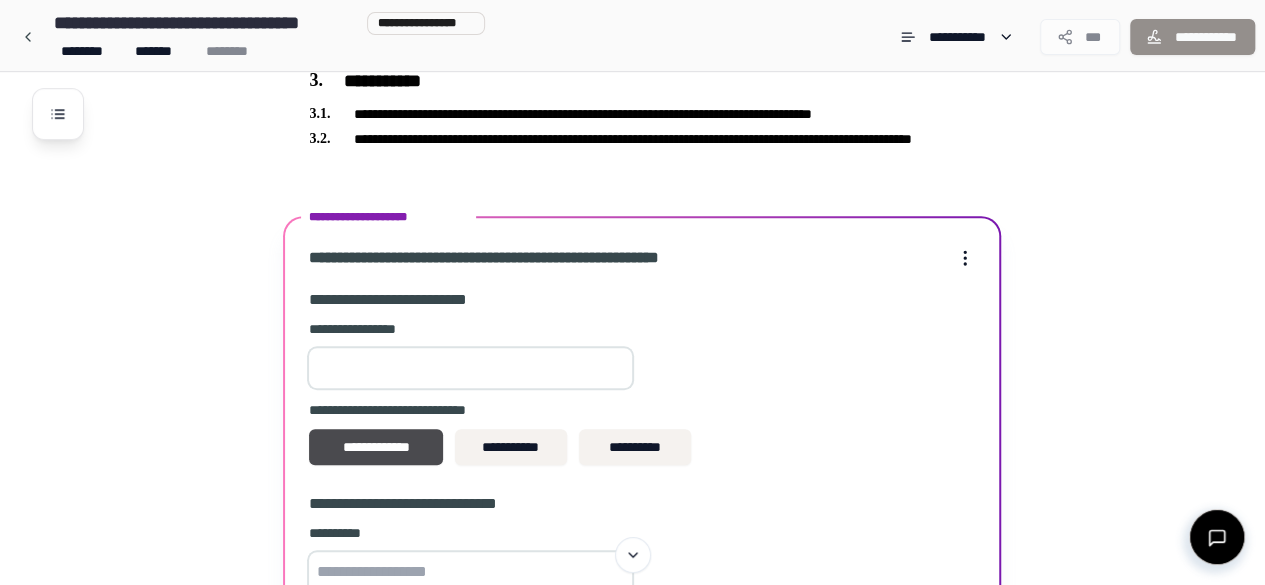 click at bounding box center [470, 368] 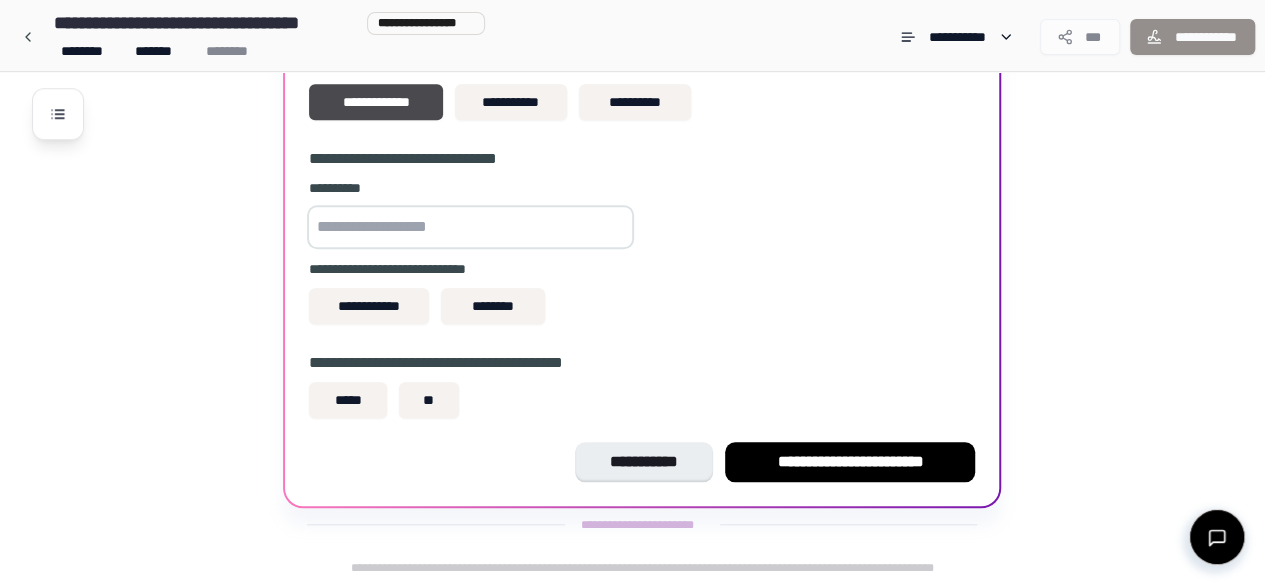 scroll, scrollTop: 800, scrollLeft: 0, axis: vertical 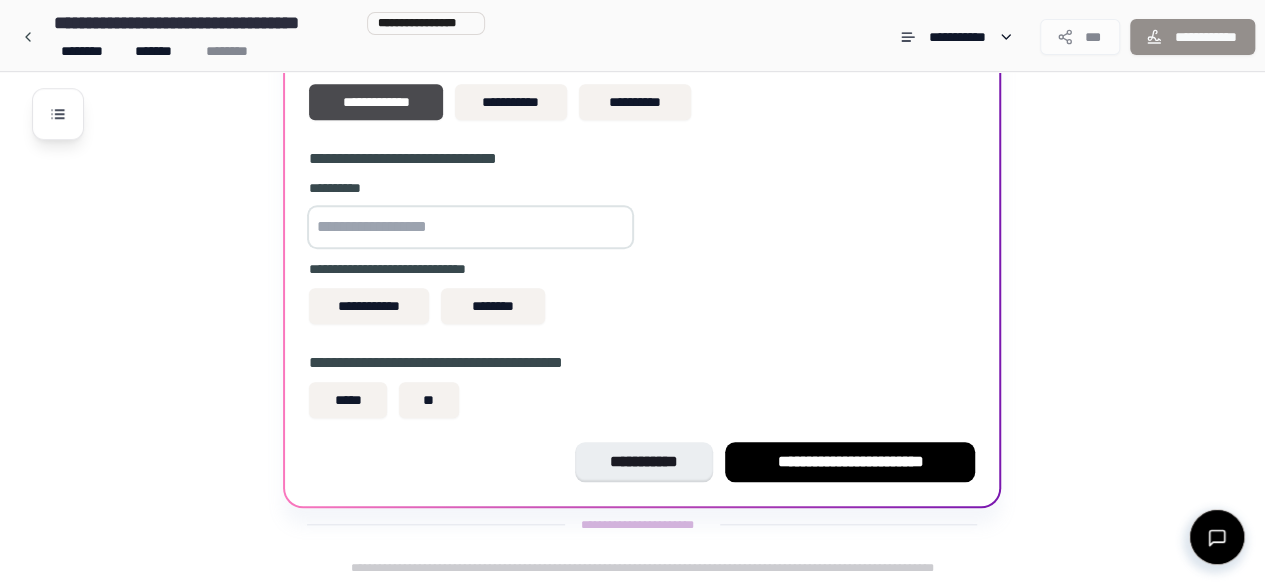 type on "***" 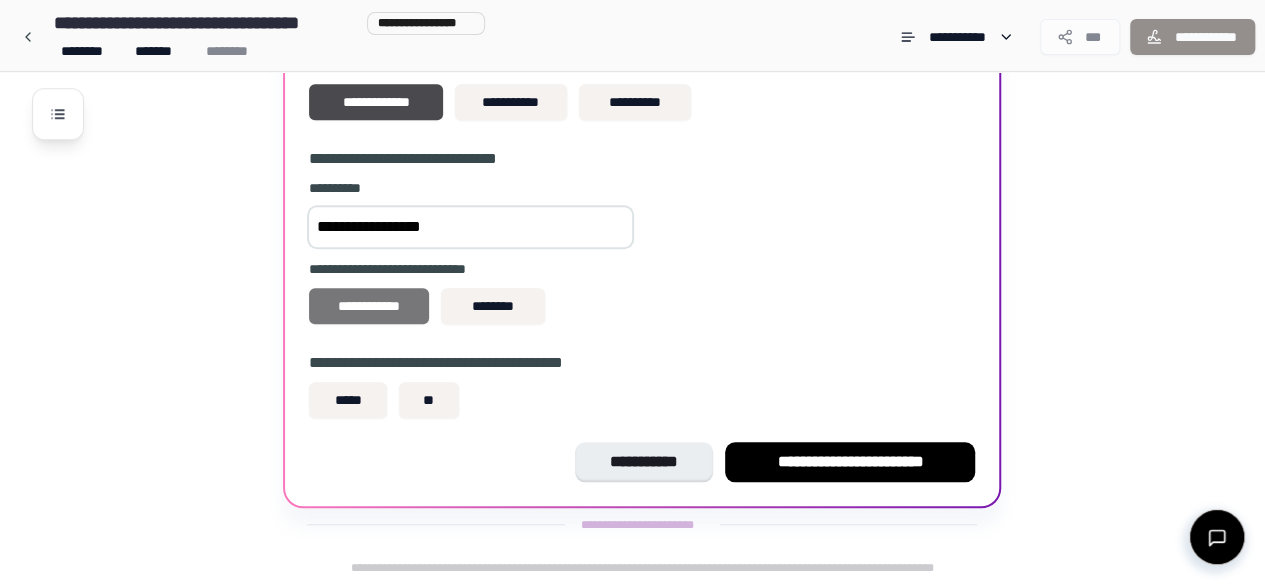 type on "**********" 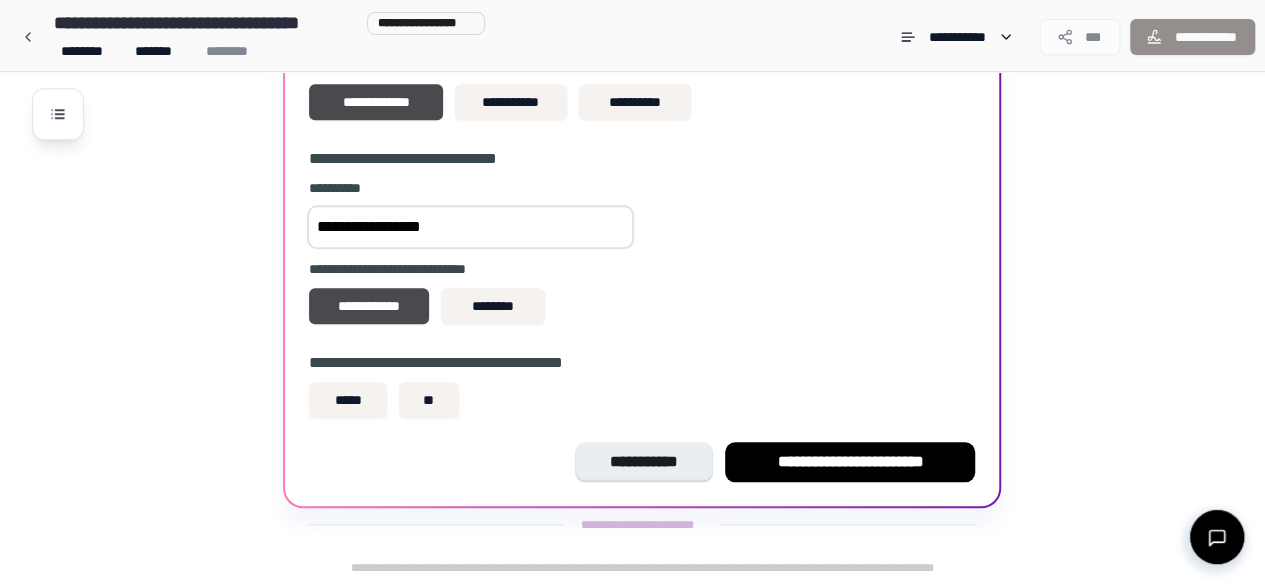 scroll, scrollTop: 800, scrollLeft: 0, axis: vertical 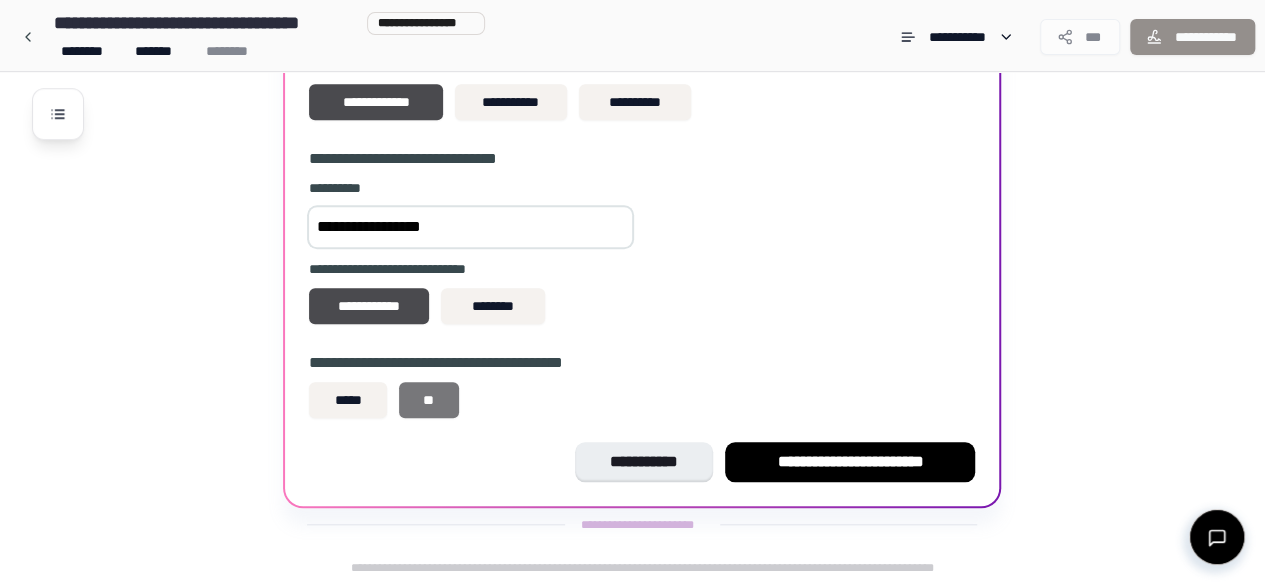 click on "**" at bounding box center (429, 400) 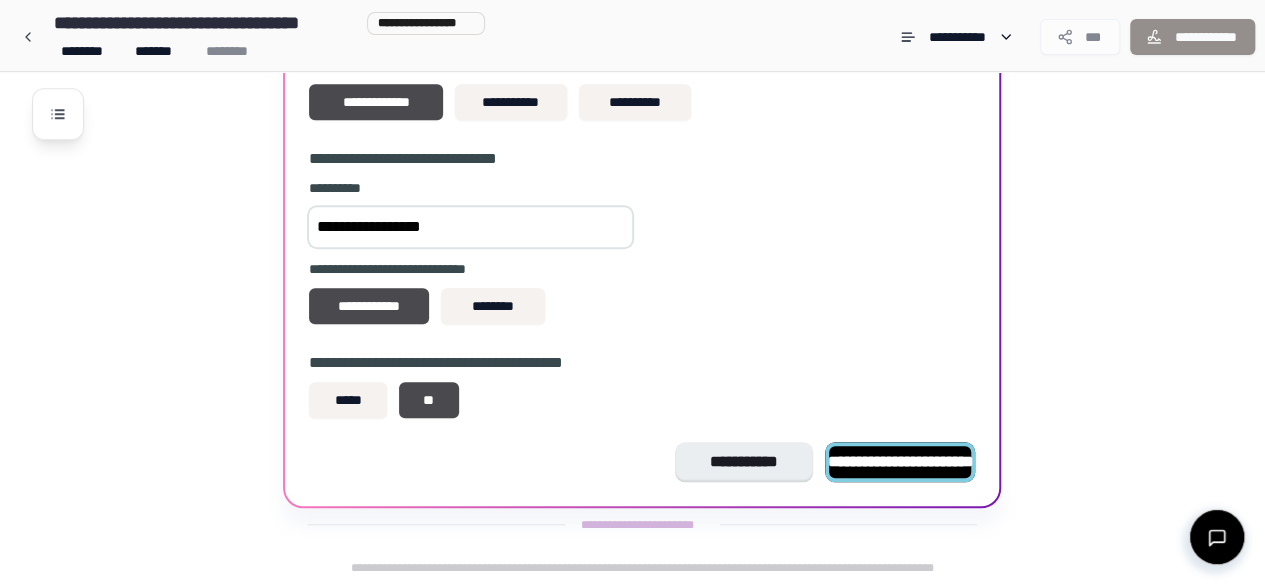 click on "**********" at bounding box center (900, 461) 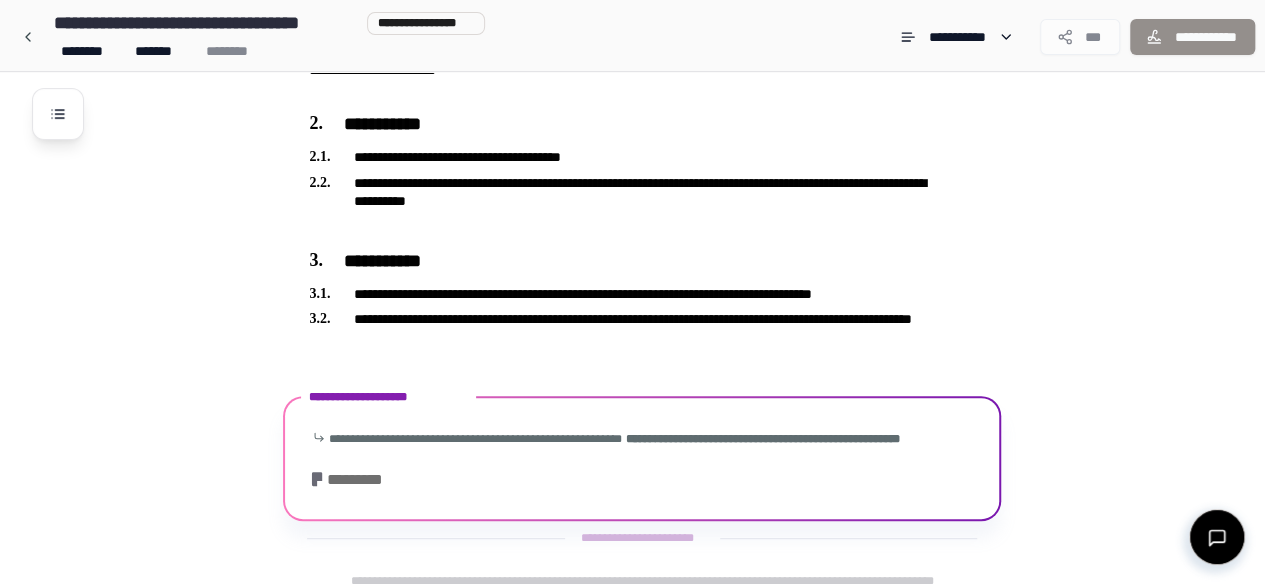 scroll, scrollTop: 287, scrollLeft: 0, axis: vertical 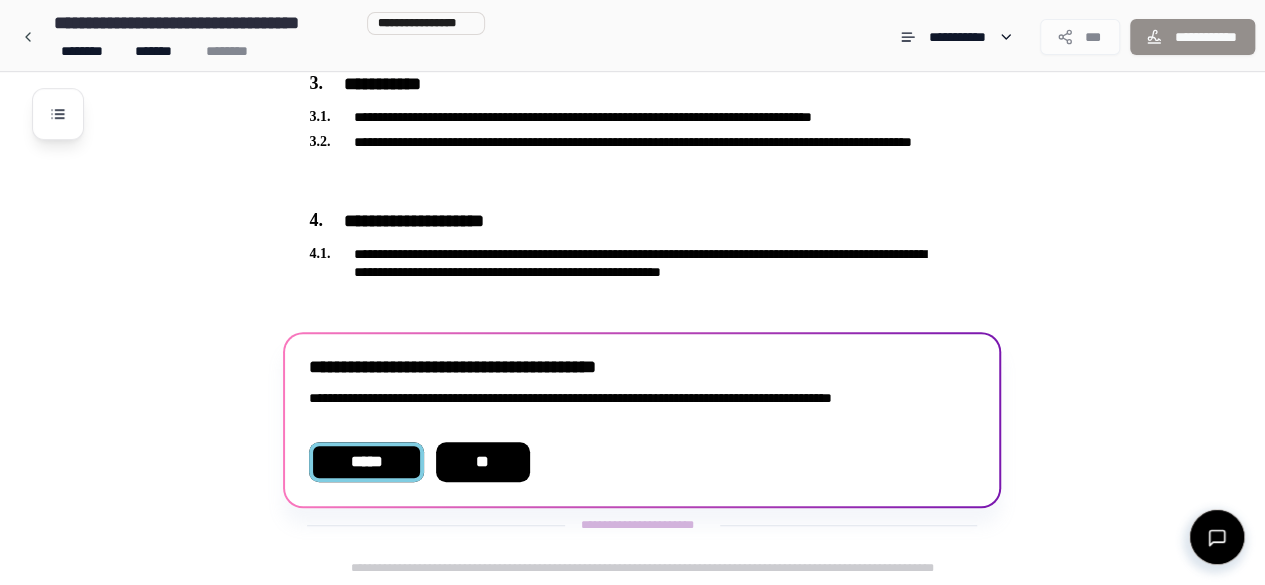 click on "*****" at bounding box center (367, 461) 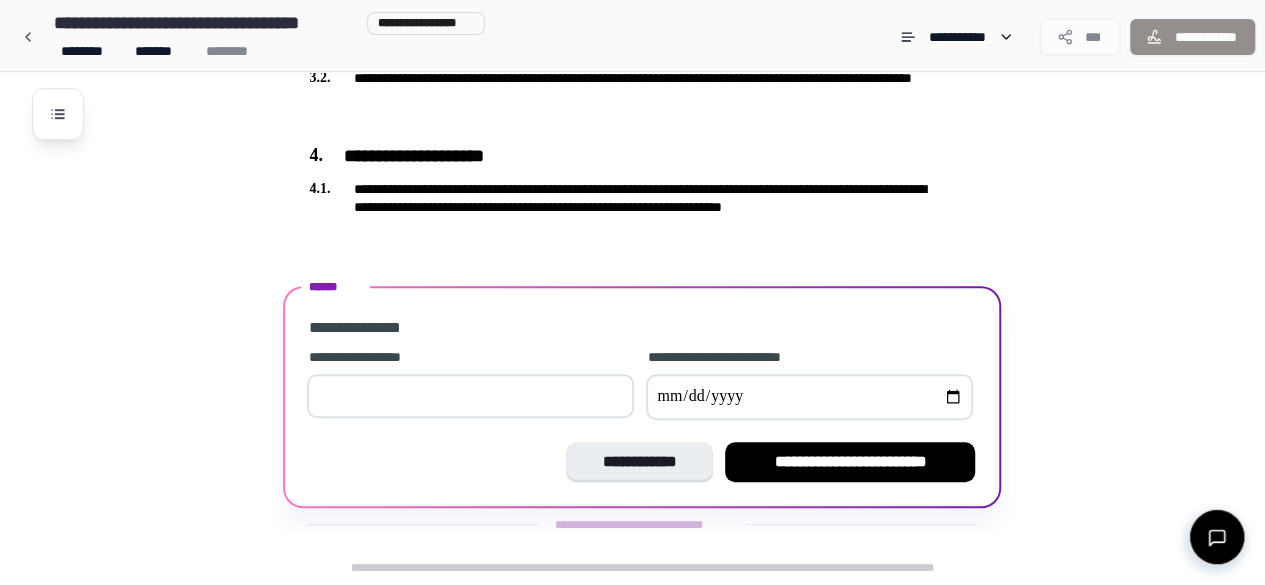 scroll, scrollTop: 499, scrollLeft: 0, axis: vertical 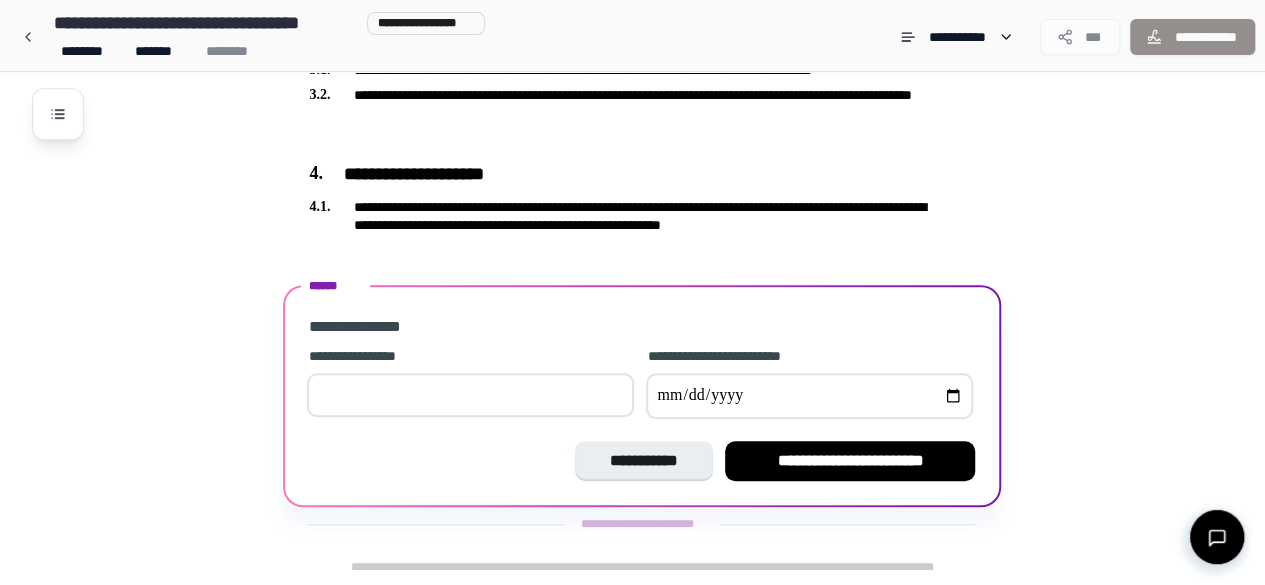 click at bounding box center [470, 395] 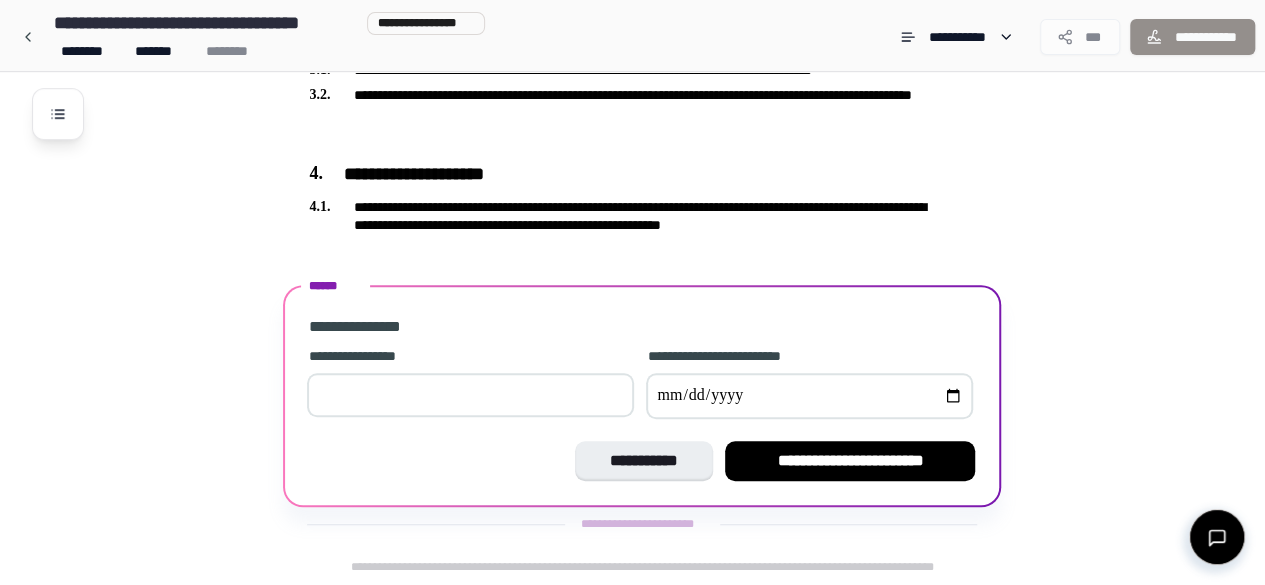 type on "***" 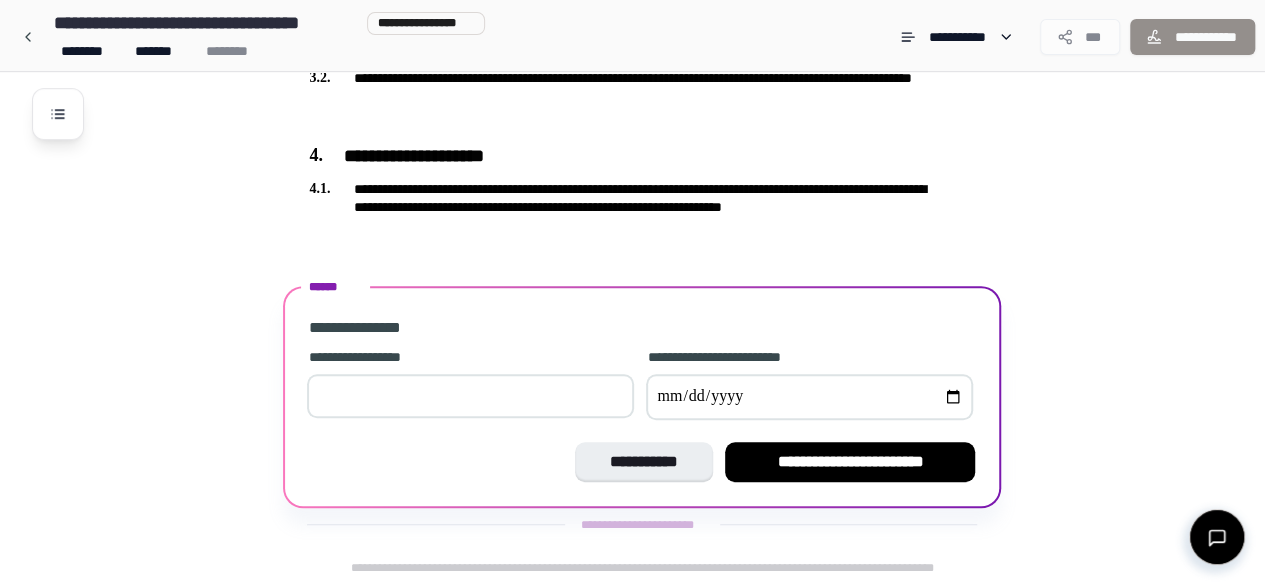 scroll, scrollTop: 499, scrollLeft: 0, axis: vertical 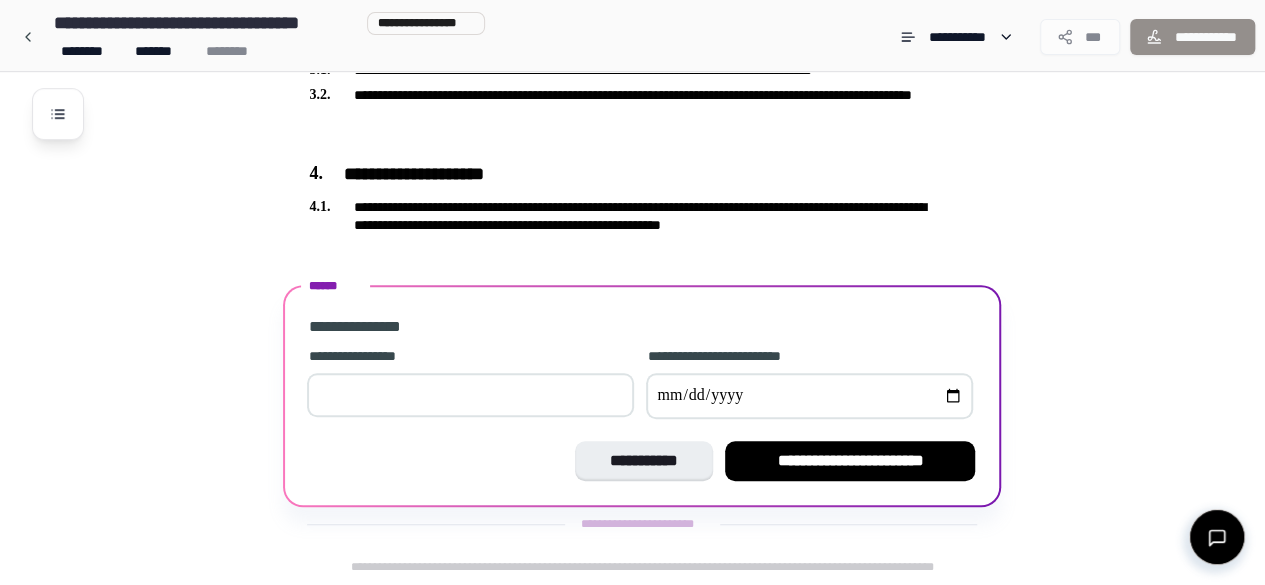 click on "**********" at bounding box center [642, 370] 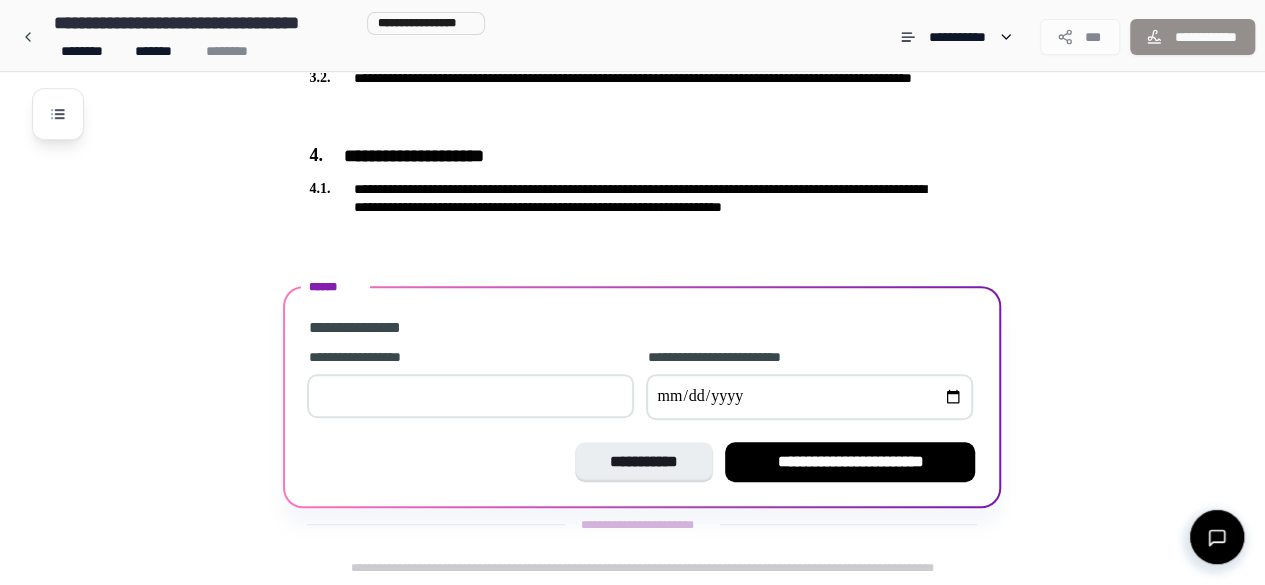 scroll, scrollTop: 499, scrollLeft: 0, axis: vertical 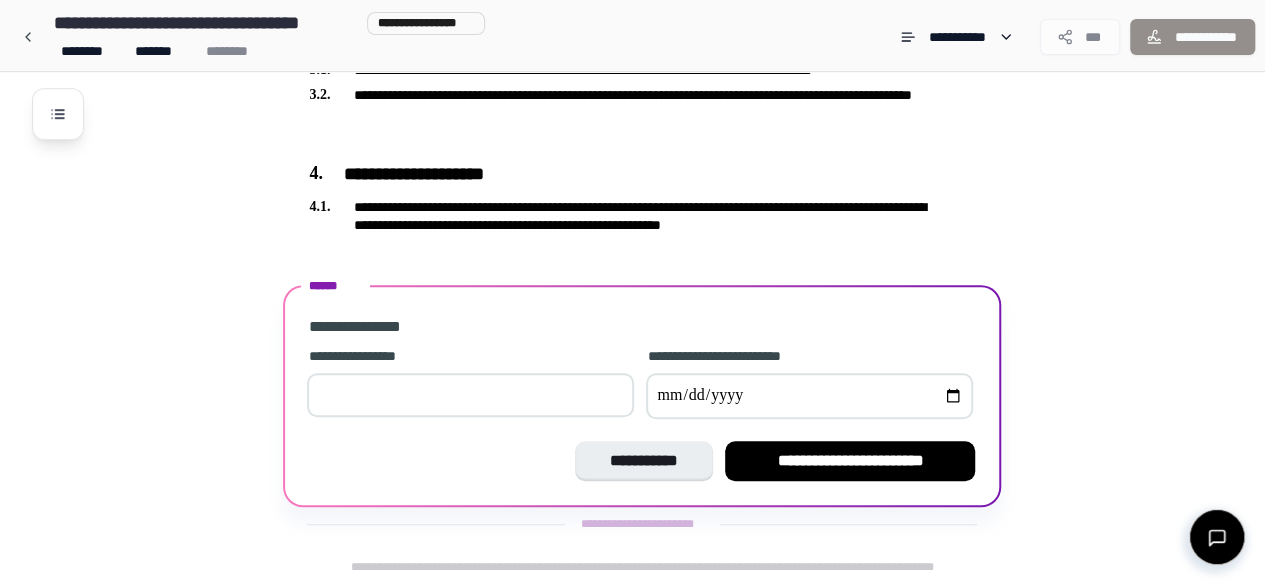 click at bounding box center [809, 396] 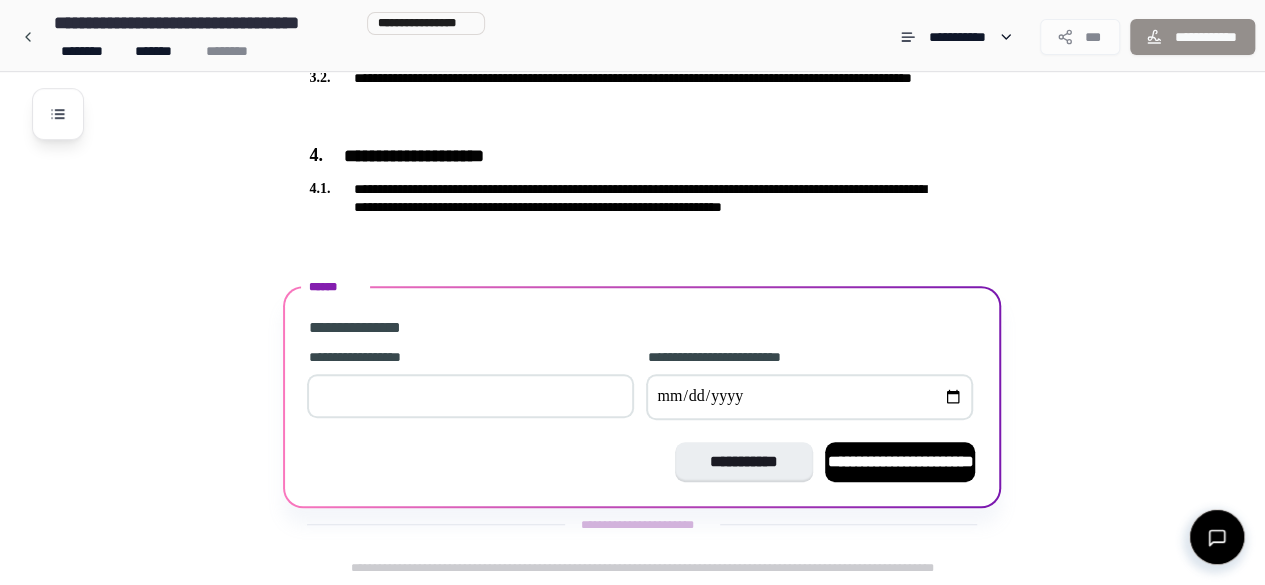 scroll, scrollTop: 499, scrollLeft: 0, axis: vertical 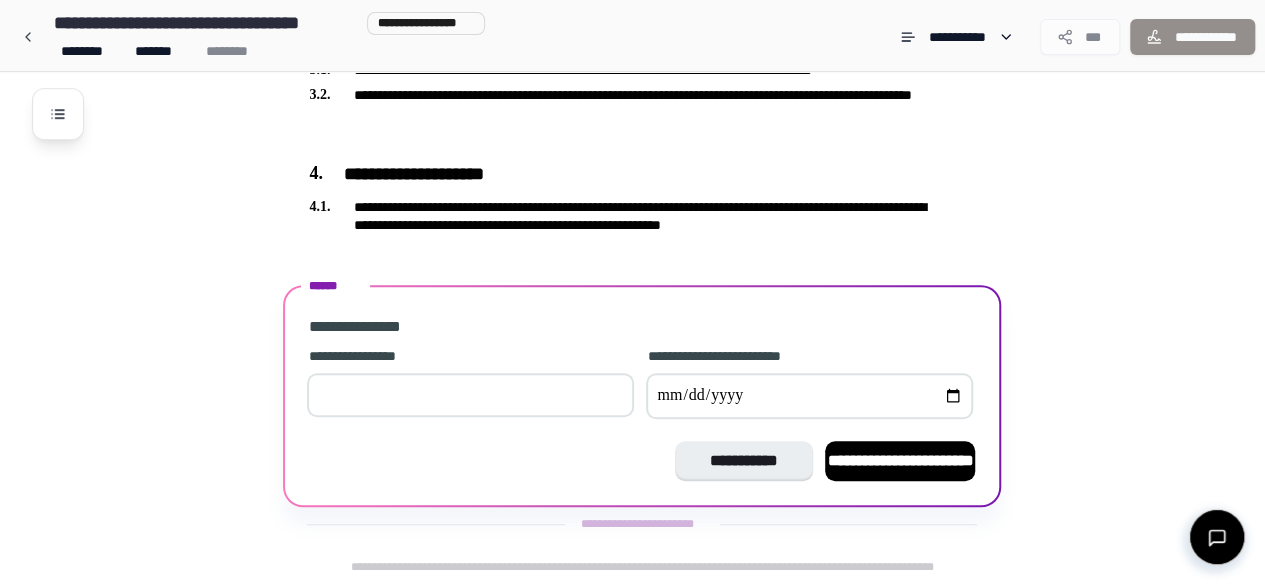 click on "**********" at bounding box center [809, 396] 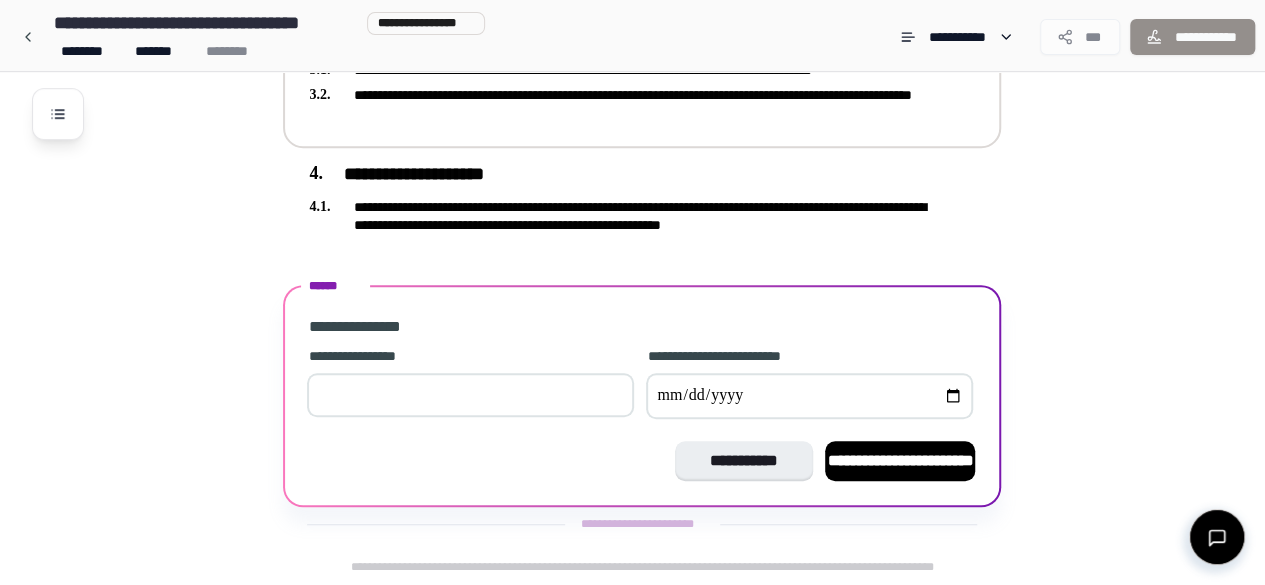 scroll, scrollTop: 499, scrollLeft: 0, axis: vertical 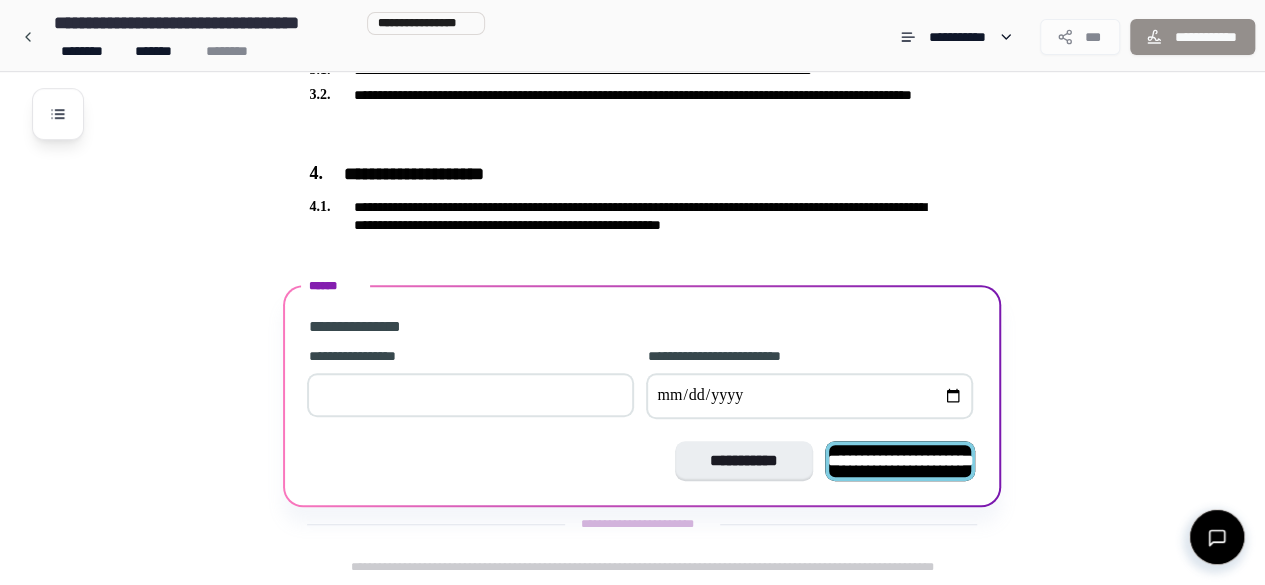 click on "**********" at bounding box center [900, 461] 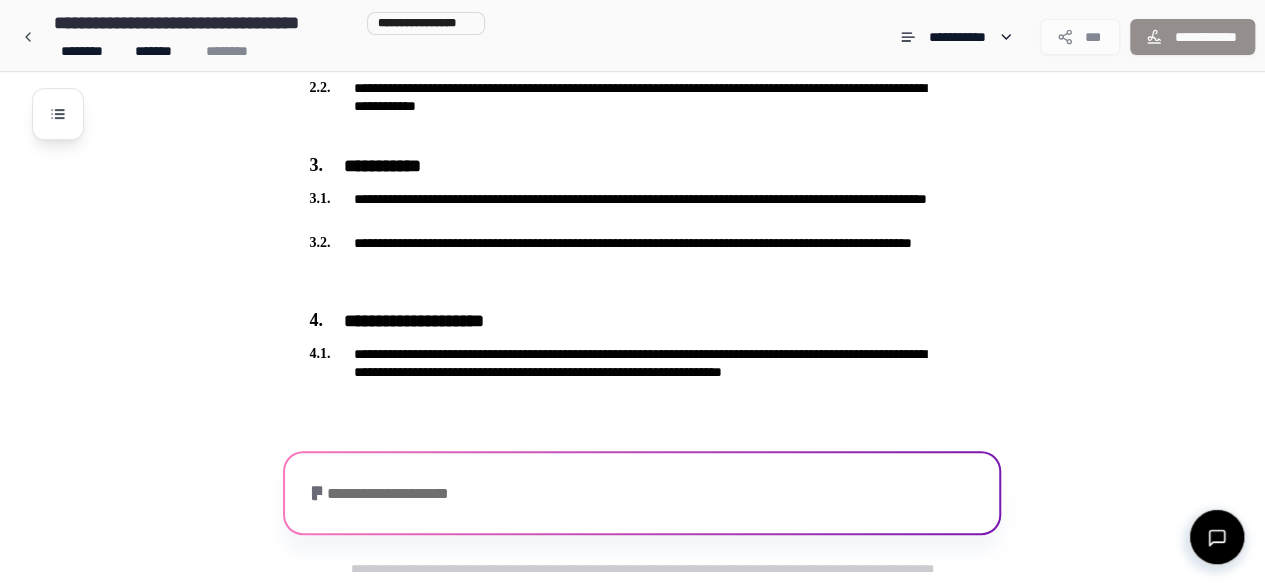 scroll, scrollTop: 334, scrollLeft: 0, axis: vertical 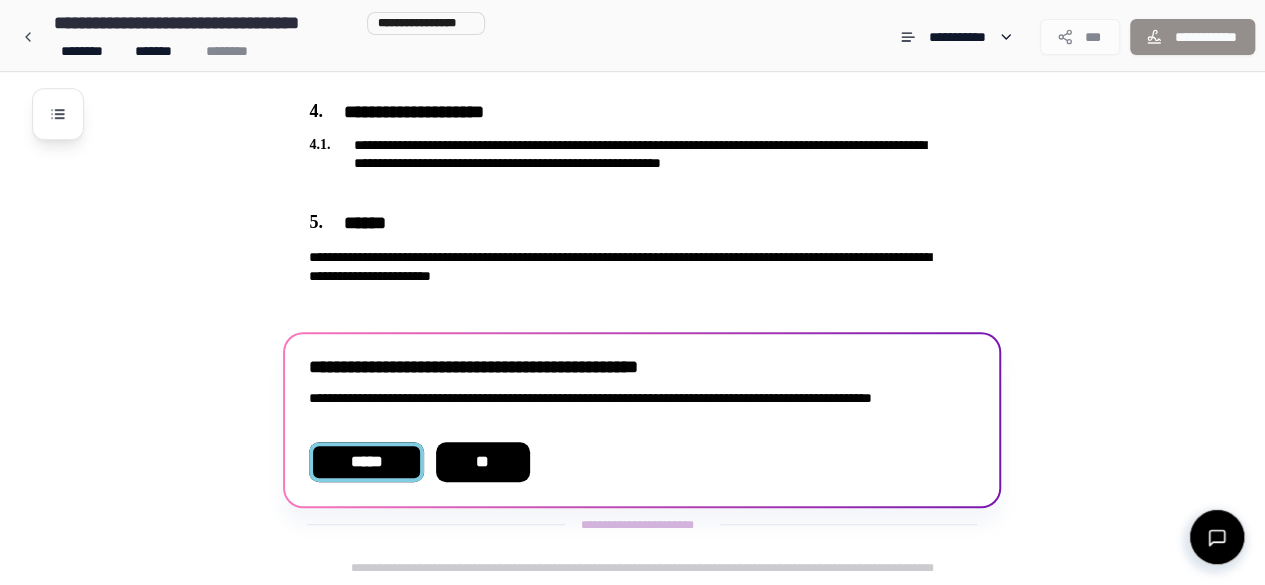 click on "*****" at bounding box center (366, 462) 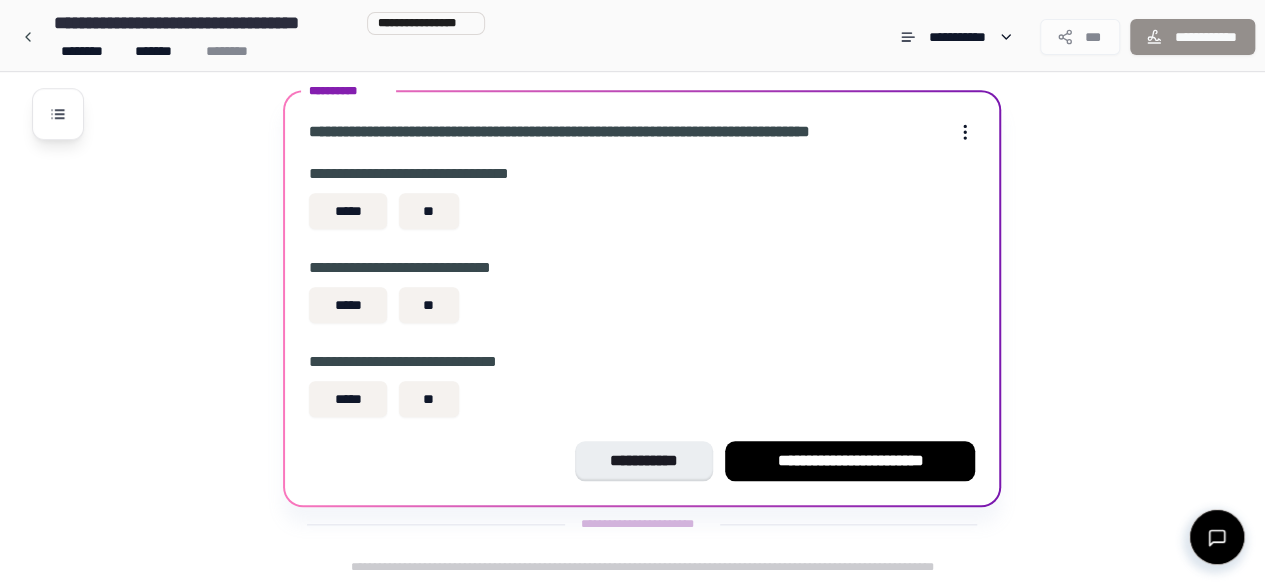 scroll, scrollTop: 802, scrollLeft: 0, axis: vertical 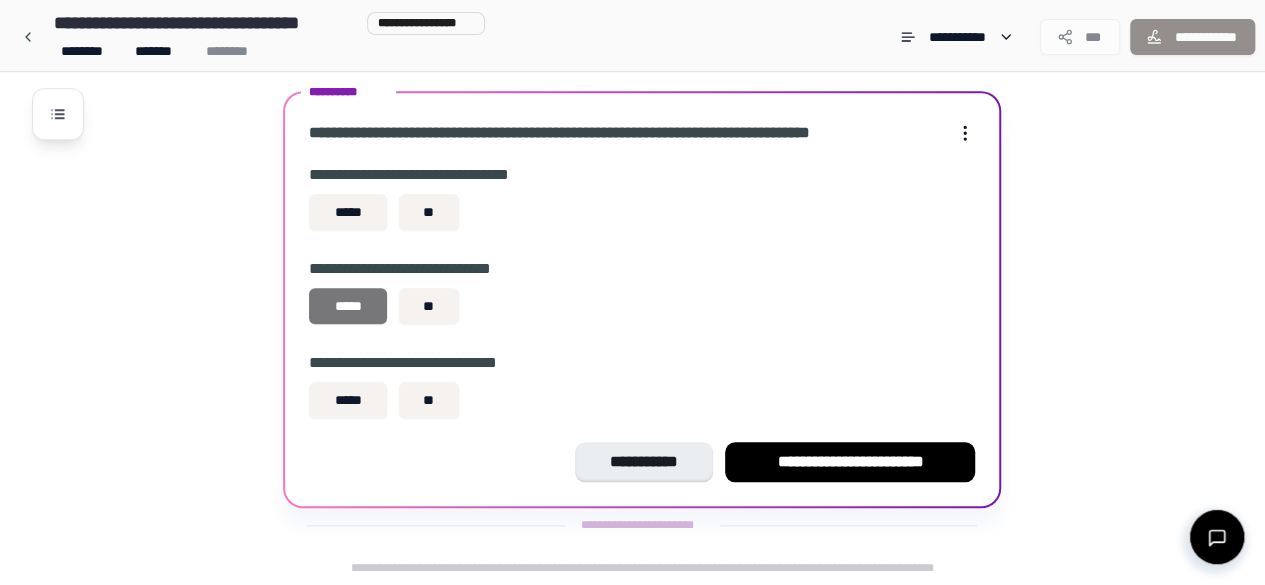 click on "*****" at bounding box center [348, 306] 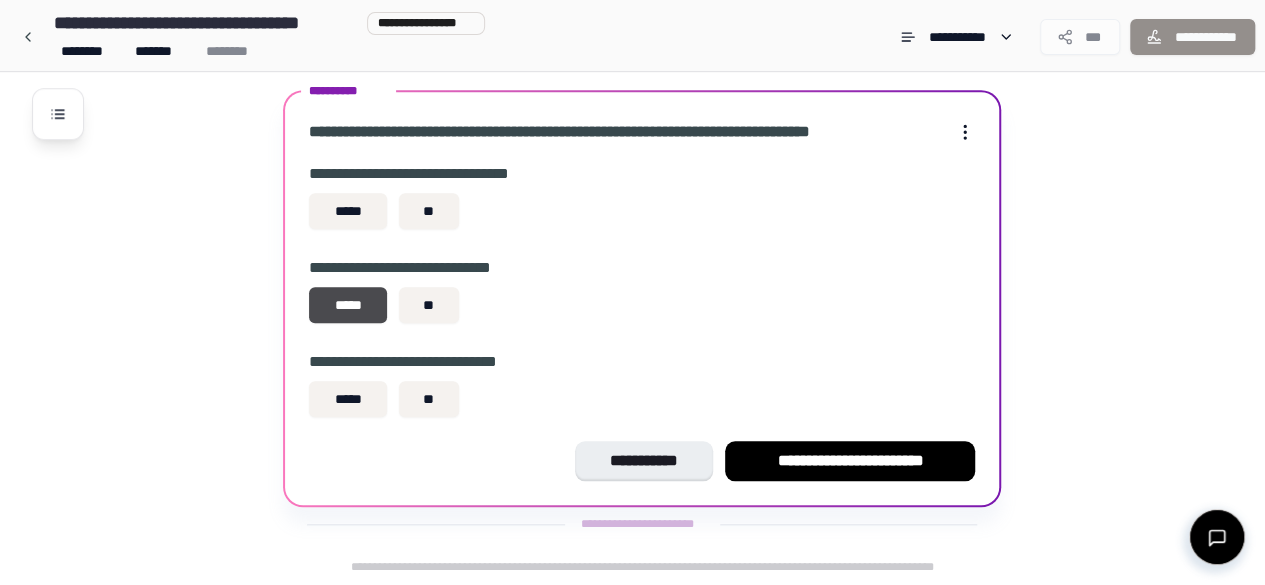 scroll, scrollTop: 802, scrollLeft: 0, axis: vertical 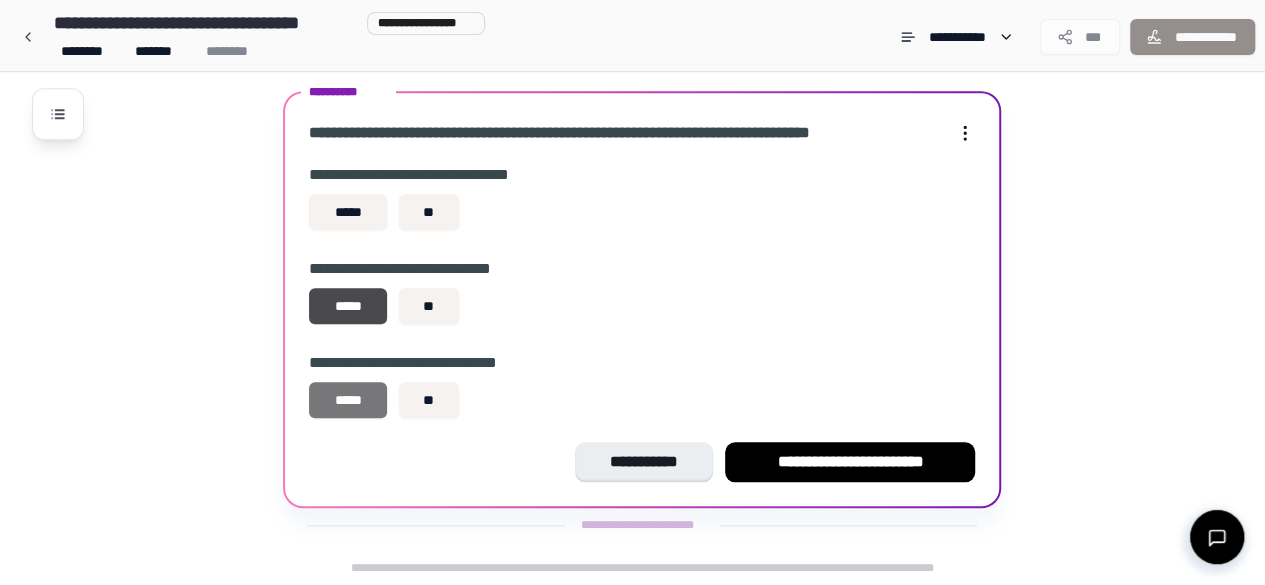 click on "*****" at bounding box center [348, 400] 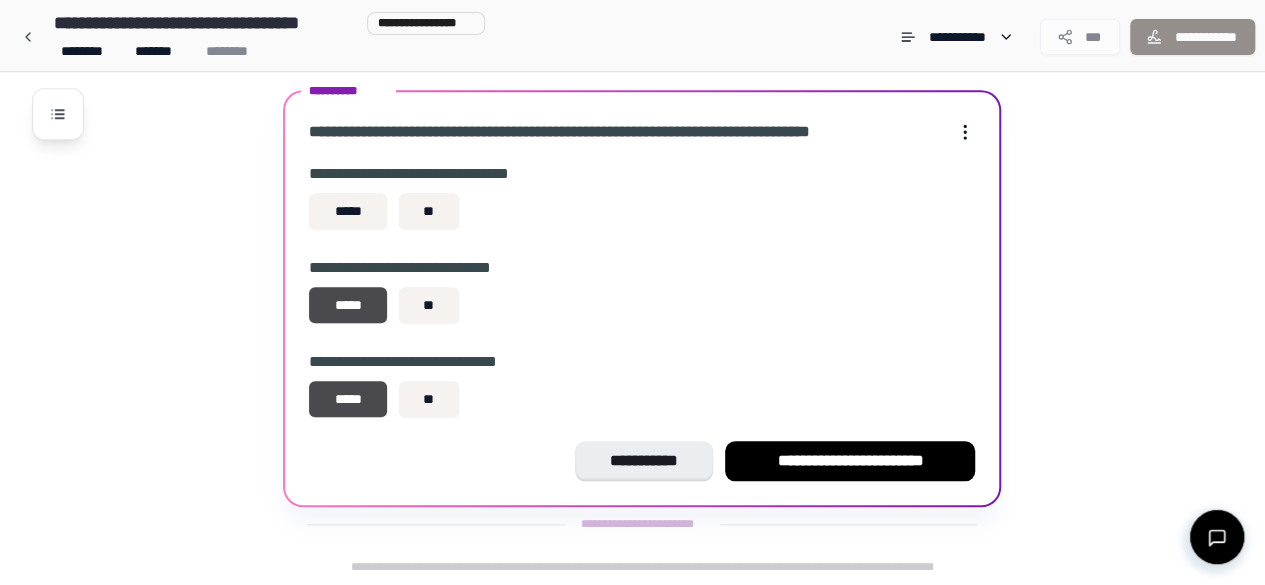 scroll, scrollTop: 802, scrollLeft: 0, axis: vertical 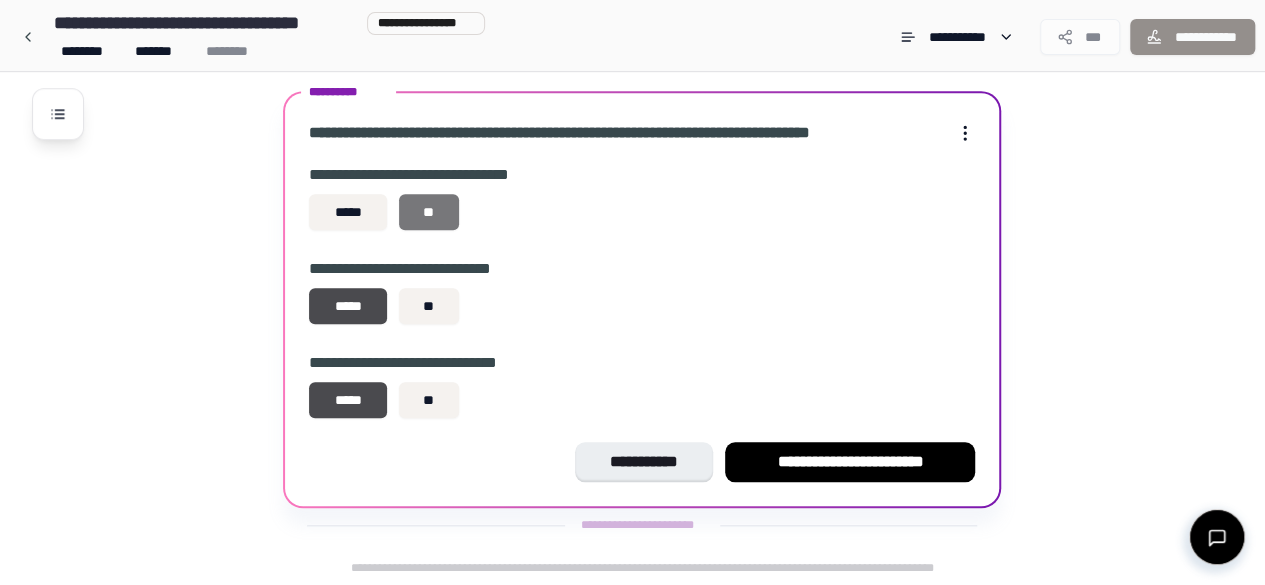 click on "**" at bounding box center (429, 212) 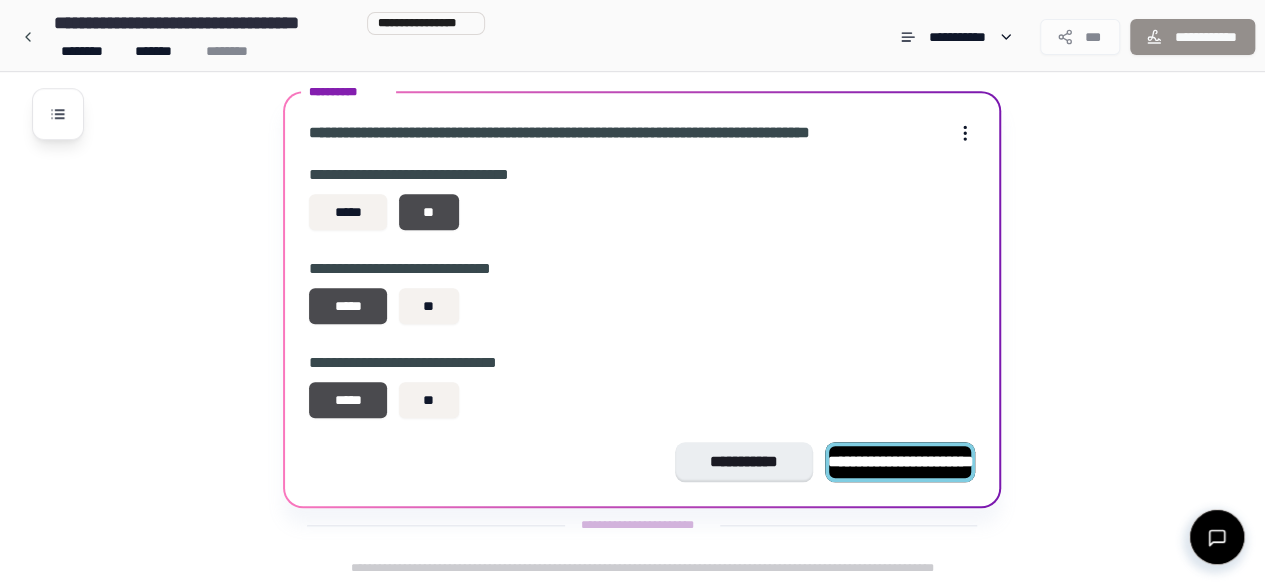 click on "**********" at bounding box center [900, 461] 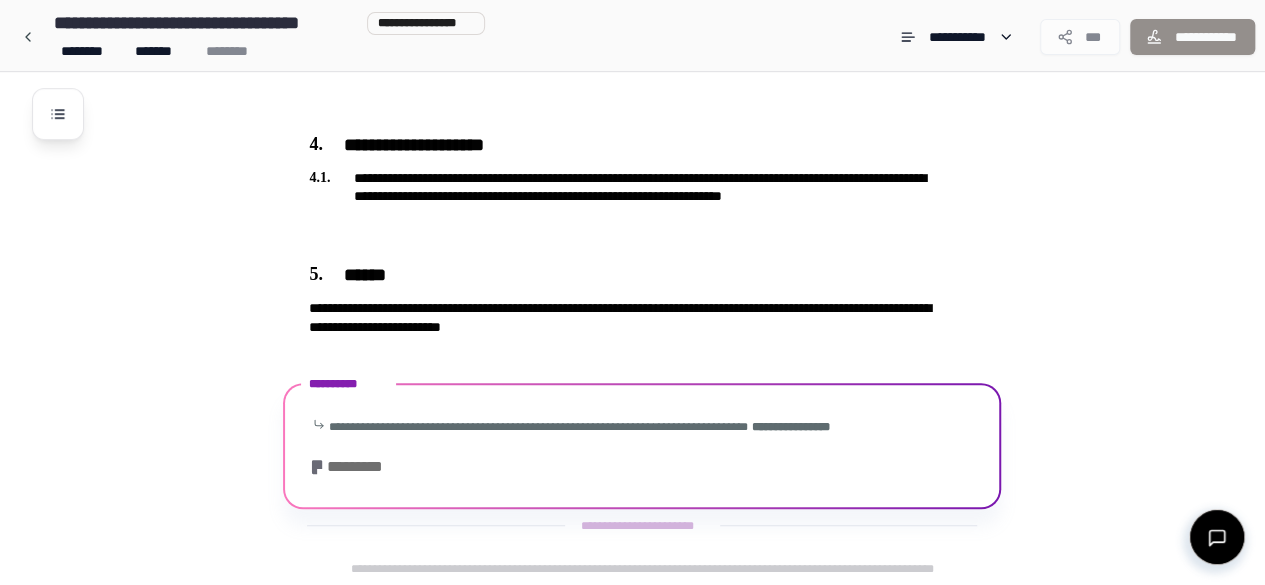 scroll, scrollTop: 510, scrollLeft: 0, axis: vertical 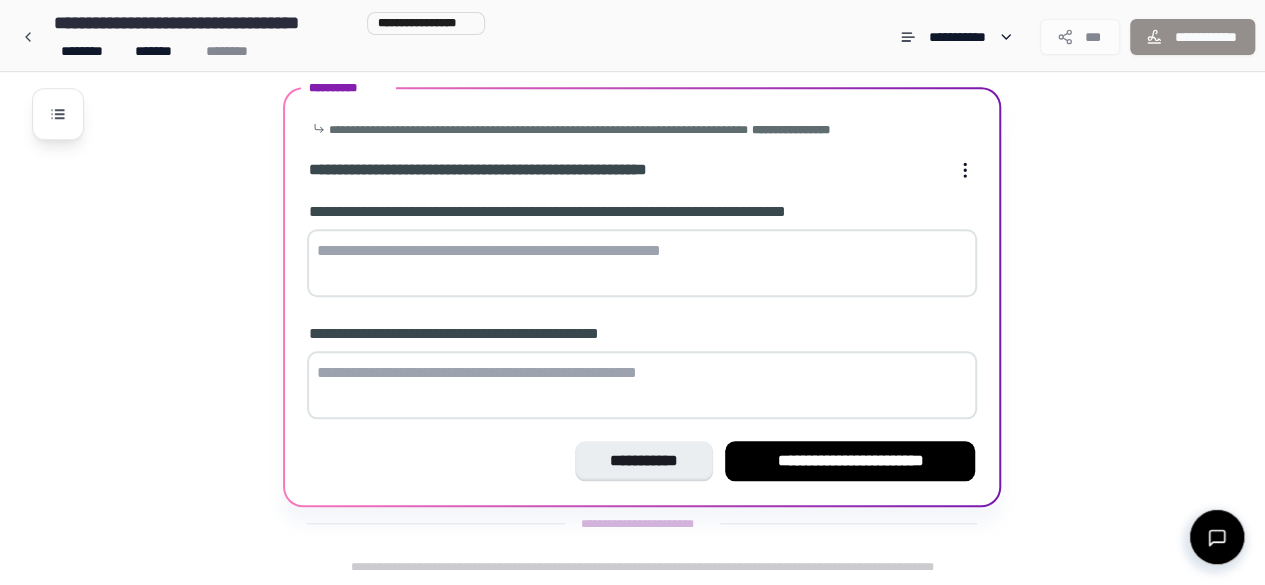 click at bounding box center [642, 385] 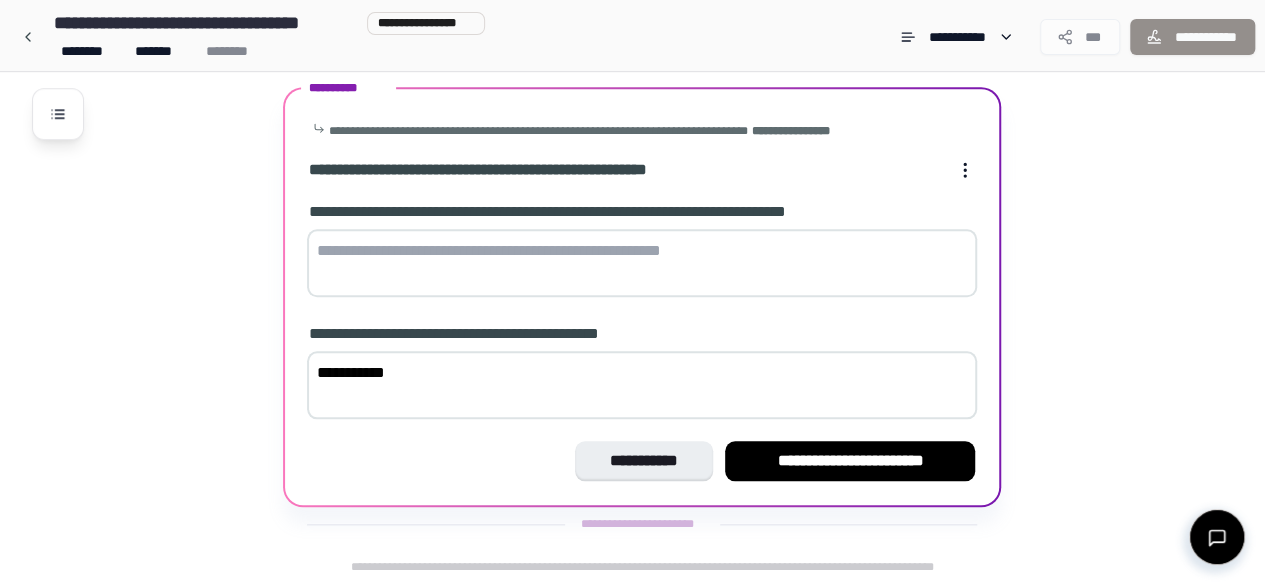 scroll, scrollTop: 806, scrollLeft: 0, axis: vertical 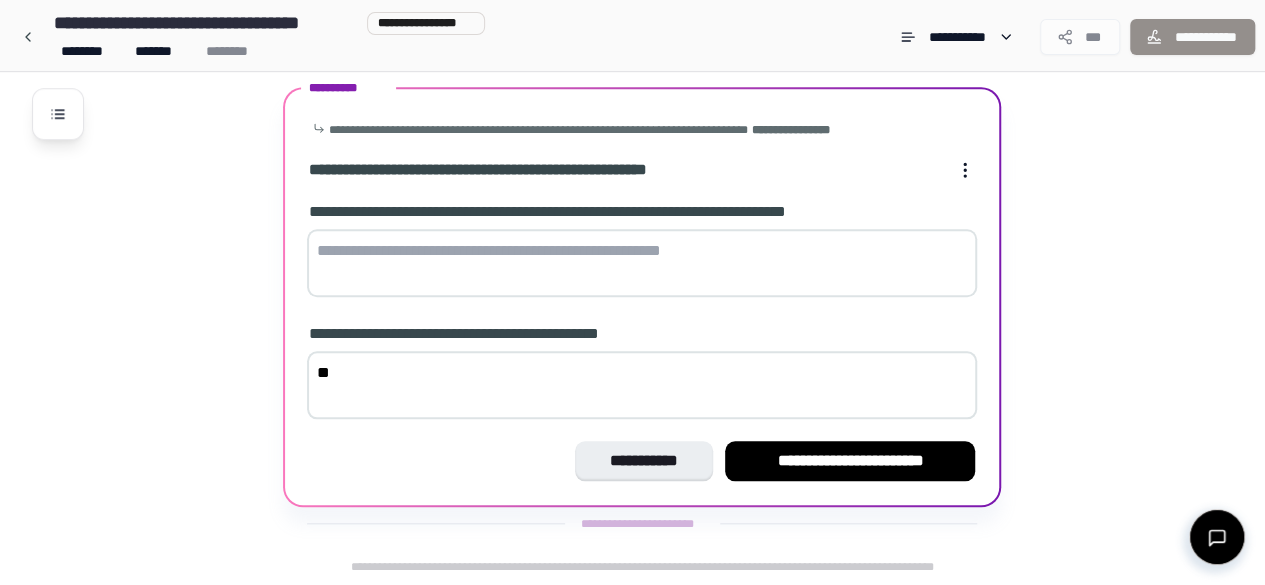 type on "*" 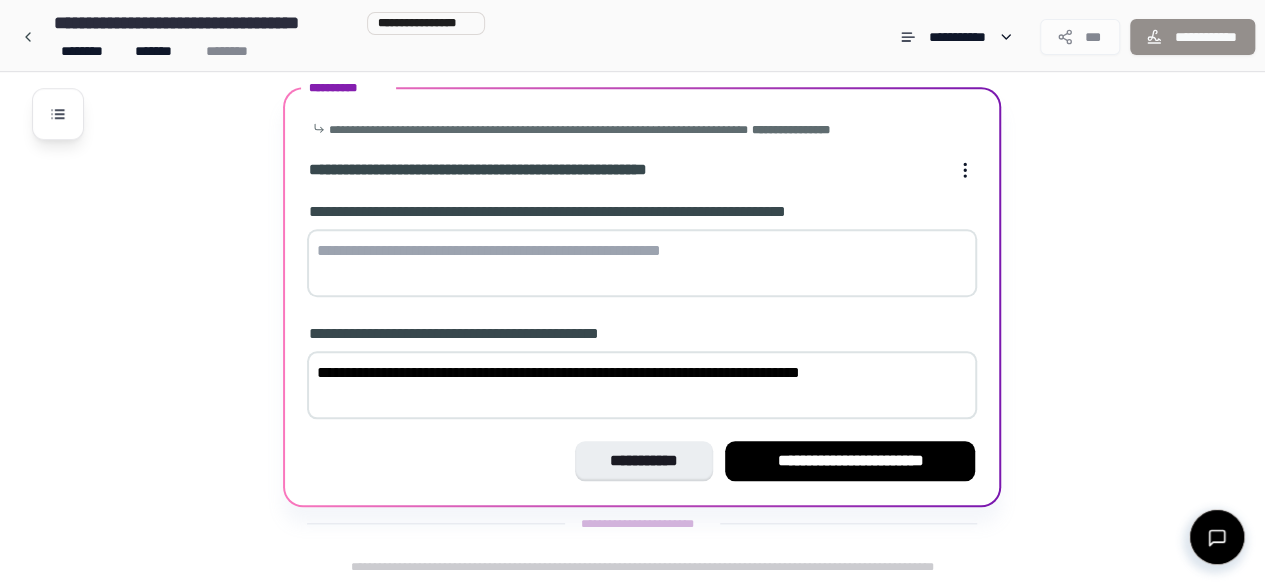 type on "**********" 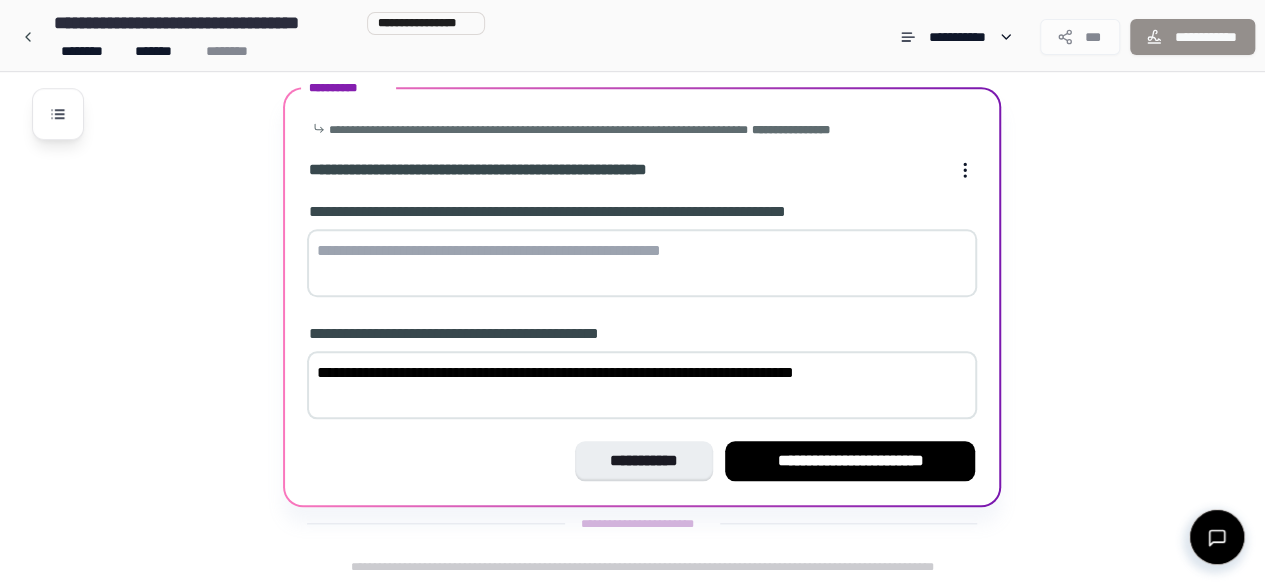 click at bounding box center (642, 263) 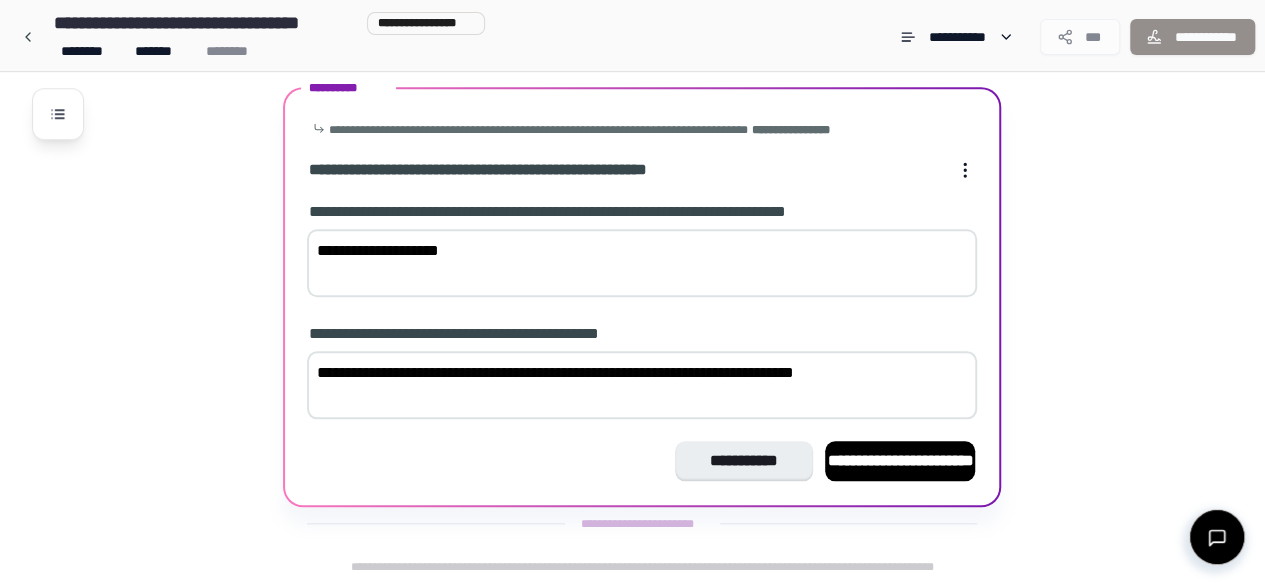 scroll, scrollTop: 806, scrollLeft: 0, axis: vertical 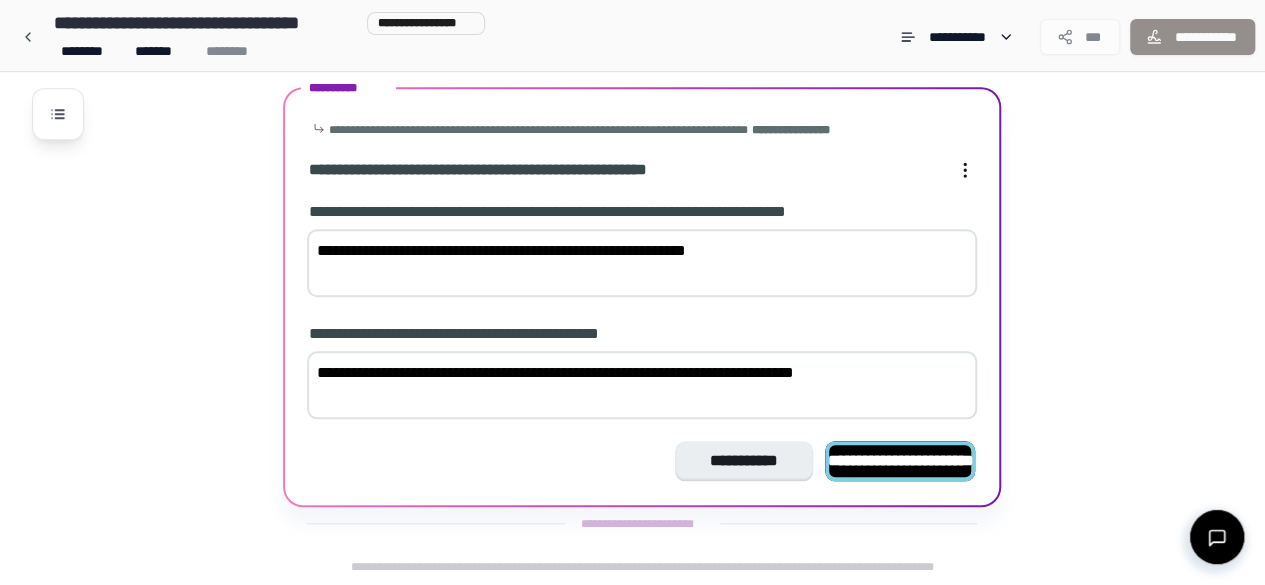 type on "**********" 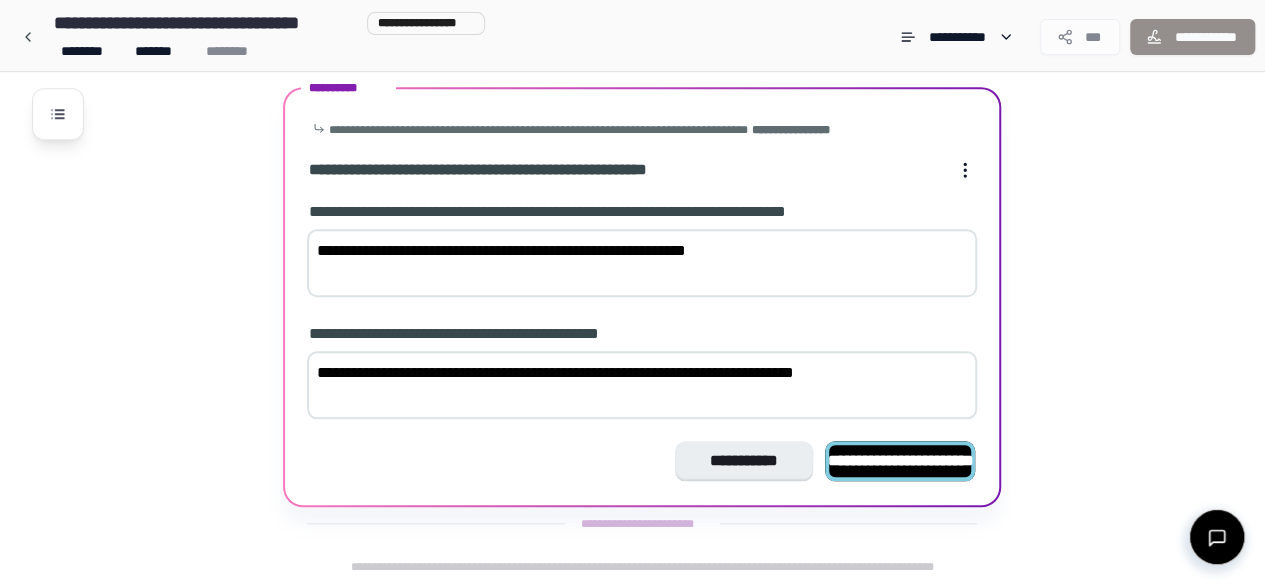 click on "**********" at bounding box center (900, 461) 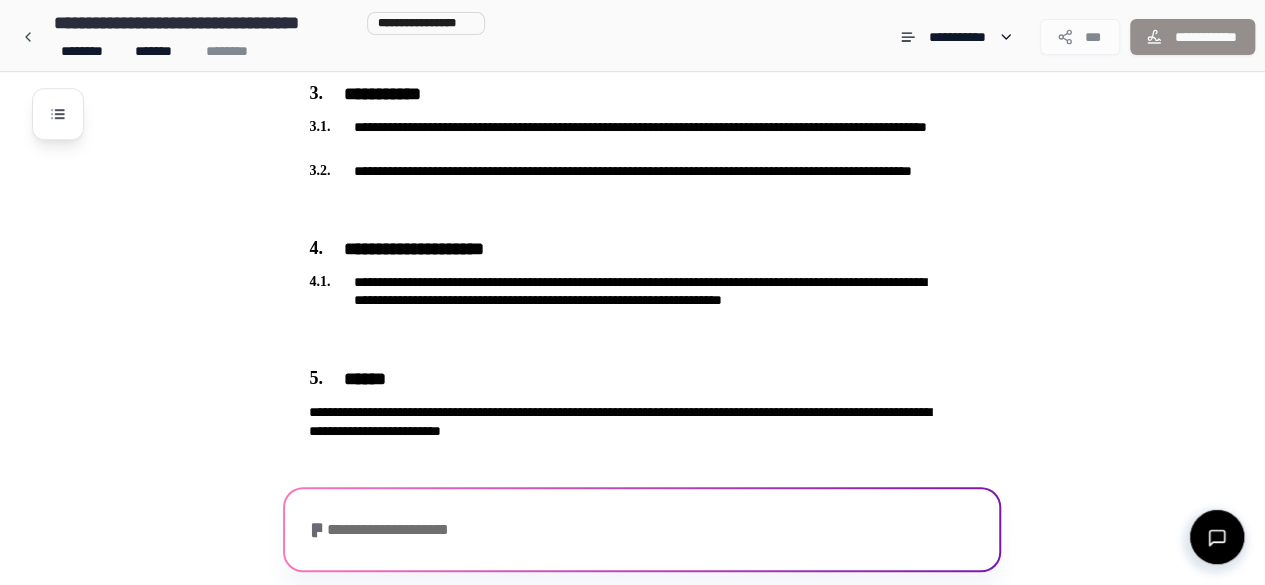 scroll, scrollTop: 479, scrollLeft: 0, axis: vertical 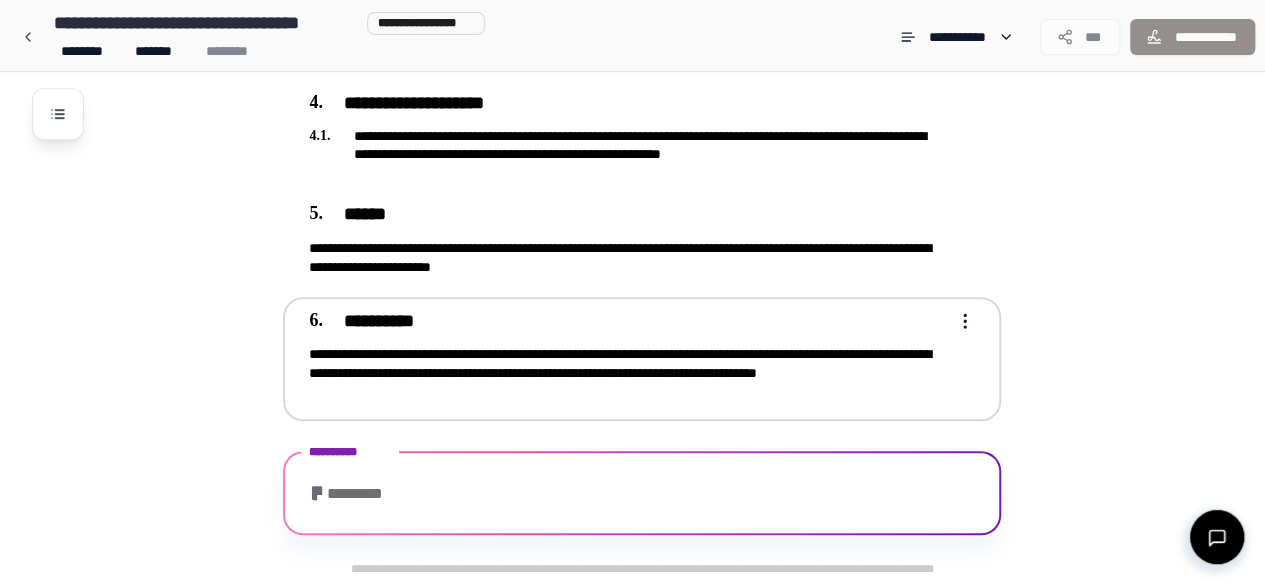 click on "**********" at bounding box center (642, 359) 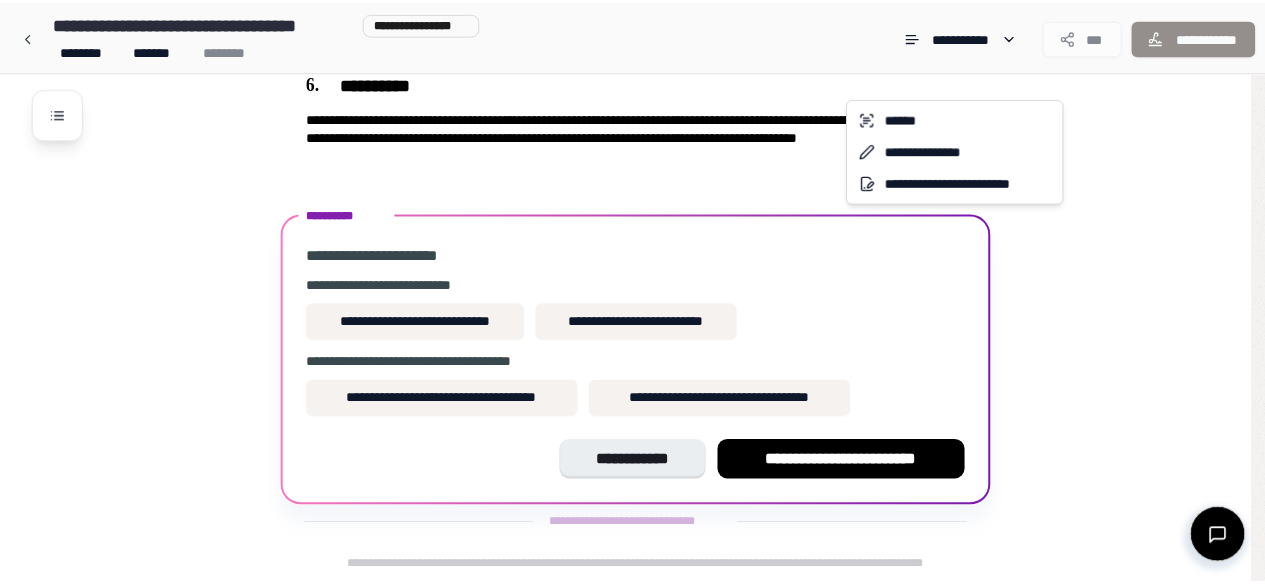 scroll, scrollTop: 806, scrollLeft: 0, axis: vertical 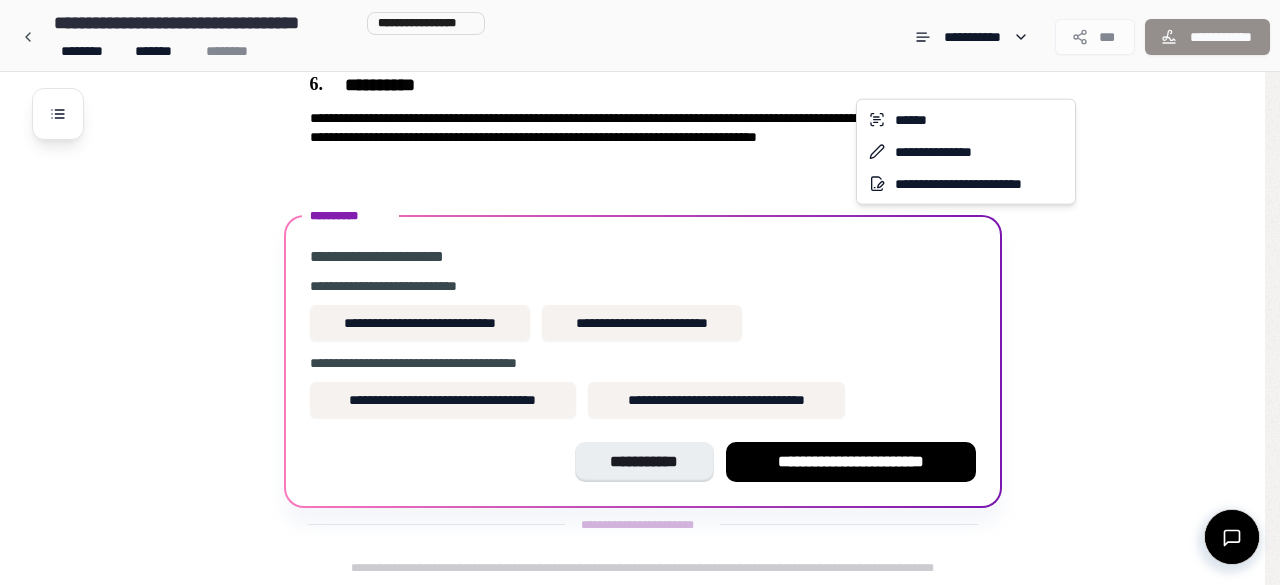 click on "**********" at bounding box center (640, -110) 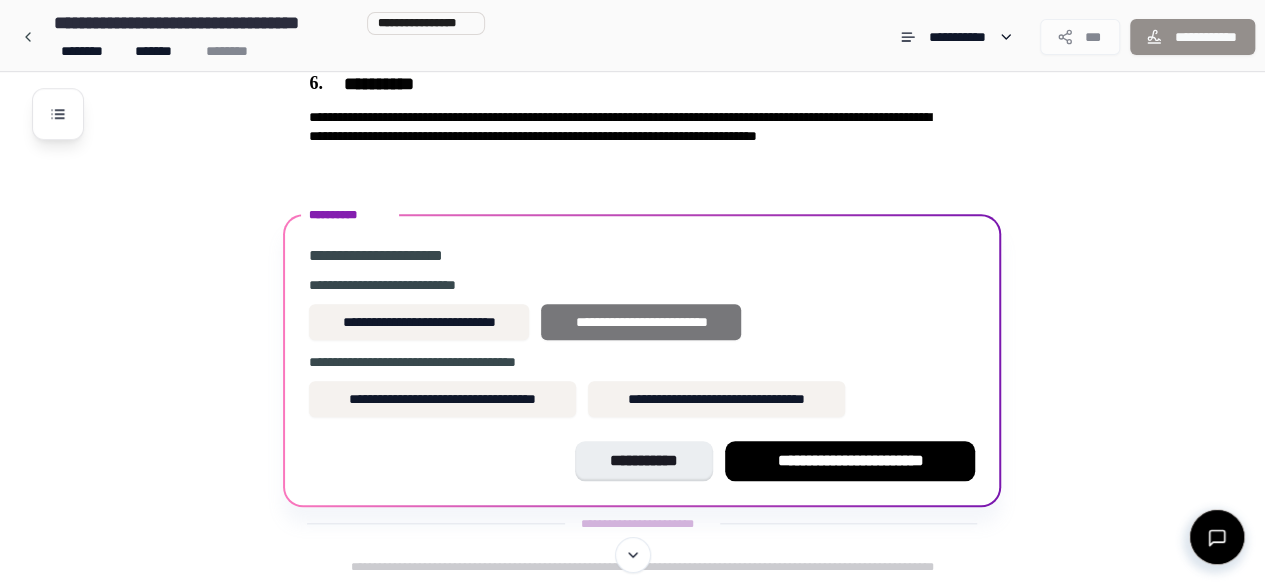 scroll, scrollTop: 784, scrollLeft: 0, axis: vertical 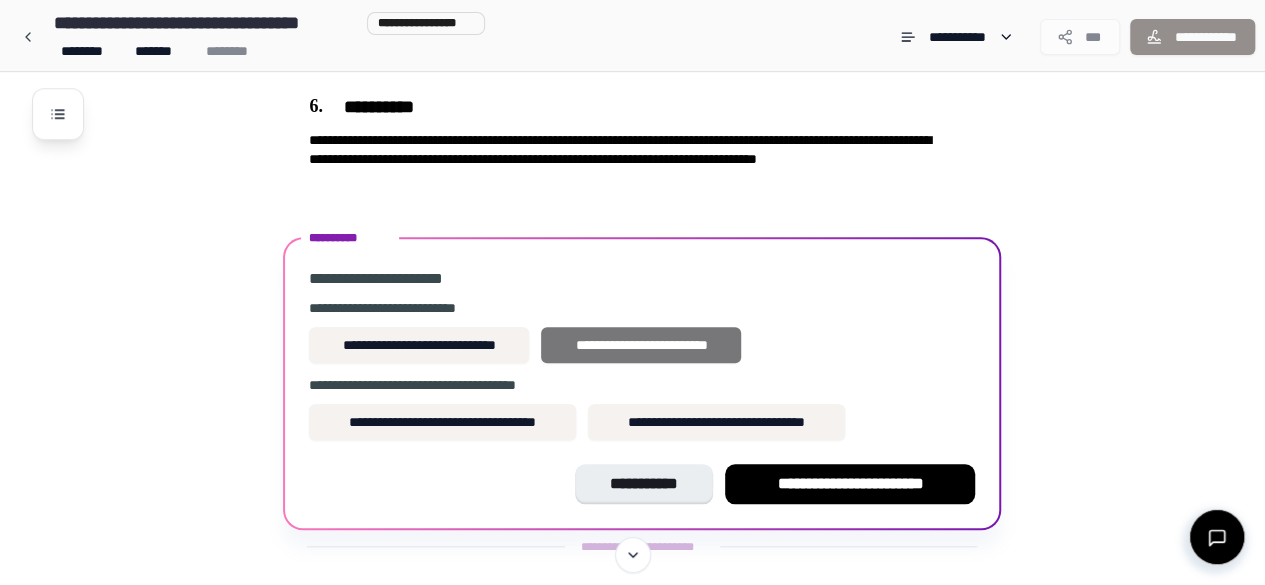 click on "**********" at bounding box center (641, 345) 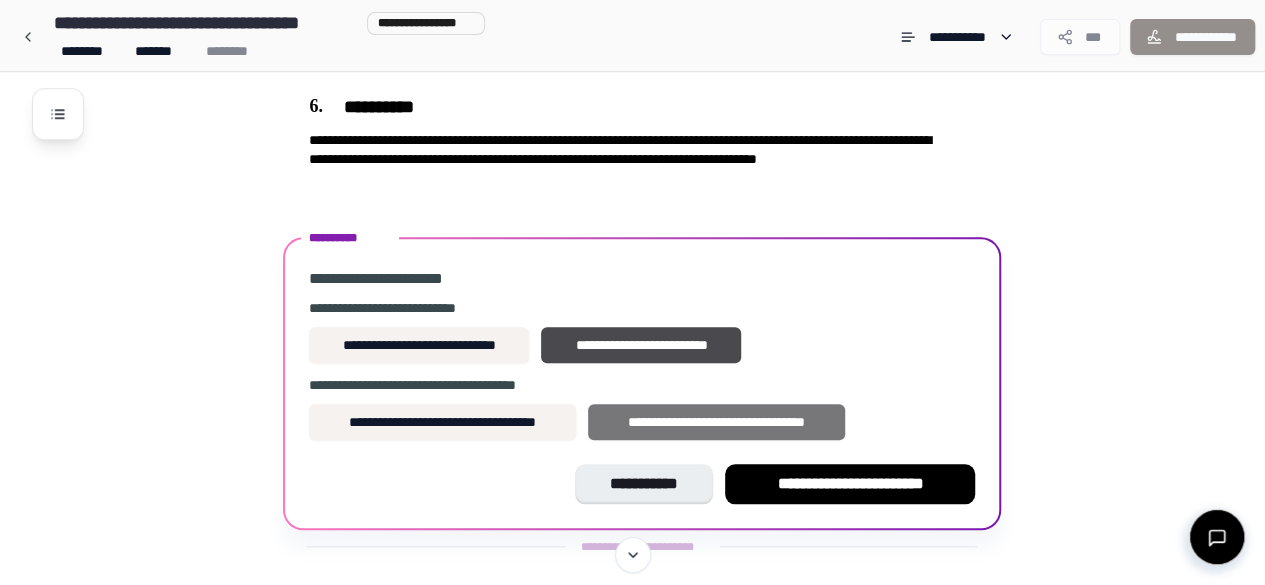 click on "**********" at bounding box center (716, 422) 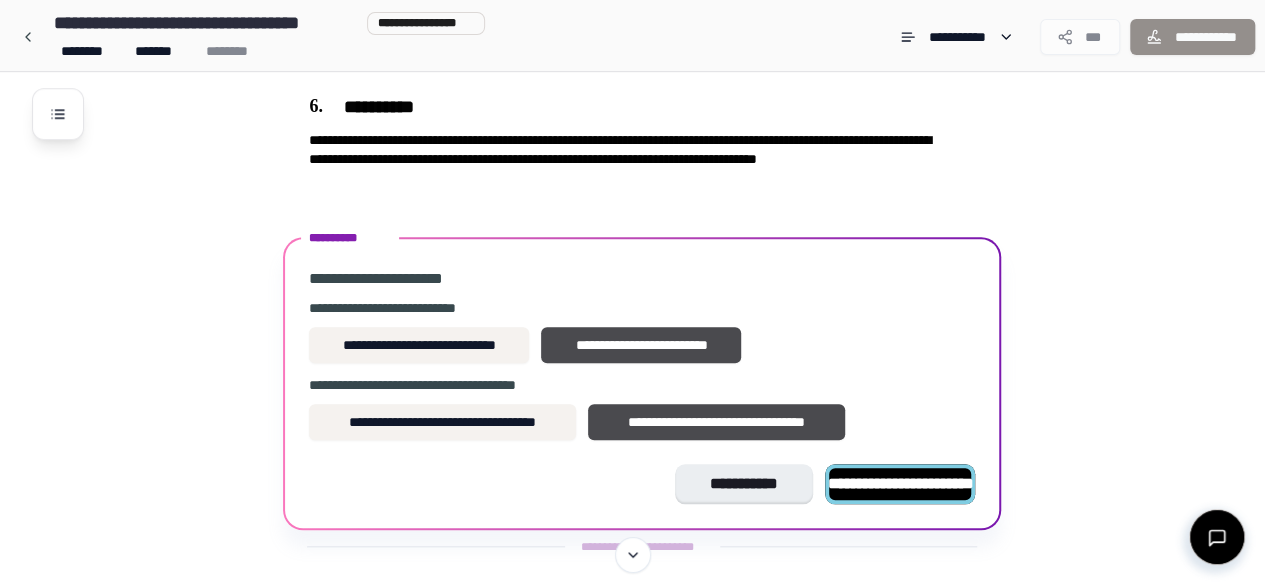 click on "**********" at bounding box center [900, 483] 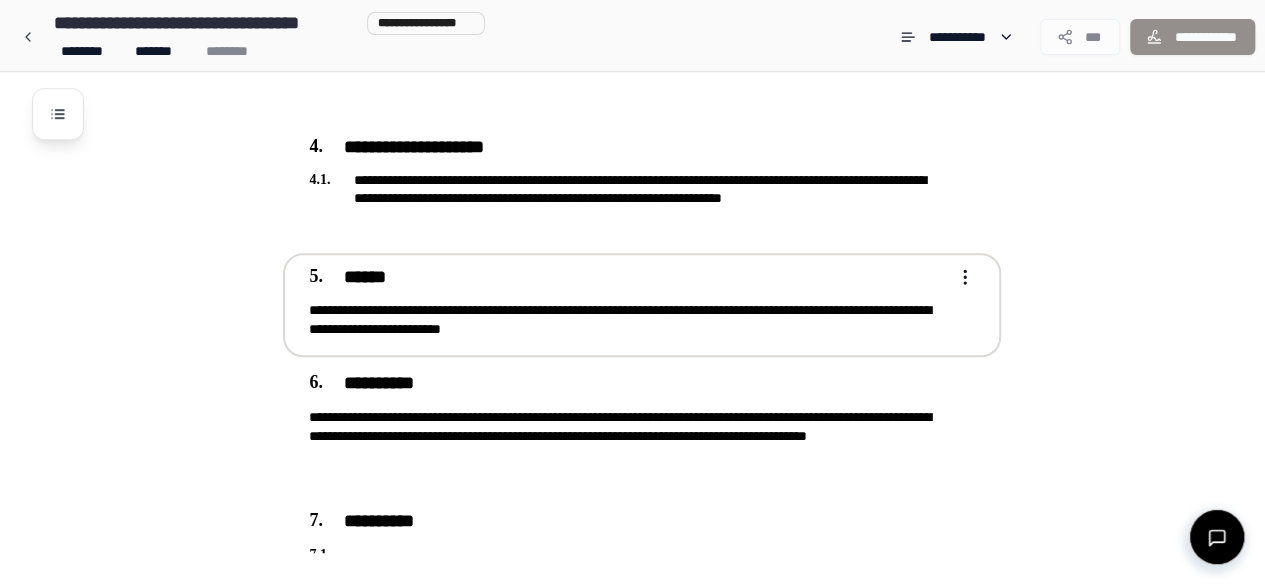 scroll, scrollTop: 599, scrollLeft: 0, axis: vertical 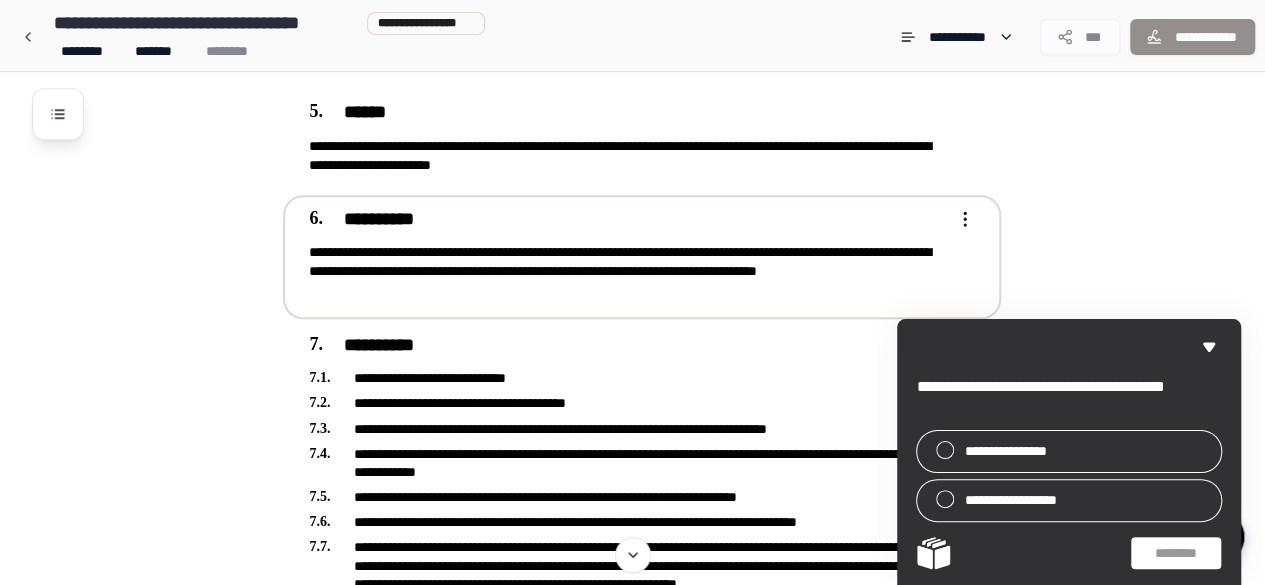 click on "**********" at bounding box center [632, 250] 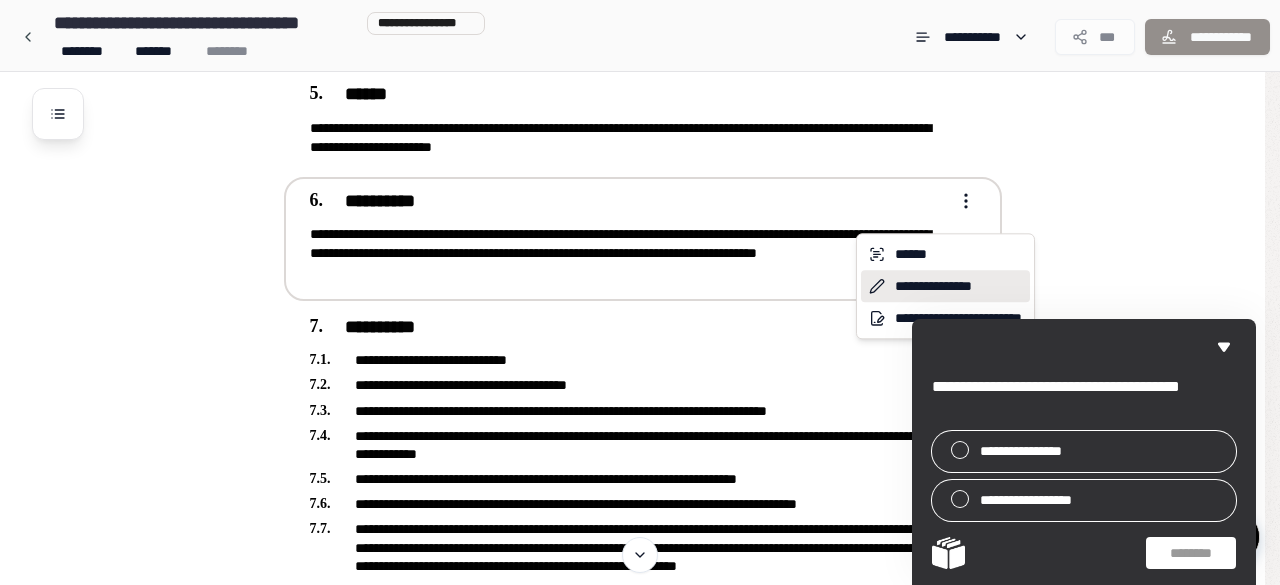 scroll, scrollTop: 672, scrollLeft: 0, axis: vertical 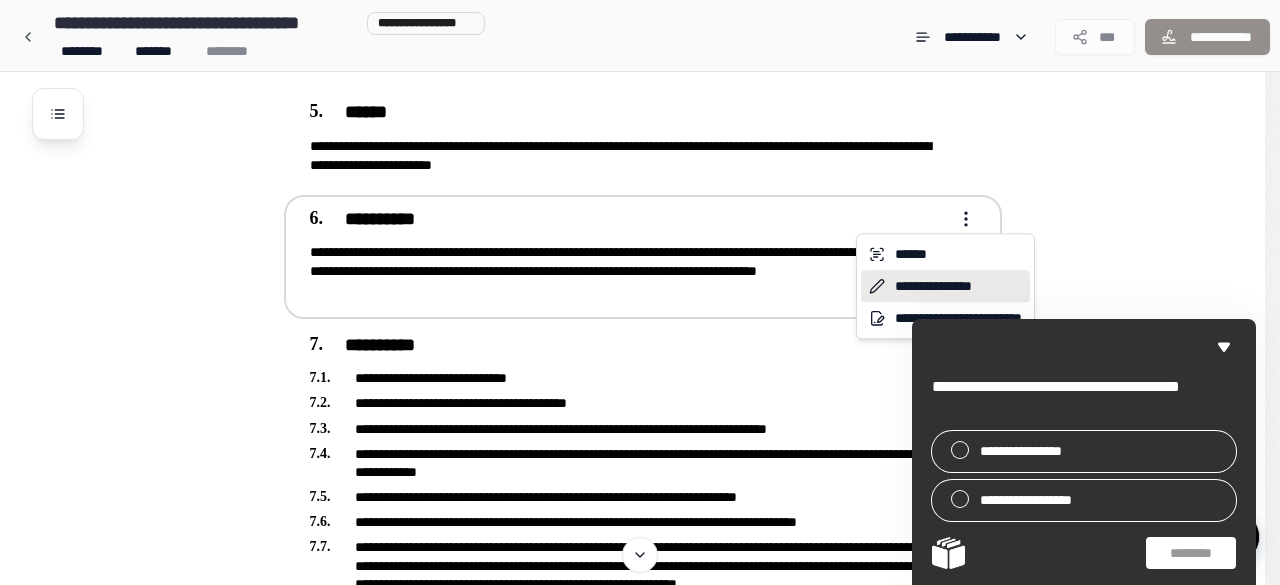 click on "**********" at bounding box center (933, 286) 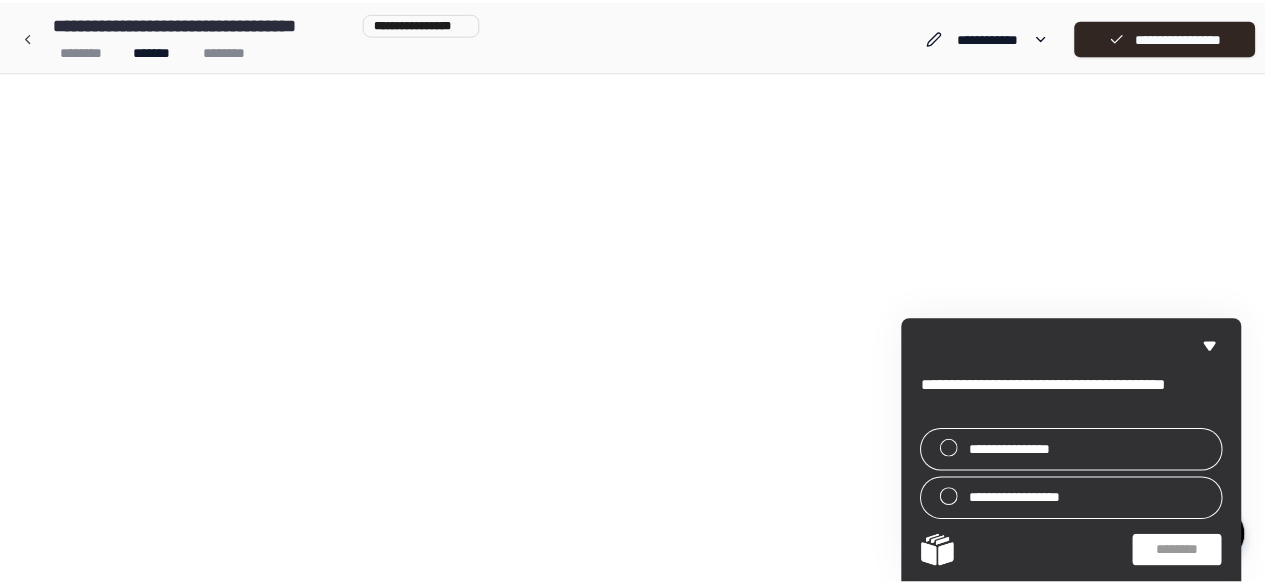 scroll, scrollTop: 0, scrollLeft: 0, axis: both 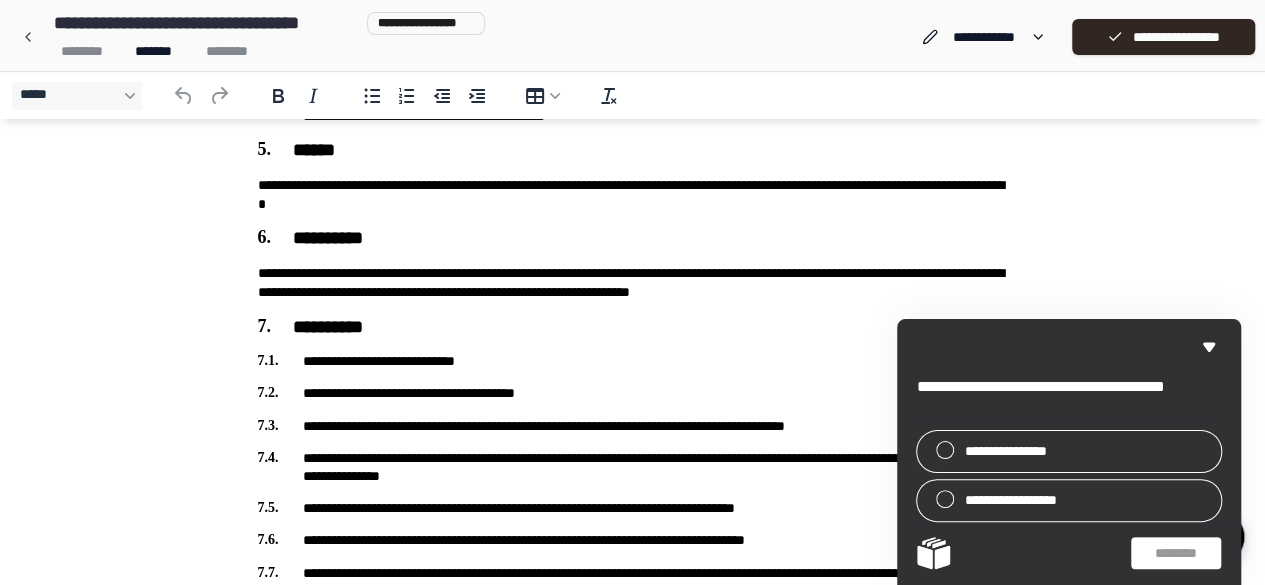 click on "**********" at bounding box center [633, 283] 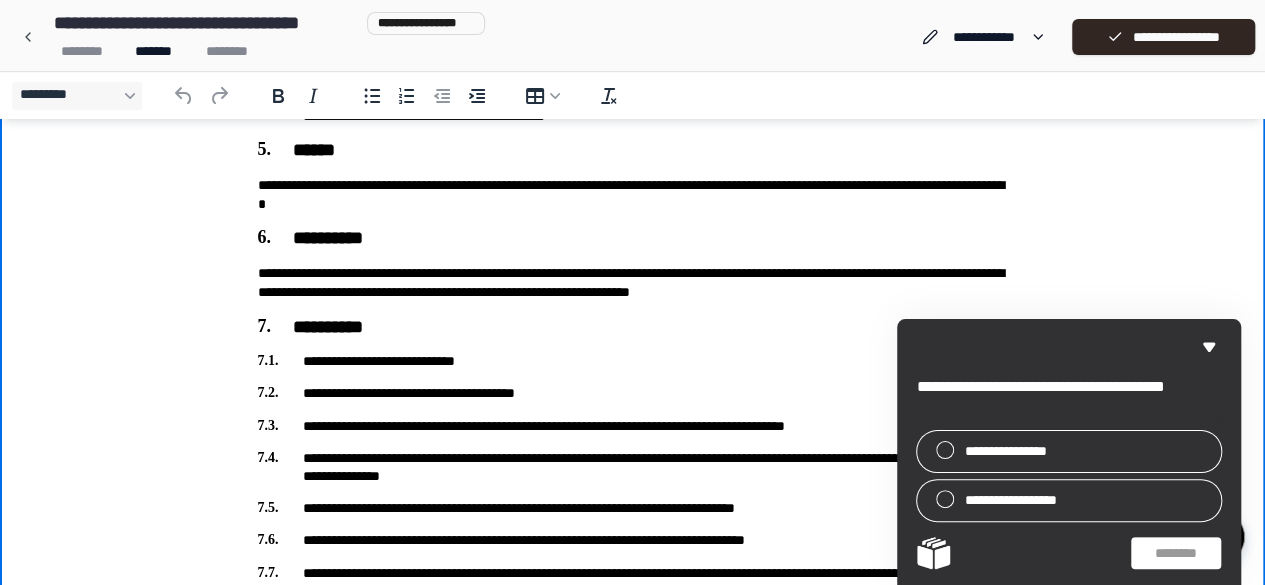 type 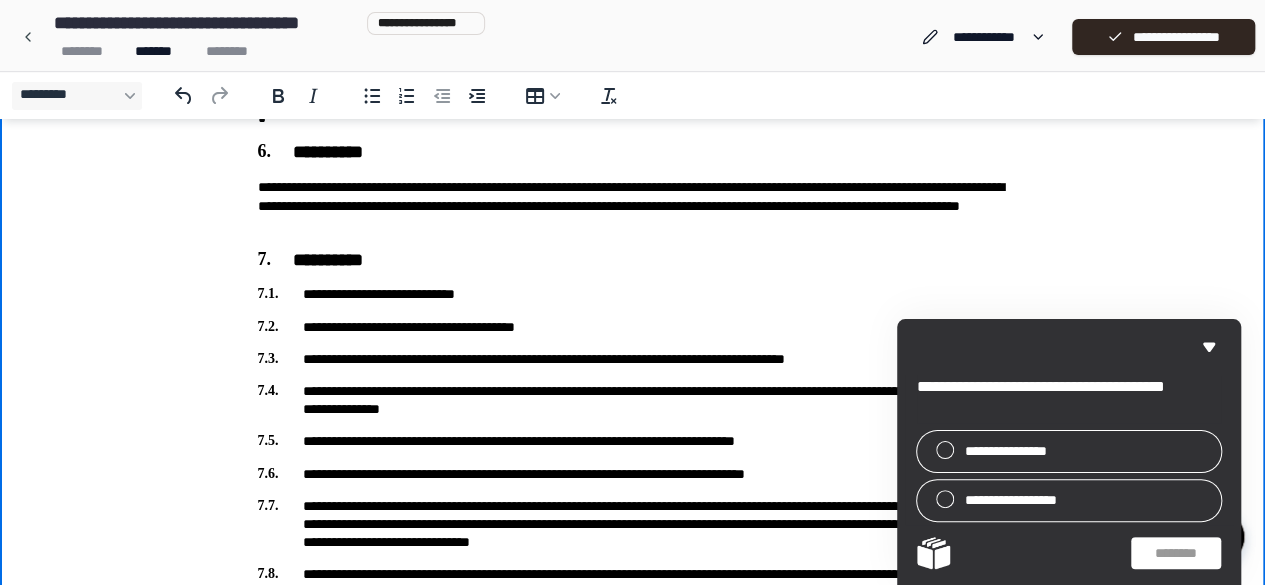 scroll, scrollTop: 808, scrollLeft: 0, axis: vertical 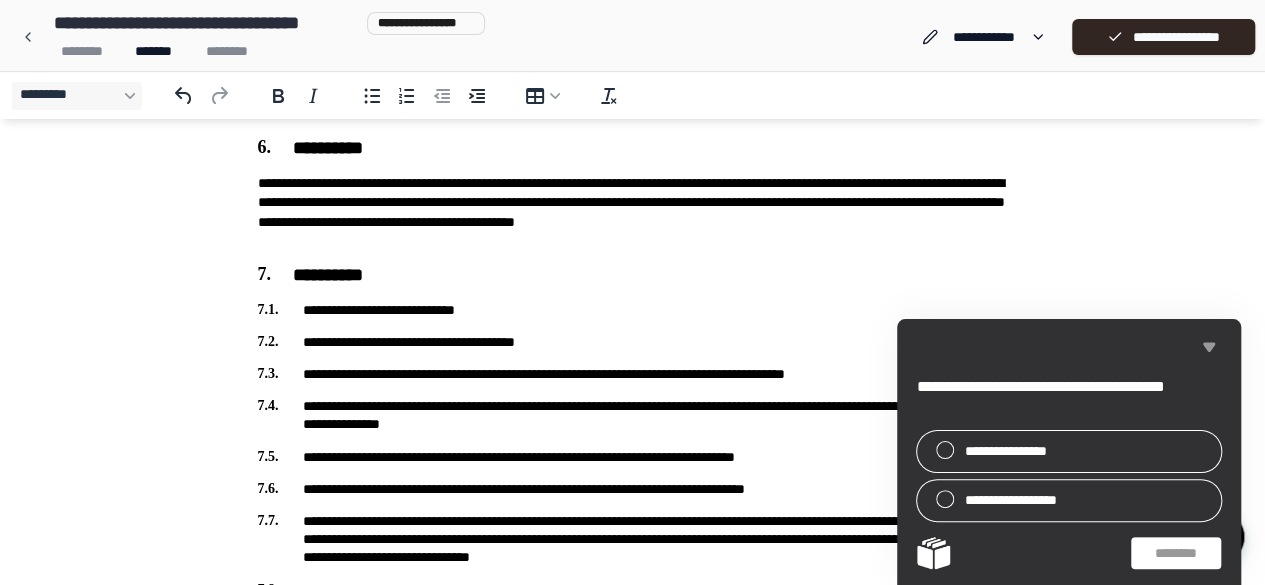 click 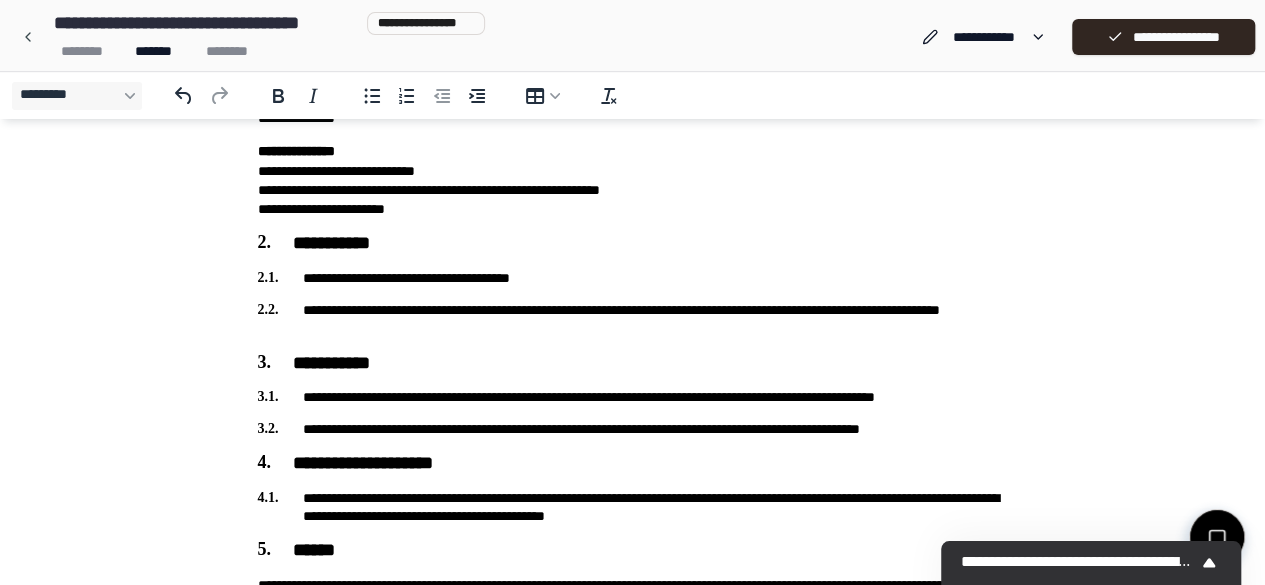 scroll, scrollTop: 258, scrollLeft: 0, axis: vertical 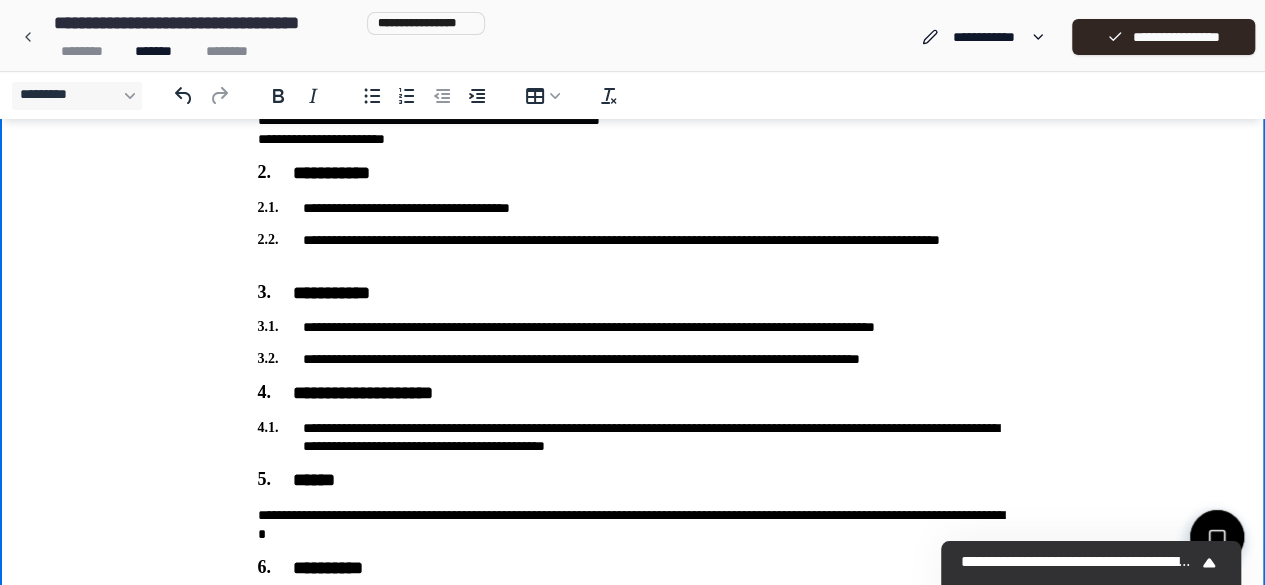 click on "**********" at bounding box center (633, 249) 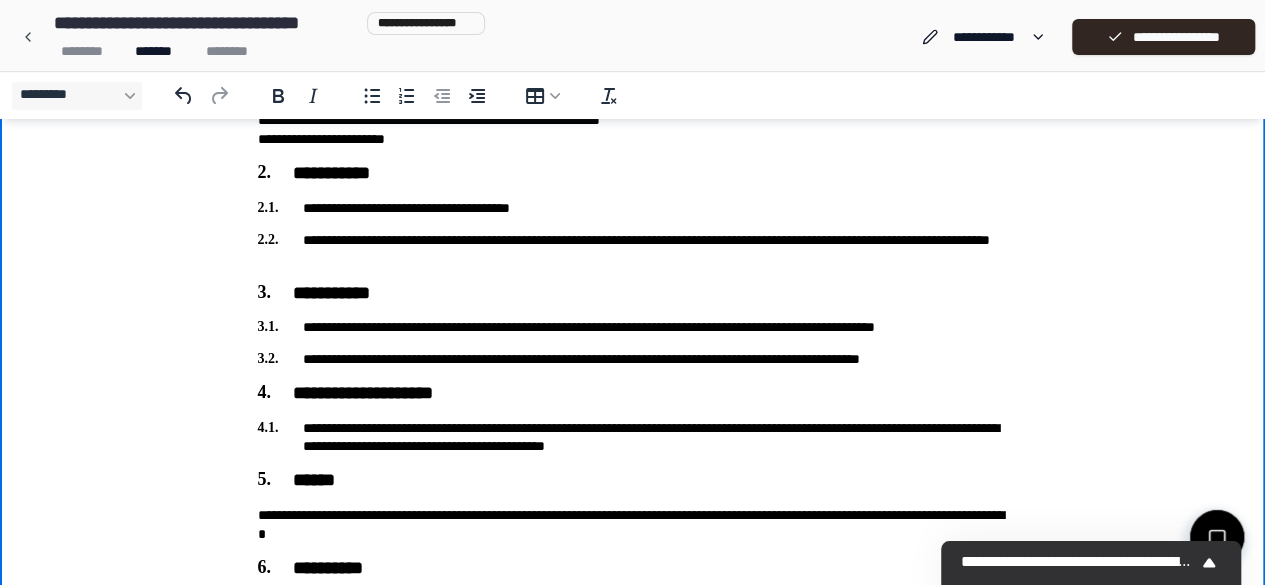 click on "**********" at bounding box center [633, 478] 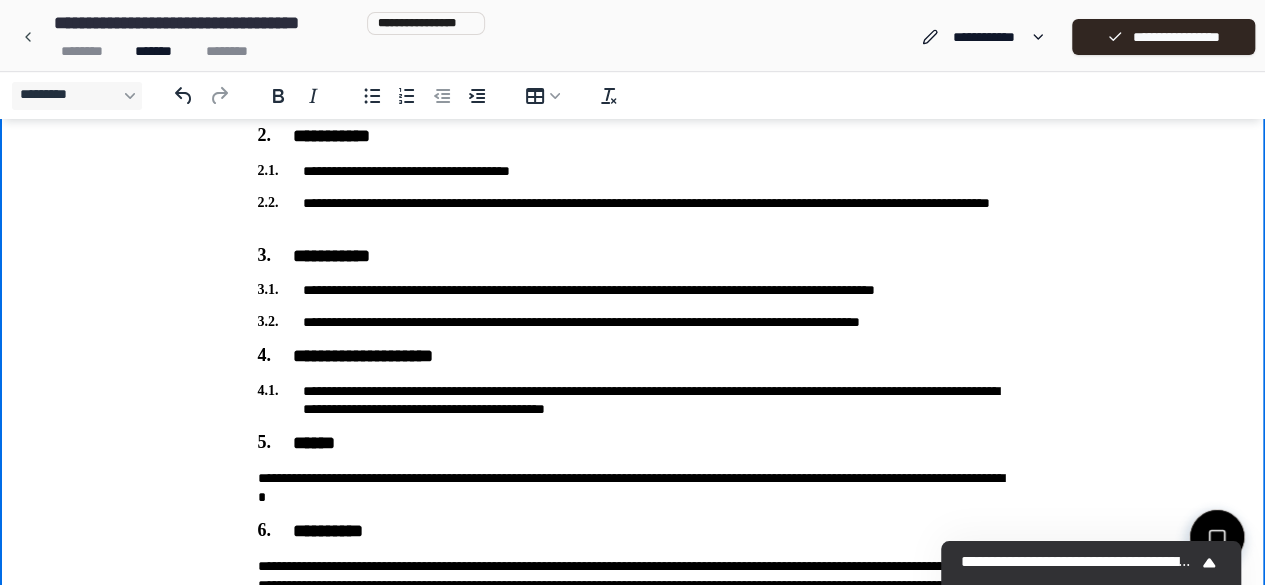 scroll, scrollTop: 302, scrollLeft: 0, axis: vertical 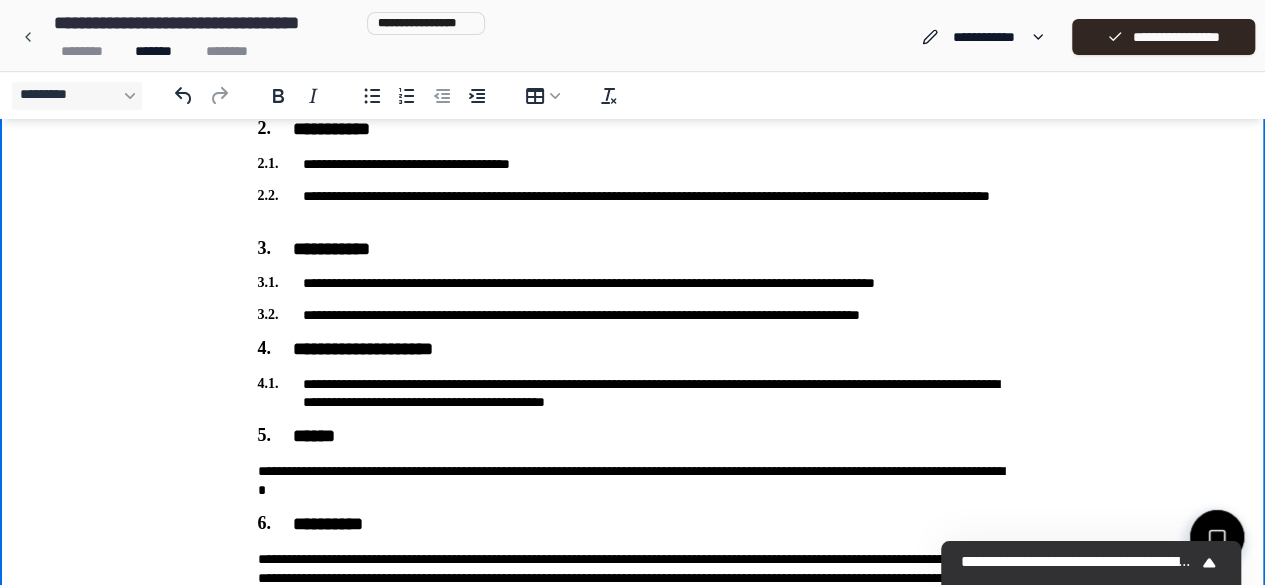 click on "**********" at bounding box center (633, 283) 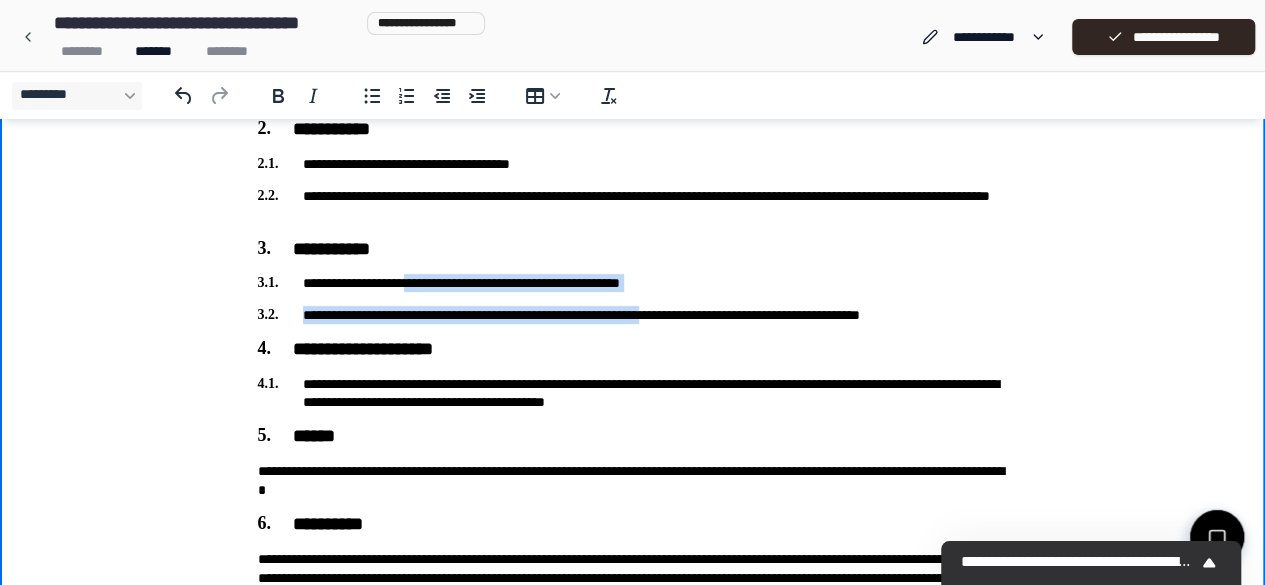 drag, startPoint x: 729, startPoint y: 293, endPoint x: 441, endPoint y: 285, distance: 288.11108 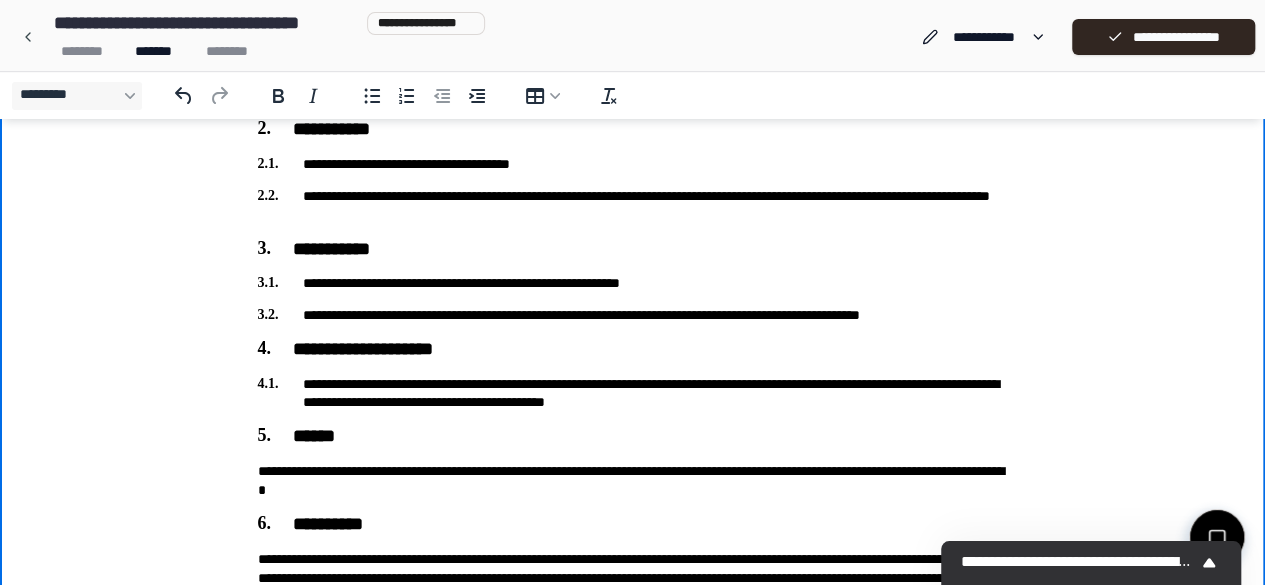 click on "**********" at bounding box center [633, 434] 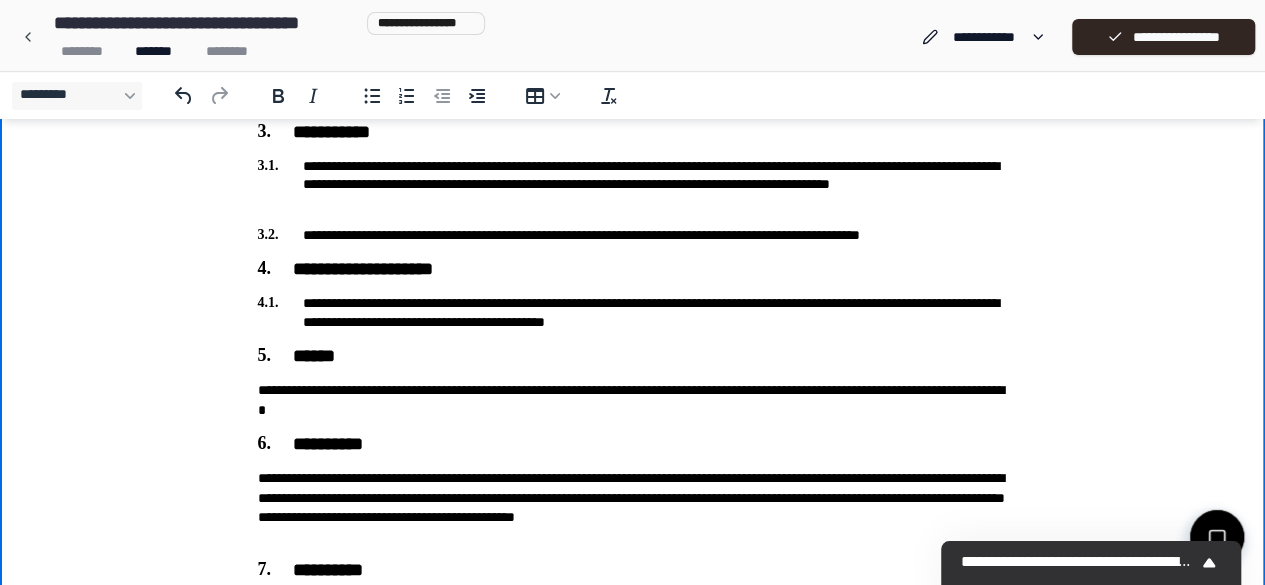 scroll, scrollTop: 422, scrollLeft: 0, axis: vertical 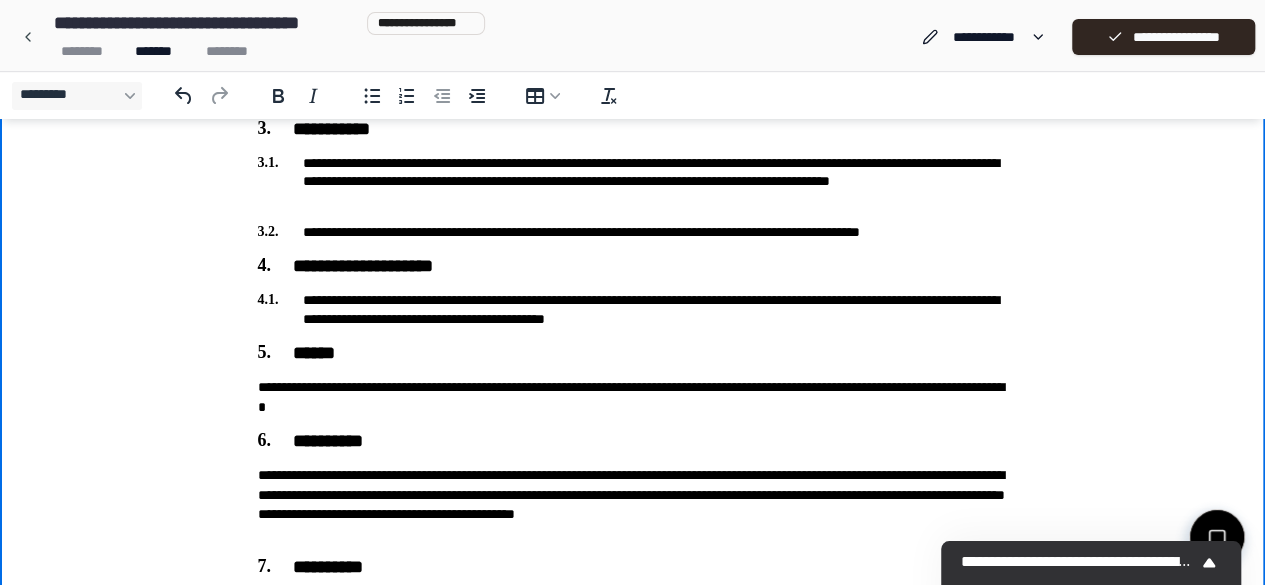 click on "**********" at bounding box center [633, 309] 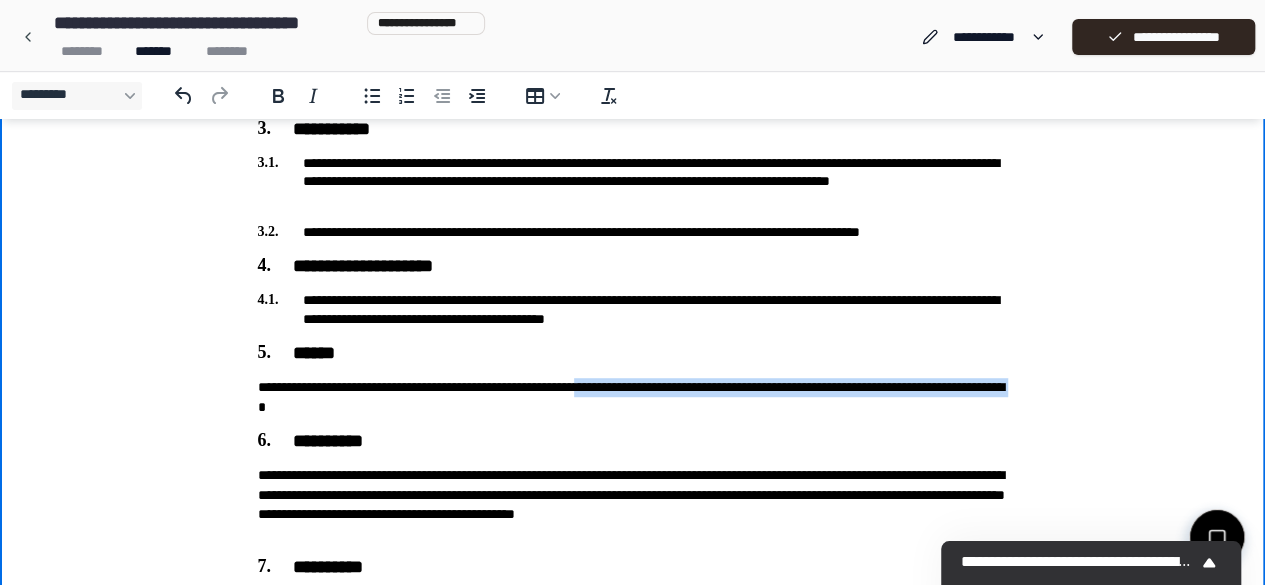 drag, startPoint x: 479, startPoint y: 409, endPoint x: 662, endPoint y: 394, distance: 183.61372 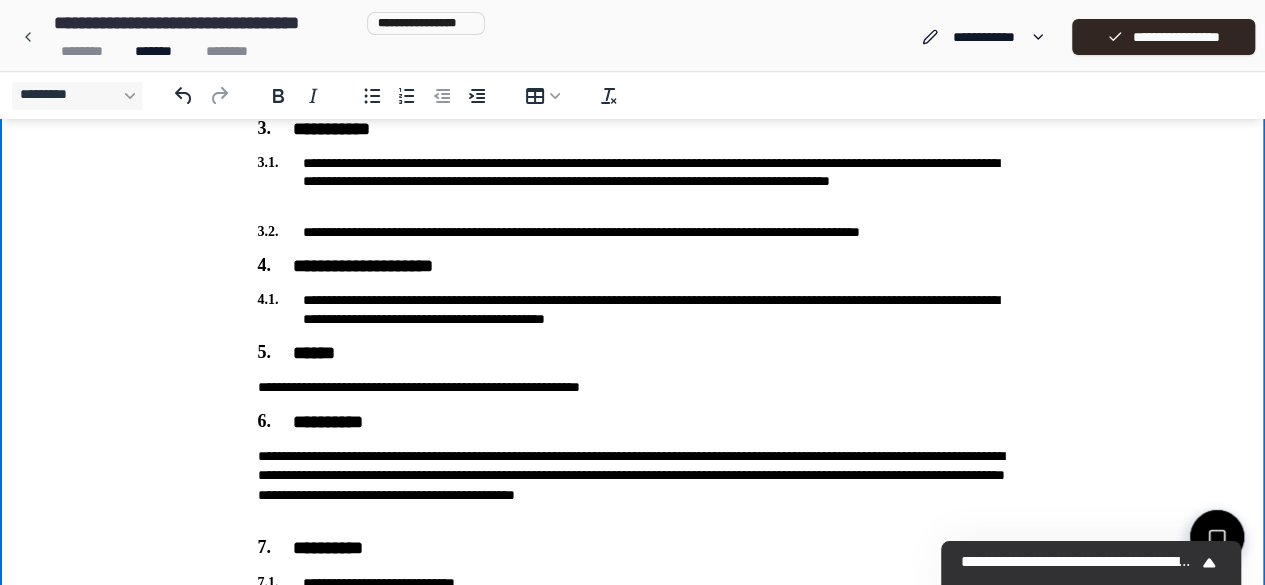 click on "**********" at bounding box center (633, 387) 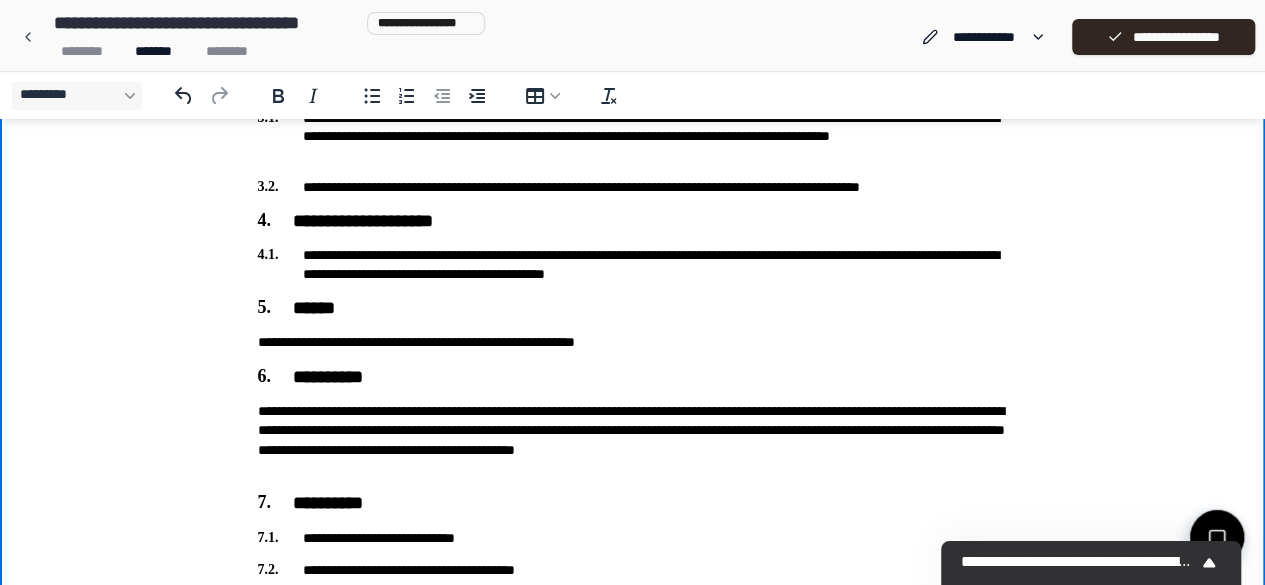scroll, scrollTop: 474, scrollLeft: 0, axis: vertical 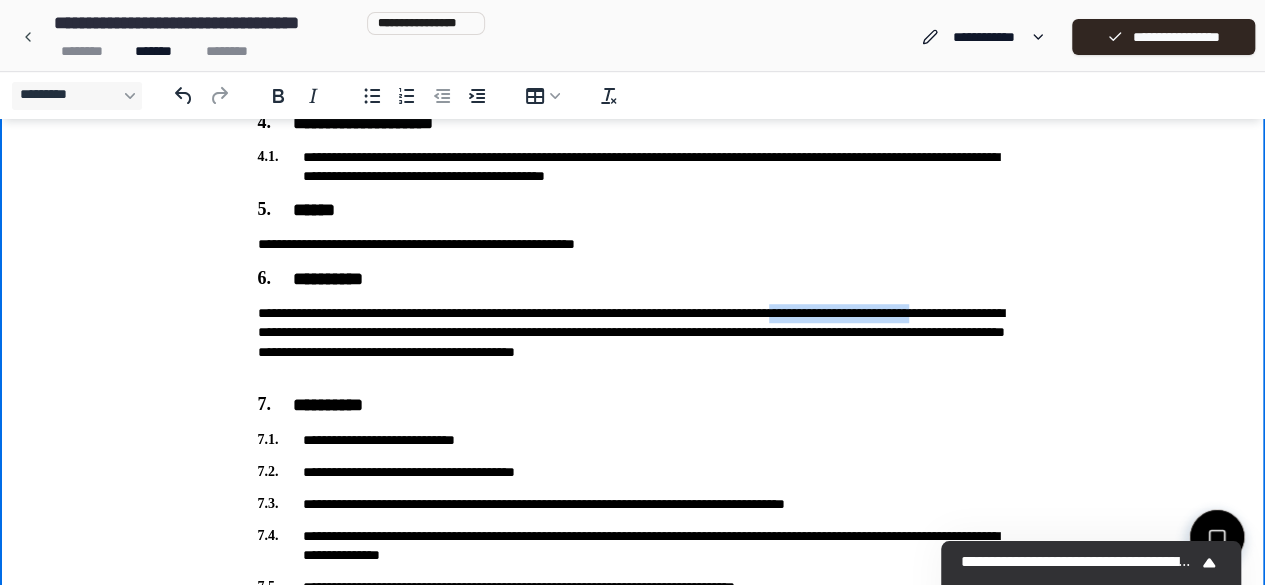 drag, startPoint x: 370, startPoint y: 334, endPoint x: 913, endPoint y: 313, distance: 543.40594 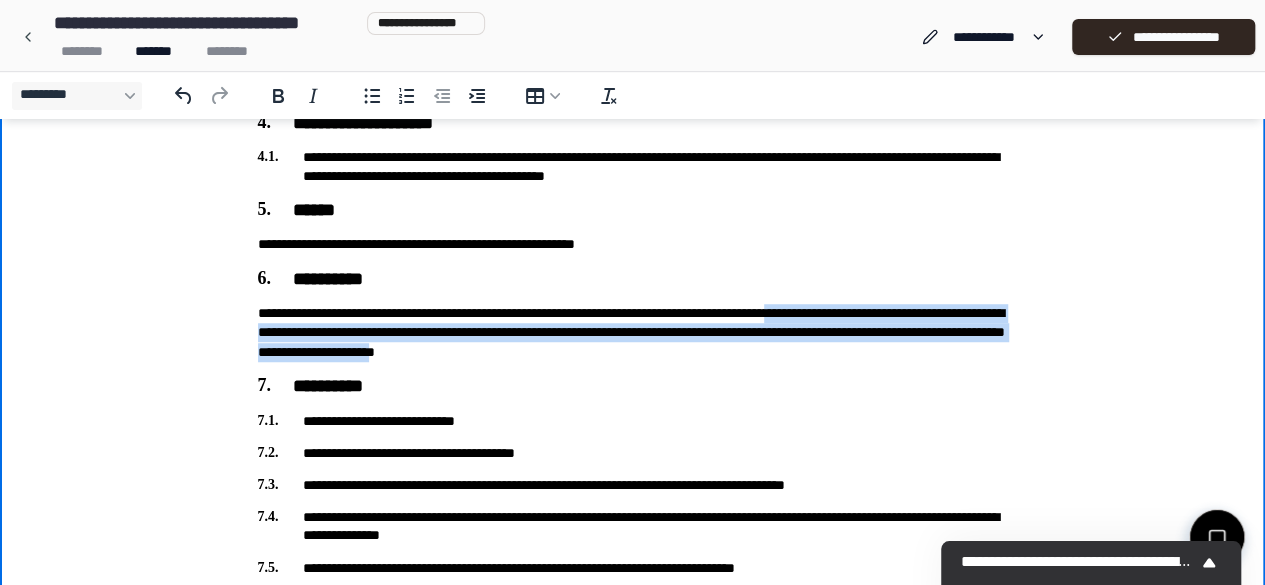 drag, startPoint x: 934, startPoint y: 348, endPoint x: 909, endPoint y: 318, distance: 39.051247 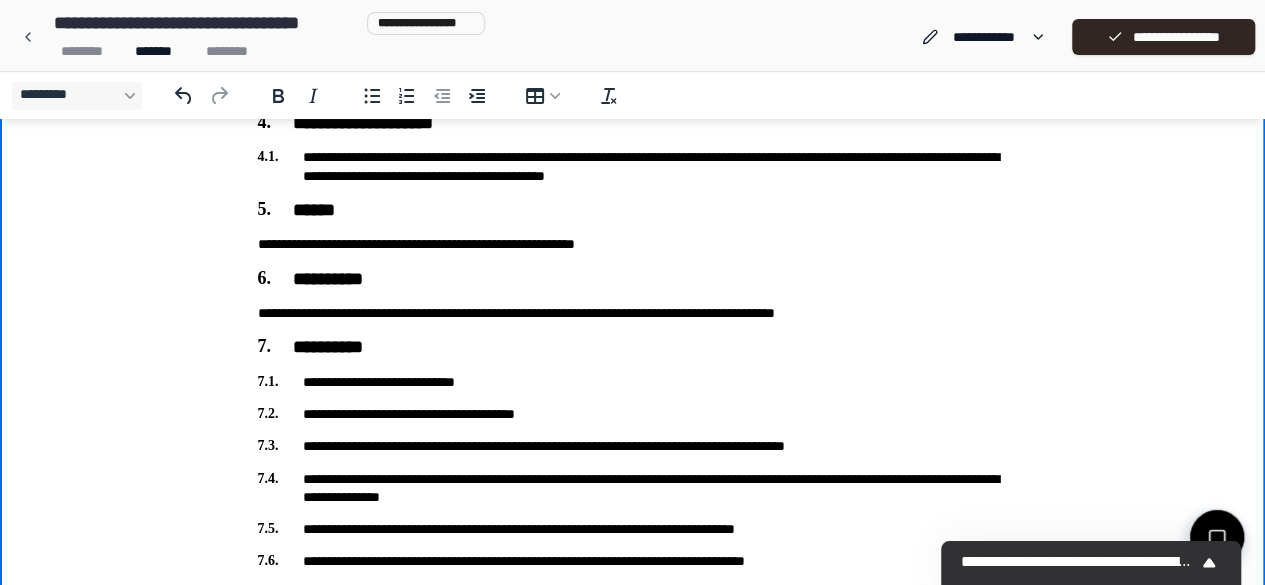 click on "**********" at bounding box center [633, 313] 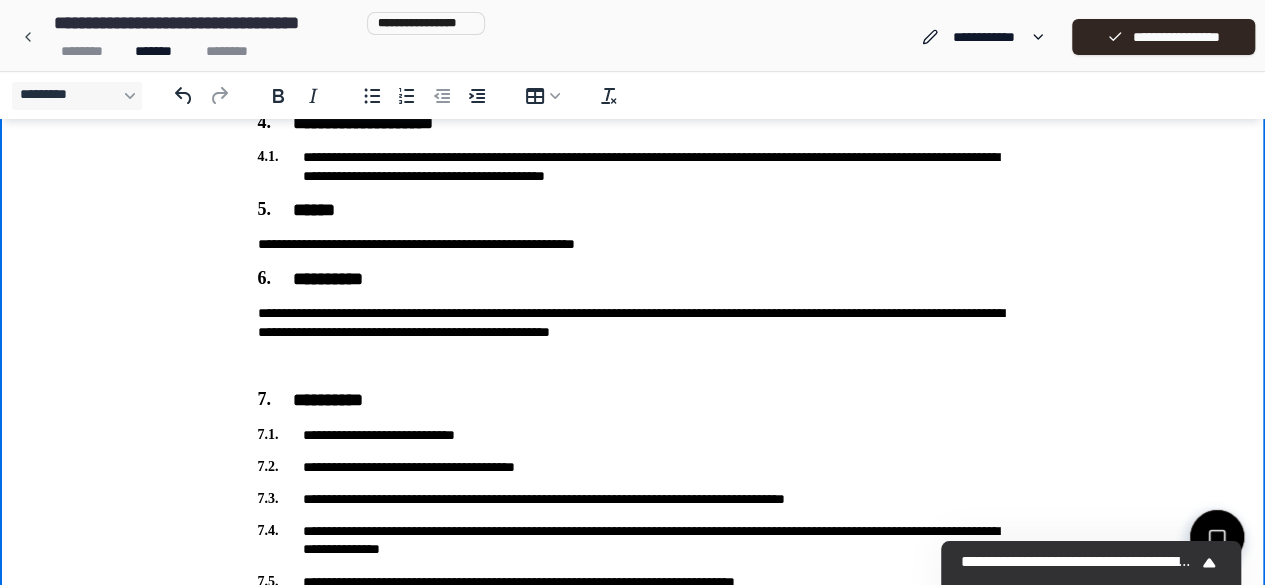 click on "**********" at bounding box center [633, 323] 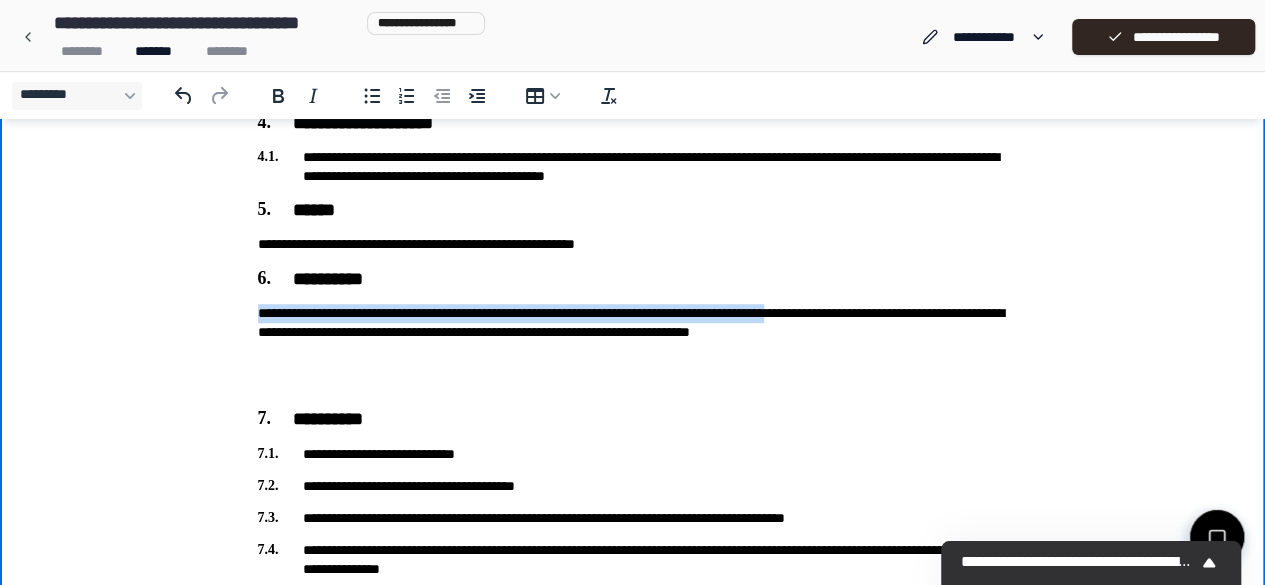 drag, startPoint x: 910, startPoint y: 320, endPoint x: 257, endPoint y: 310, distance: 653.07654 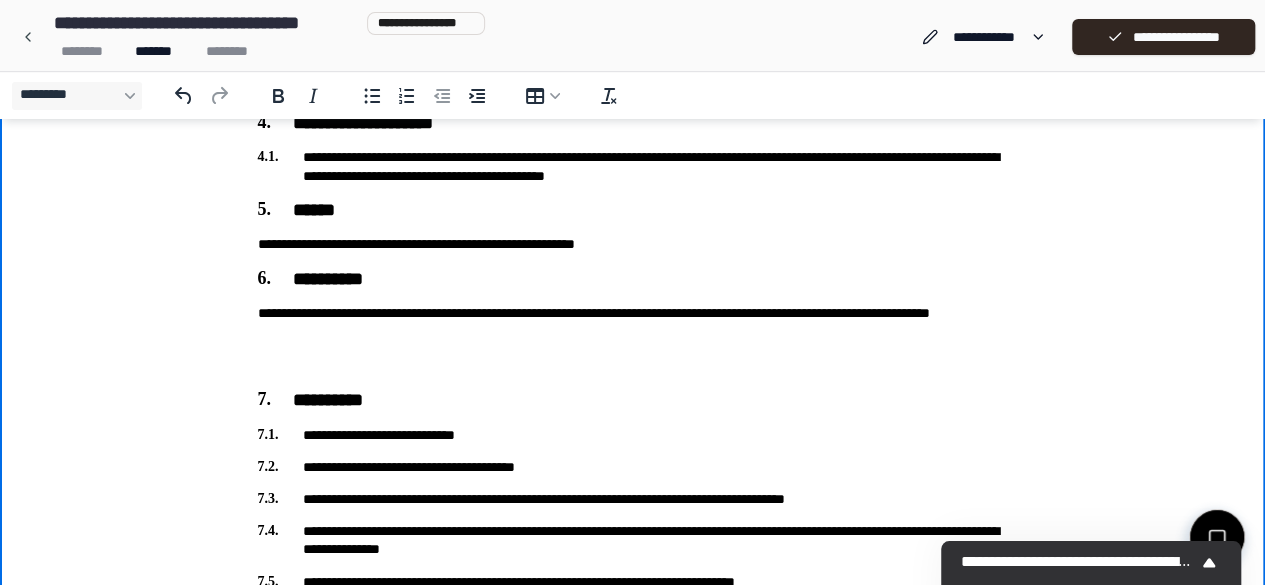 click on "**********" at bounding box center [633, 323] 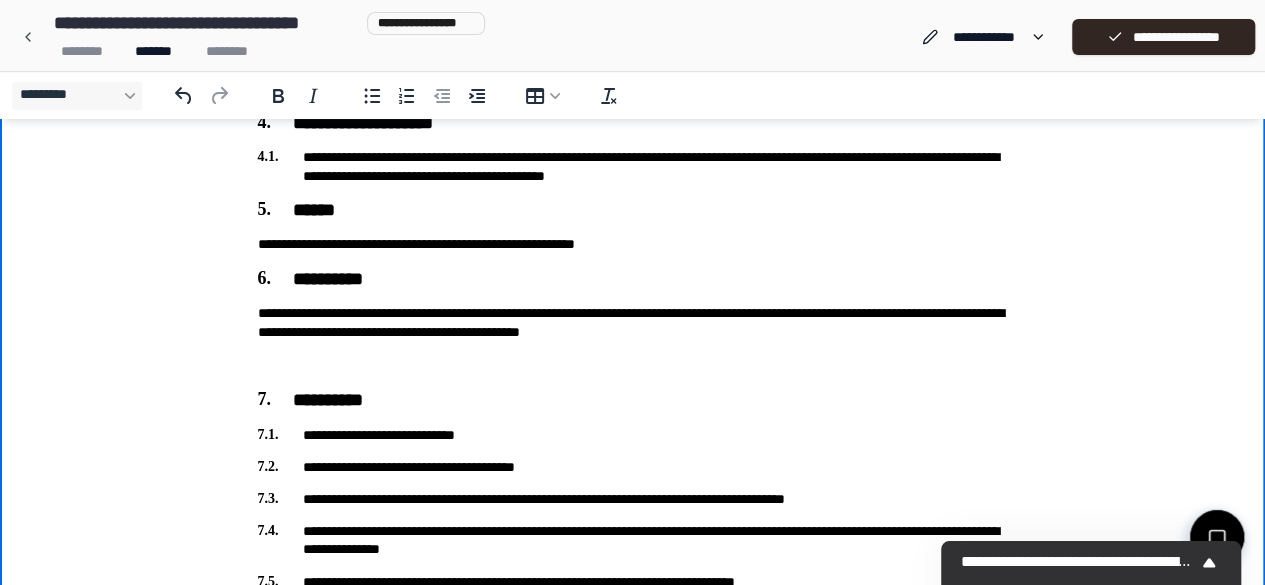 click on "**********" at bounding box center (633, 244) 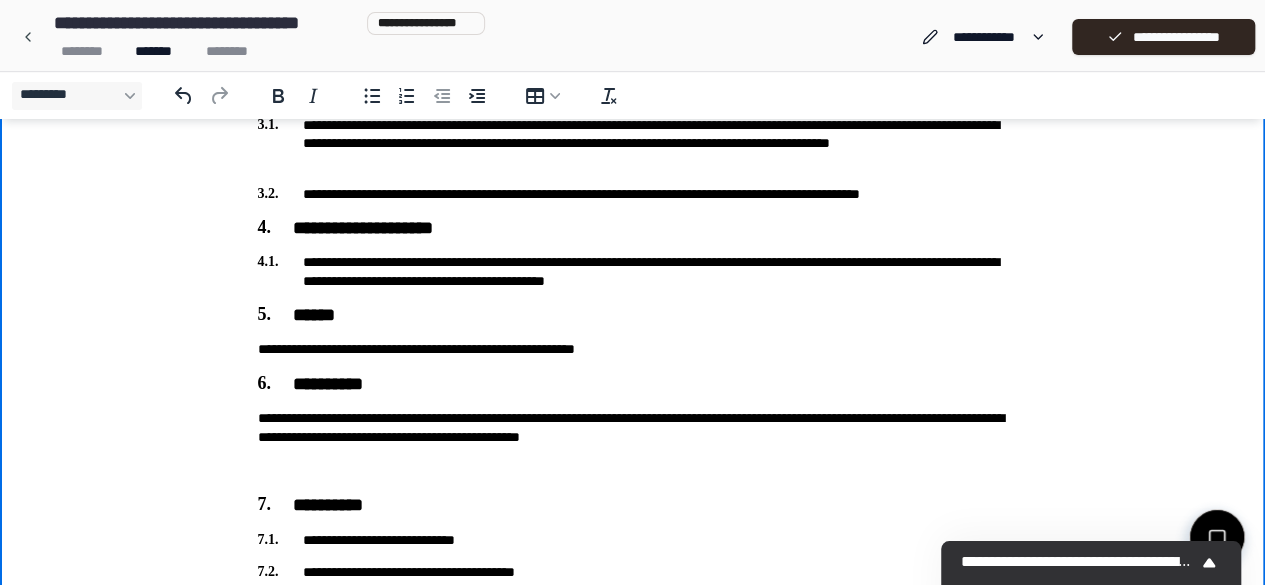 scroll, scrollTop: 458, scrollLeft: 0, axis: vertical 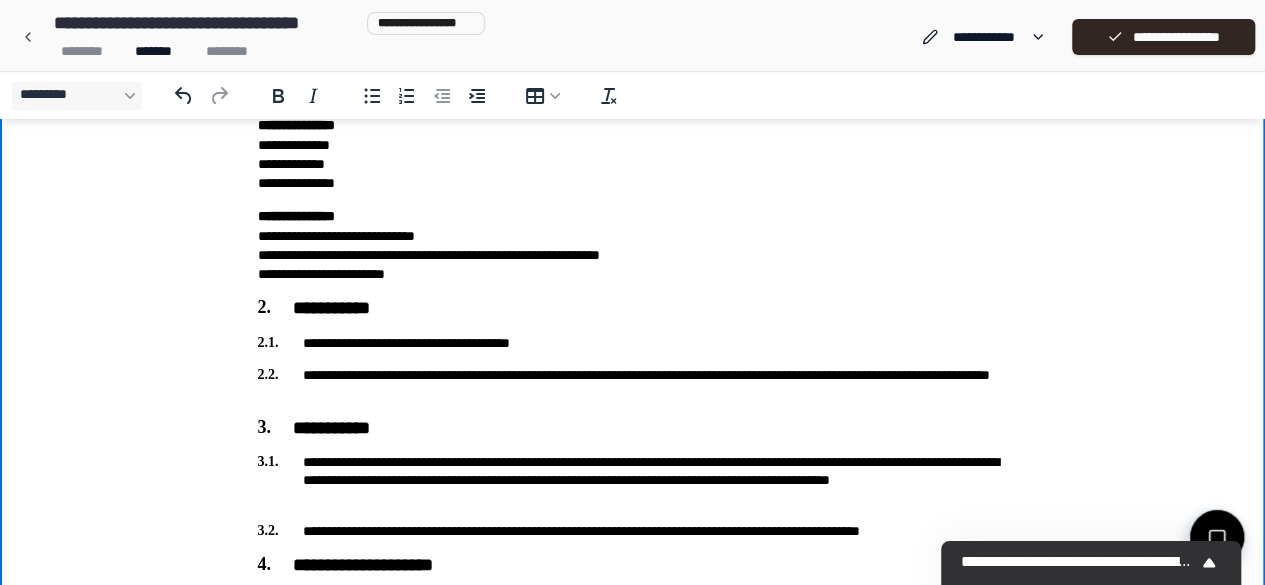 click on "**********" at bounding box center [633, 343] 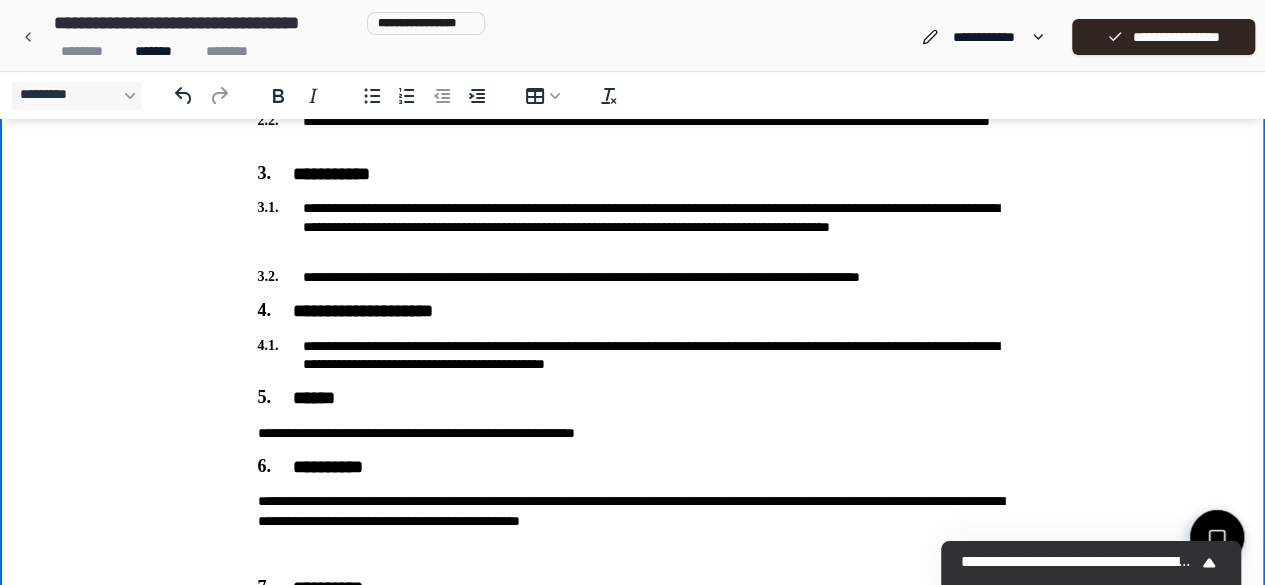 scroll, scrollTop: 400, scrollLeft: 0, axis: vertical 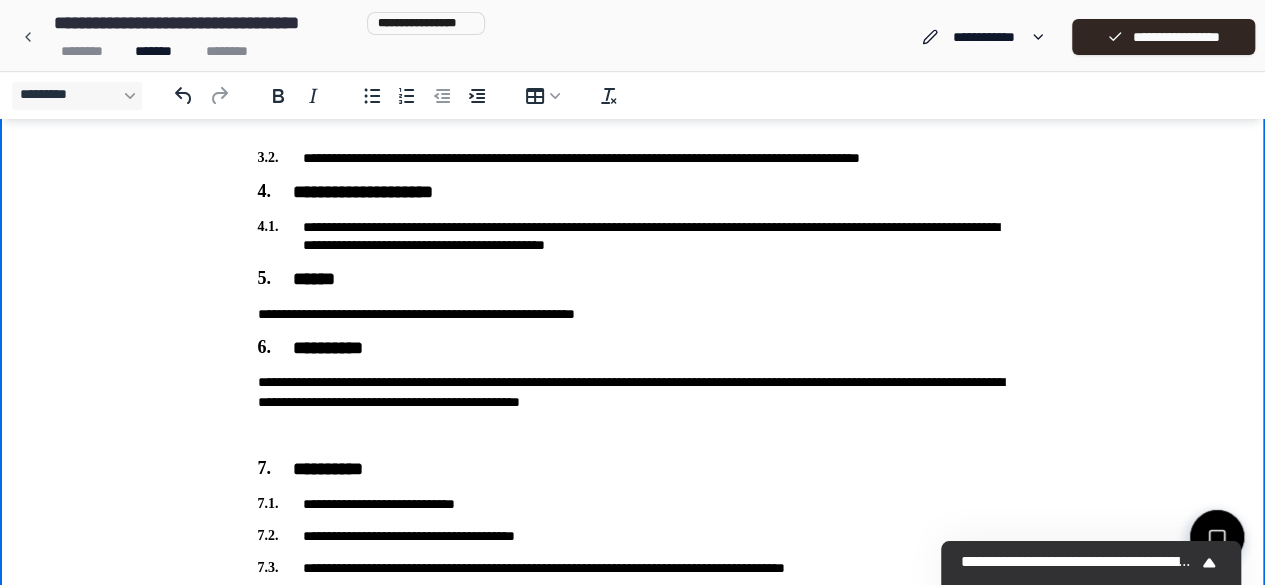 click on "**********" at bounding box center (633, 314) 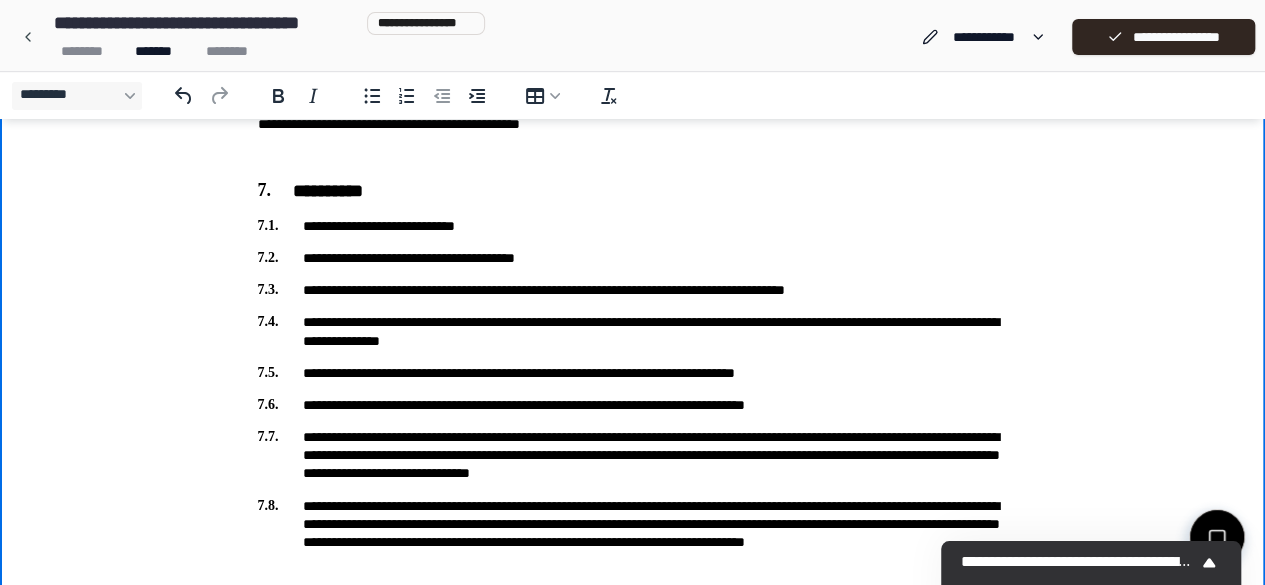 scroll, scrollTop: 794, scrollLeft: 0, axis: vertical 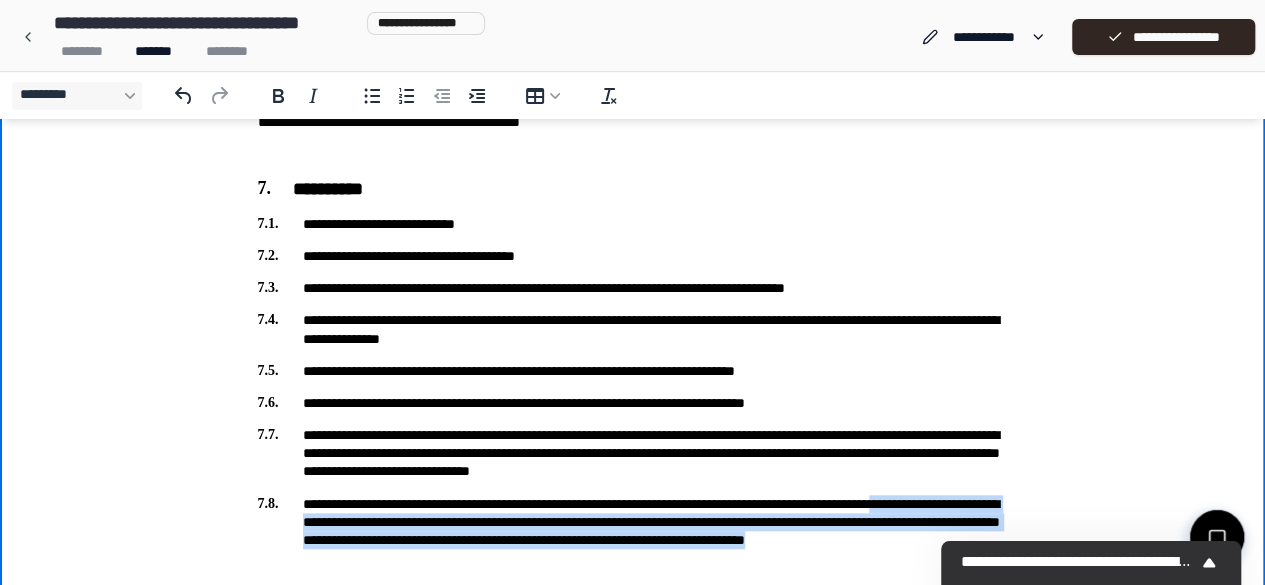 drag, startPoint x: 569, startPoint y: 561, endPoint x: 256, endPoint y: 526, distance: 314.95078 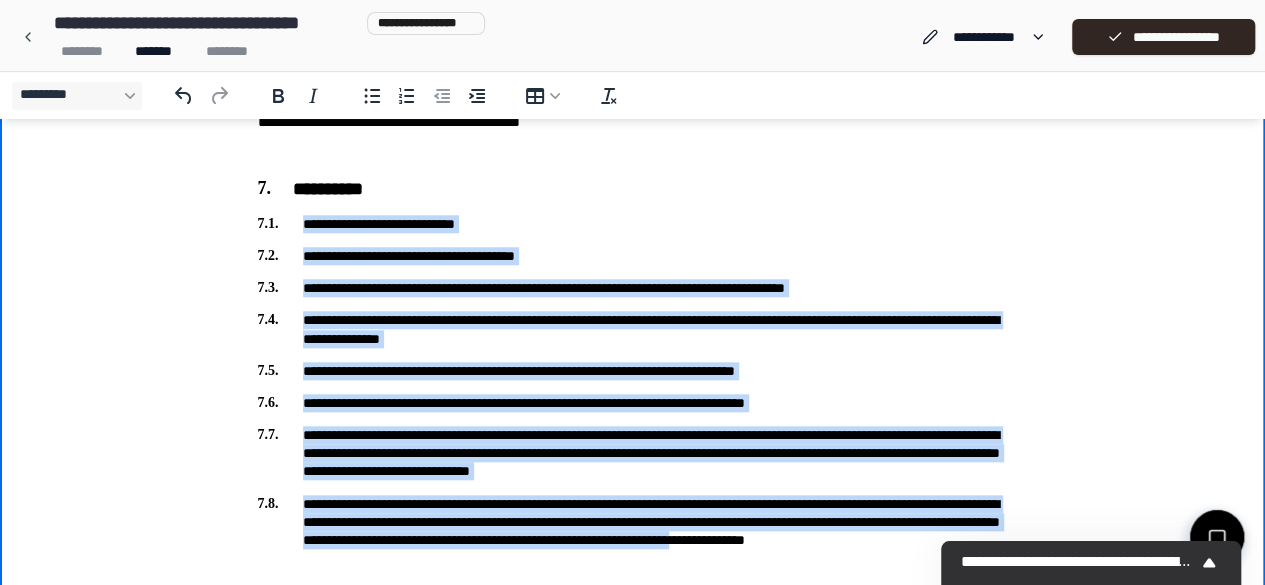 scroll, scrollTop: 858, scrollLeft: 0, axis: vertical 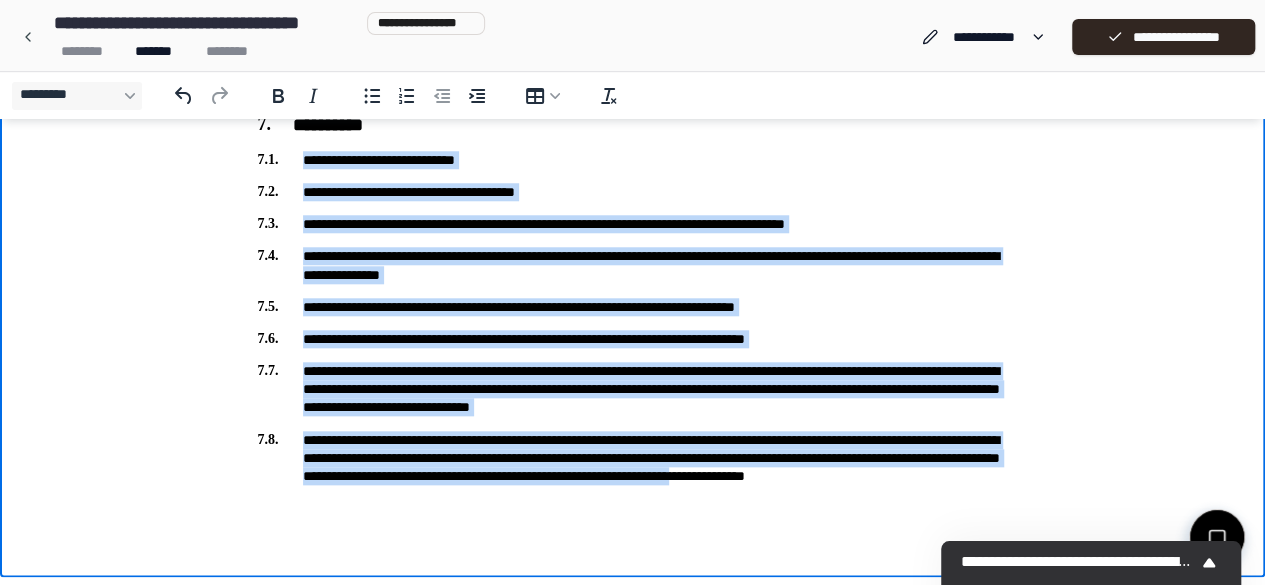 drag, startPoint x: 250, startPoint y: 163, endPoint x: 435, endPoint y: 605, distance: 479.15445 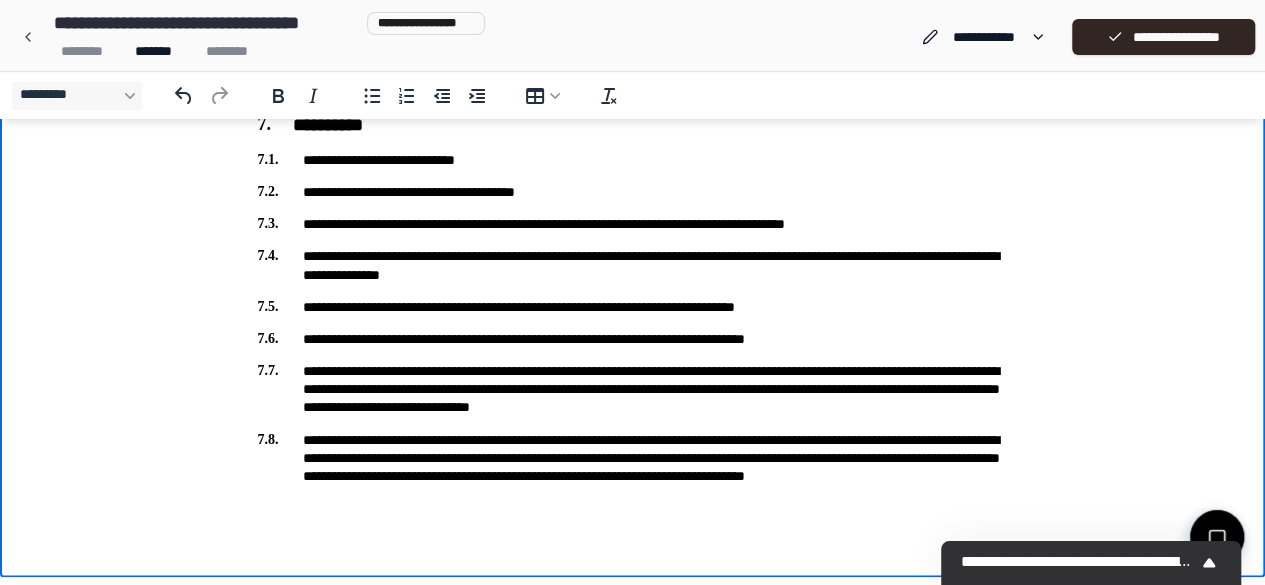 click on "**********" at bounding box center [633, -107] 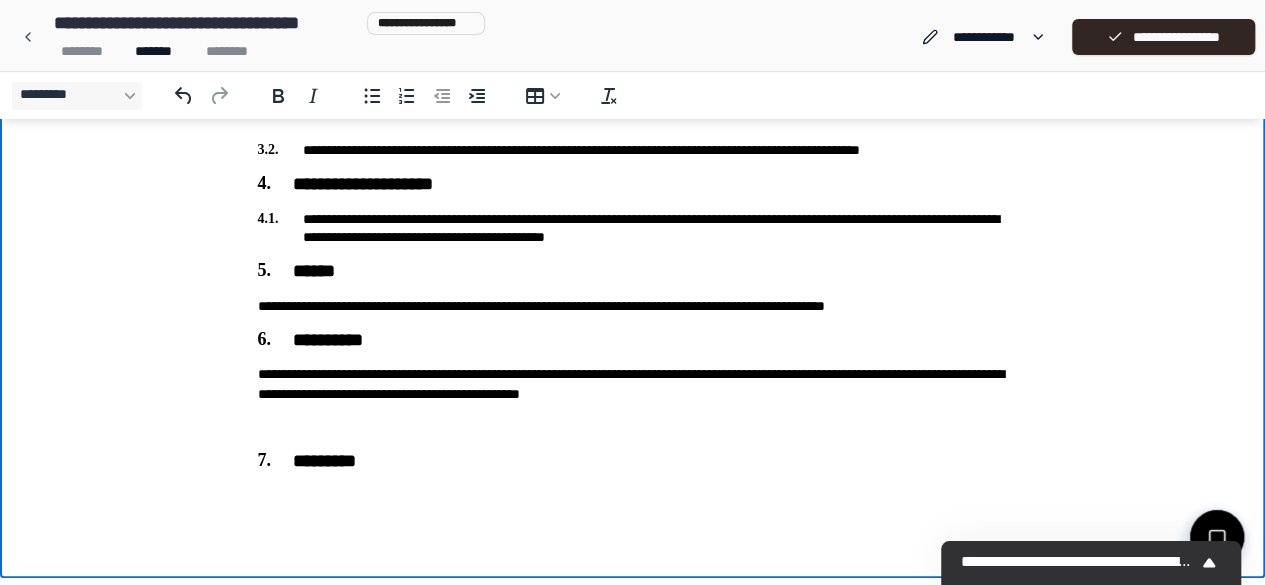 scroll, scrollTop: 496, scrollLeft: 0, axis: vertical 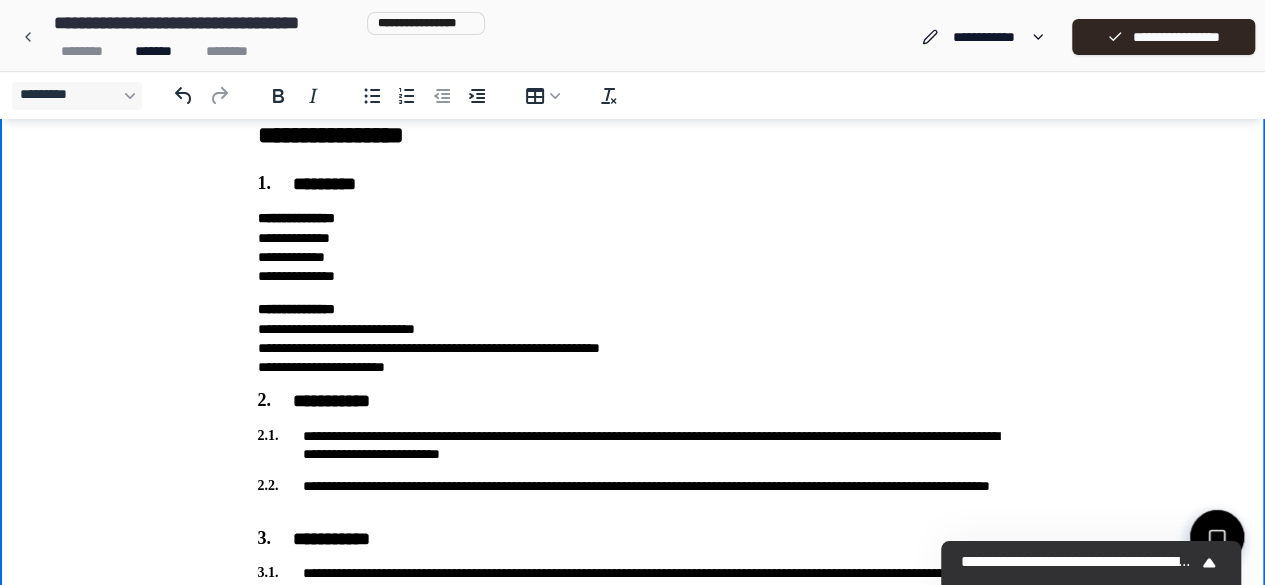 click on "**********" at bounding box center [633, 338] 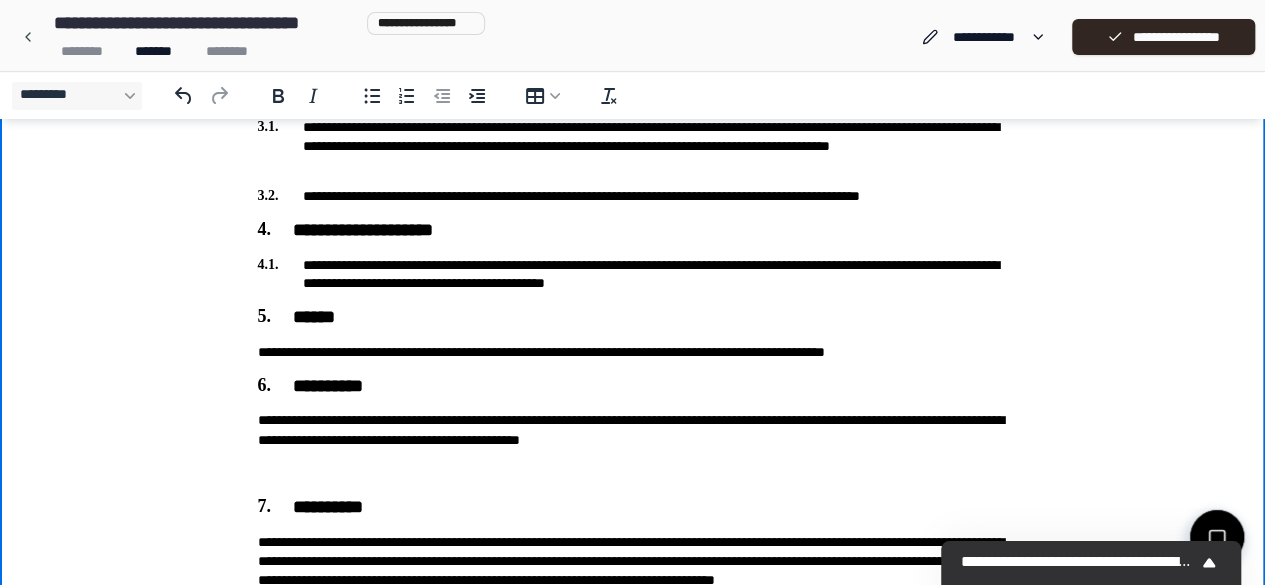 scroll, scrollTop: 0, scrollLeft: 0, axis: both 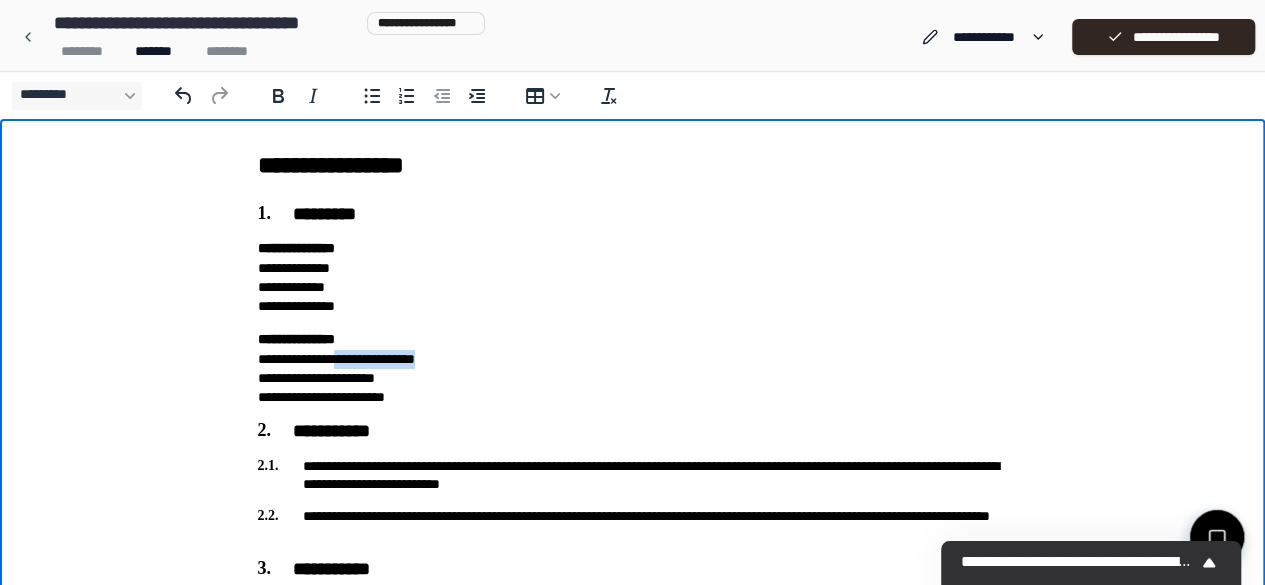 drag, startPoint x: 465, startPoint y: 363, endPoint x: 364, endPoint y: 357, distance: 101.17806 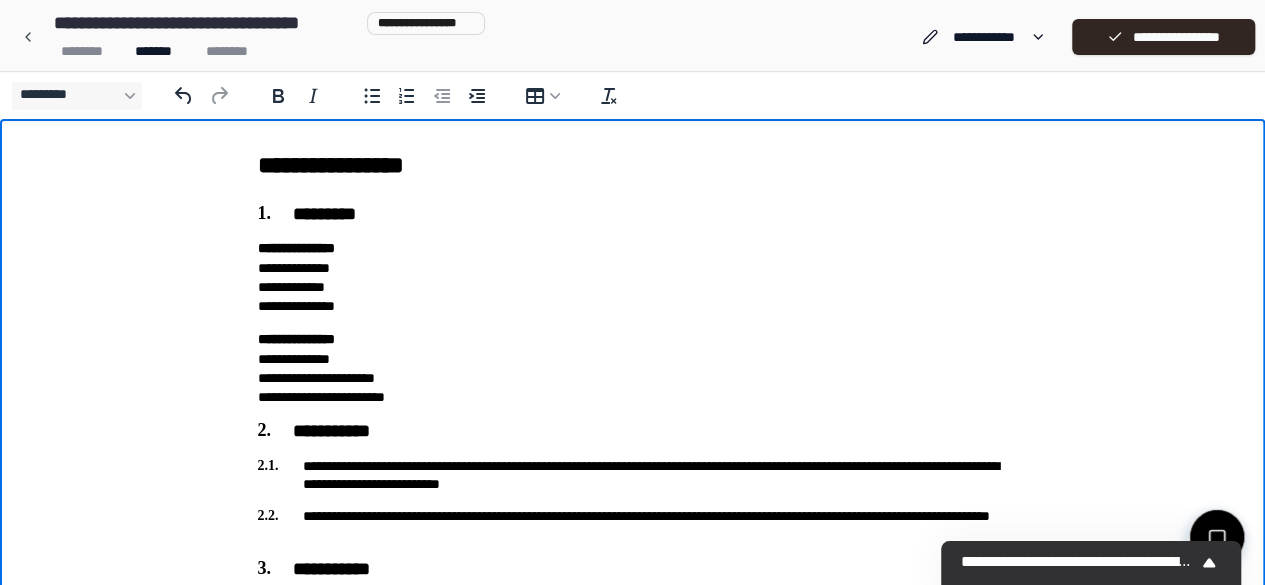 click on "**********" at bounding box center [633, 368] 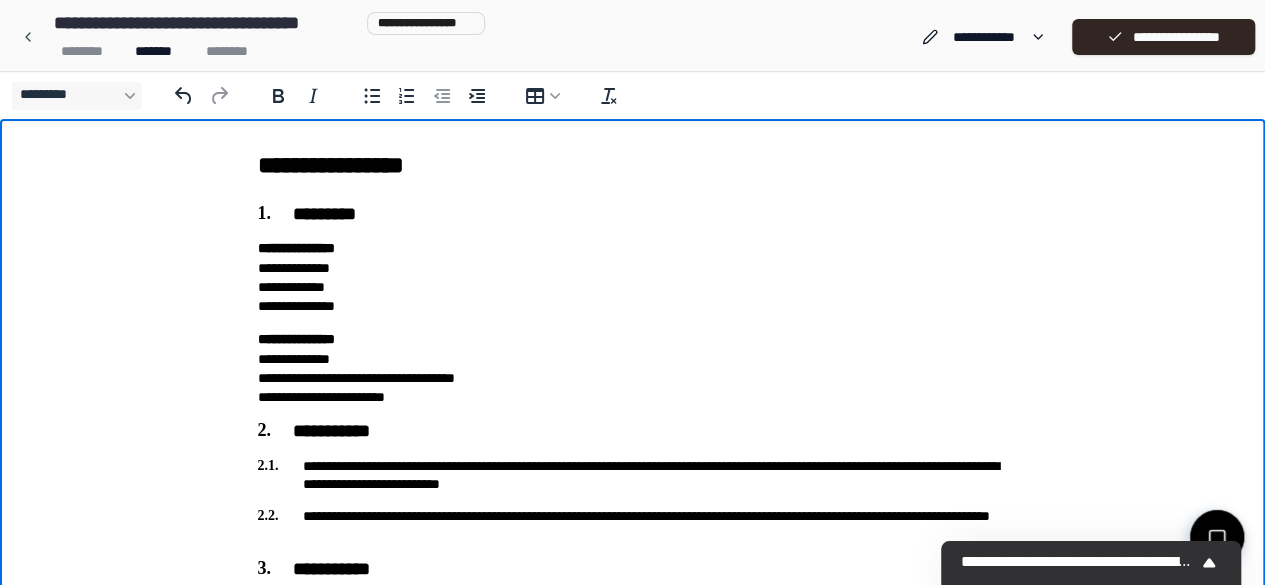 click on "**********" at bounding box center [633, 368] 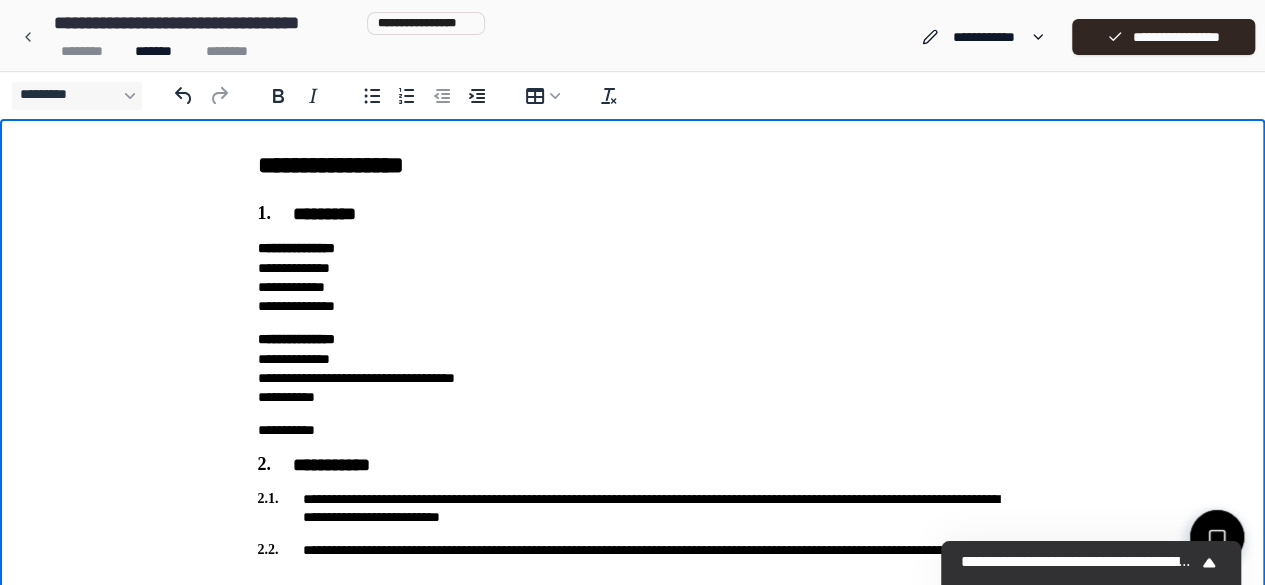 click on "**********" at bounding box center (633, 634) 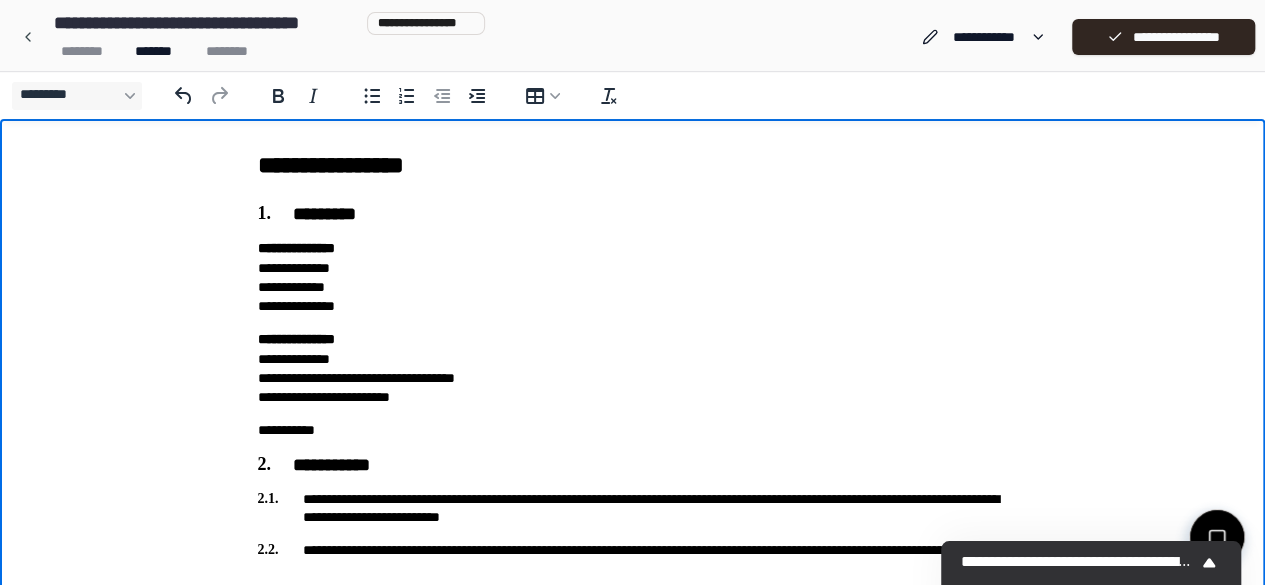 click on "**********" at bounding box center (633, 368) 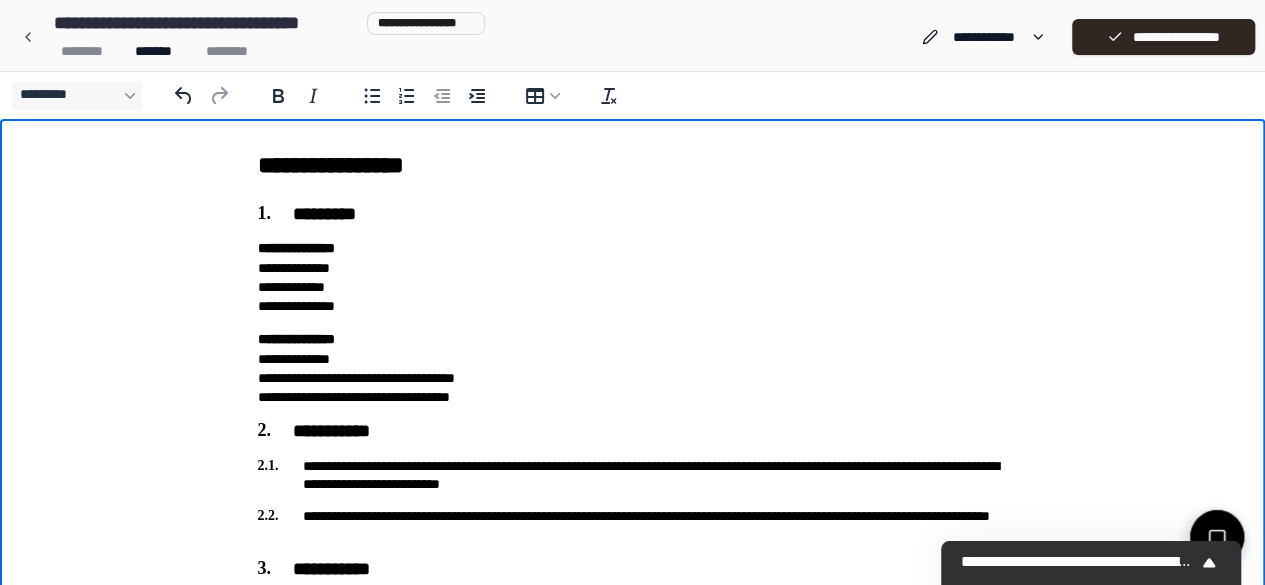 click on "**********" at bounding box center (633, 368) 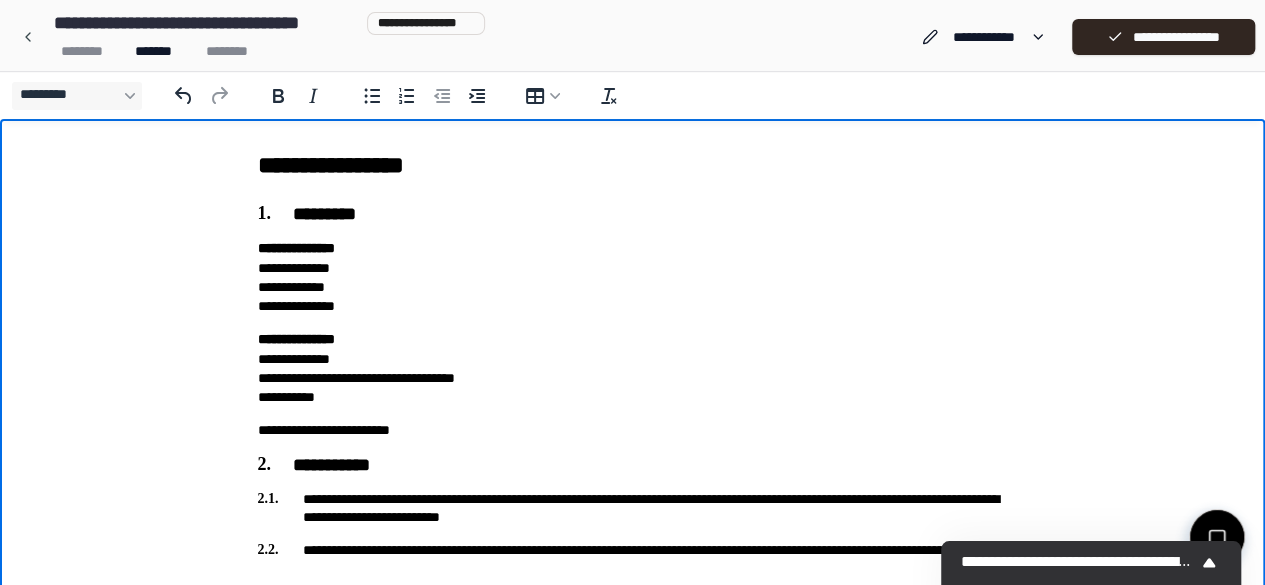 click on "**********" at bounding box center [633, 430] 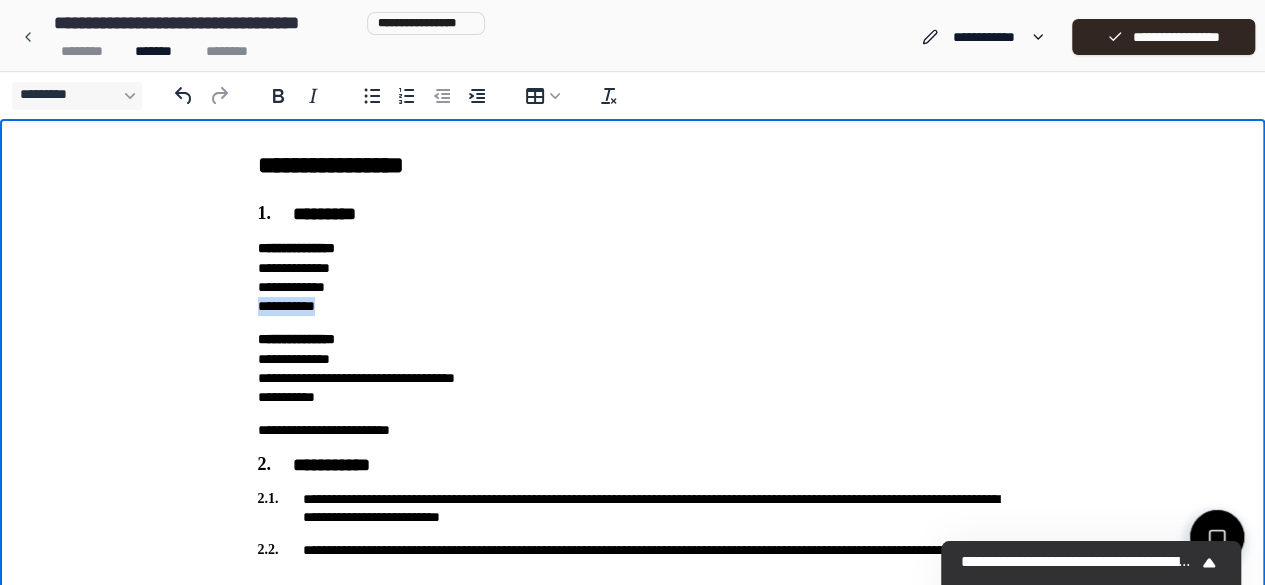 drag, startPoint x: 251, startPoint y: 311, endPoint x: 345, endPoint y: 313, distance: 94.02127 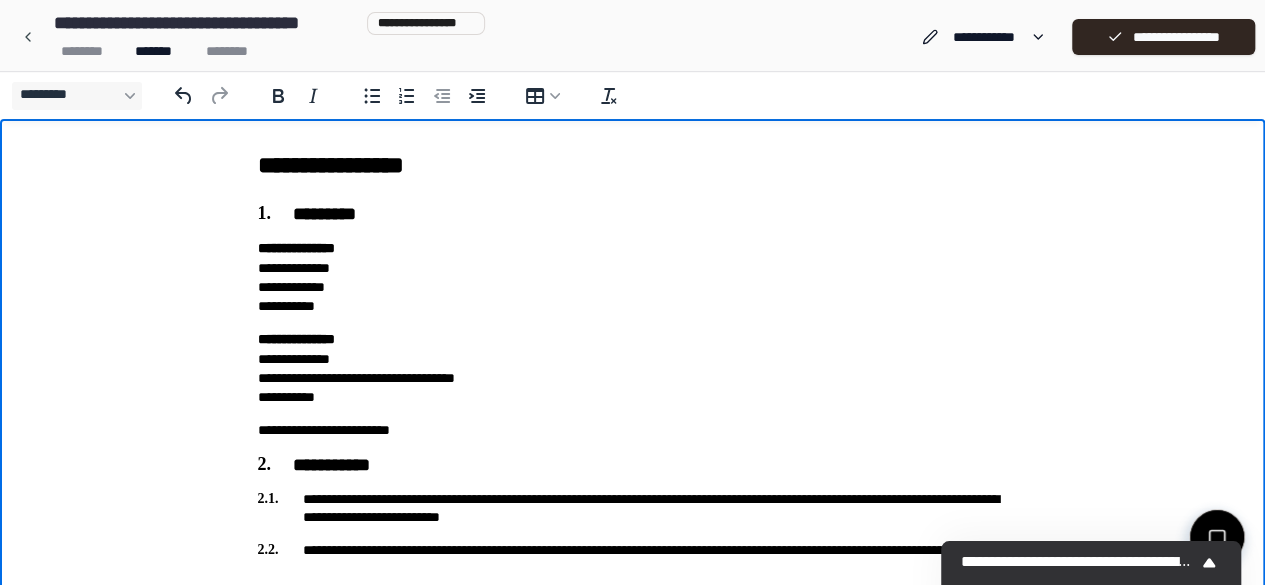 click on "**********" at bounding box center (633, 277) 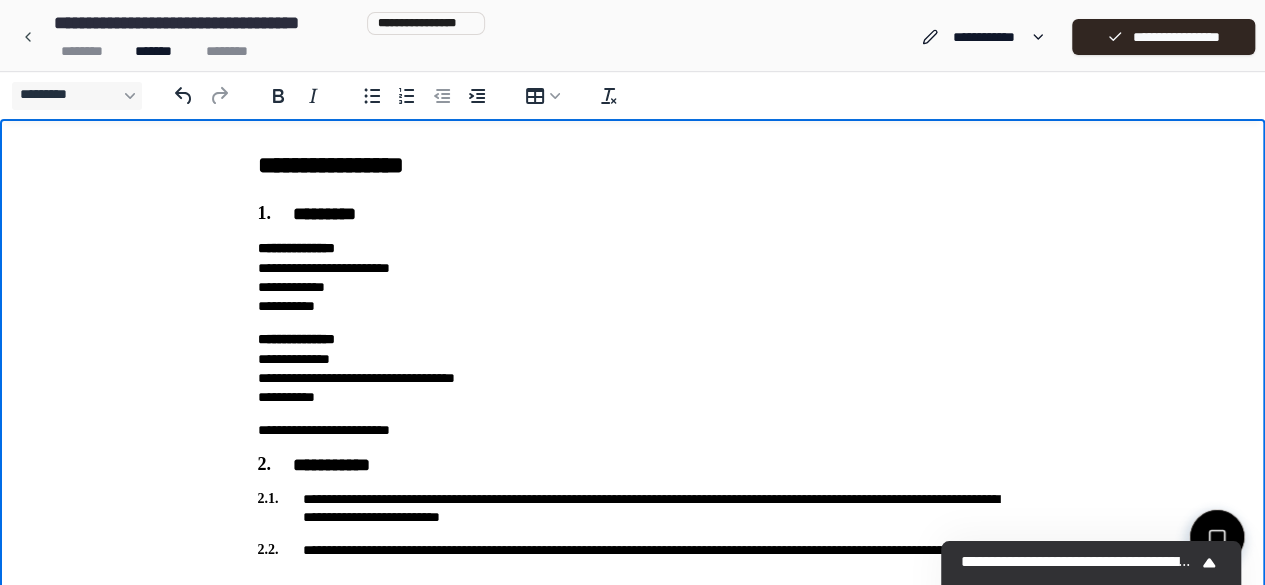 click on "**********" at bounding box center [633, 277] 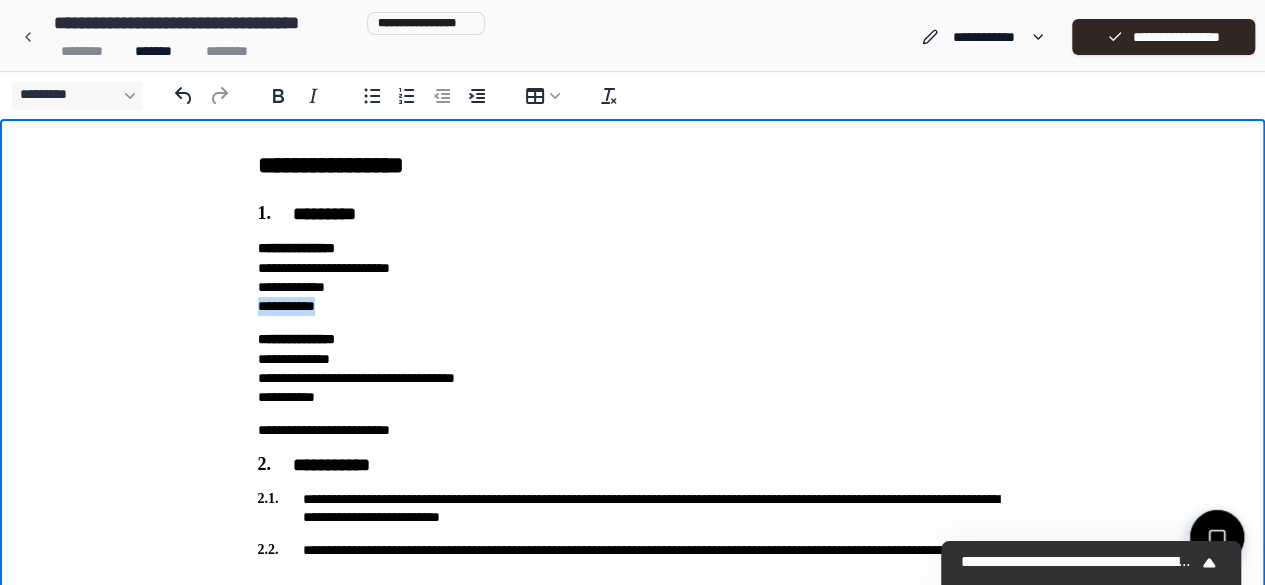 drag, startPoint x: 354, startPoint y: 313, endPoint x: 259, endPoint y: 310, distance: 95.047356 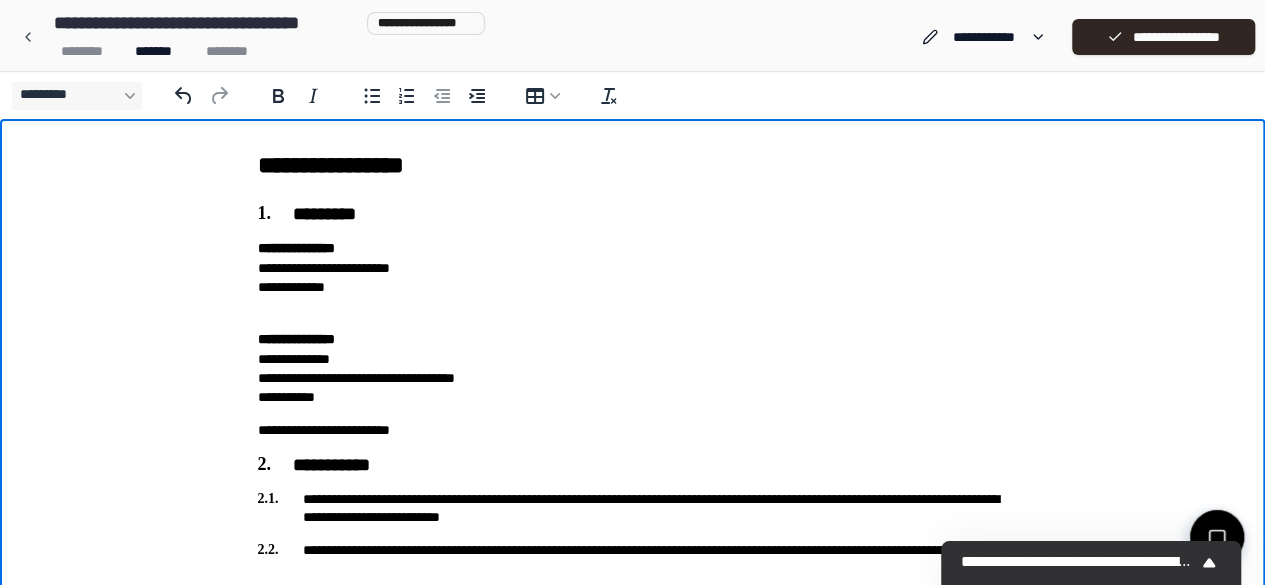 click on "**********" at bounding box center [633, 277] 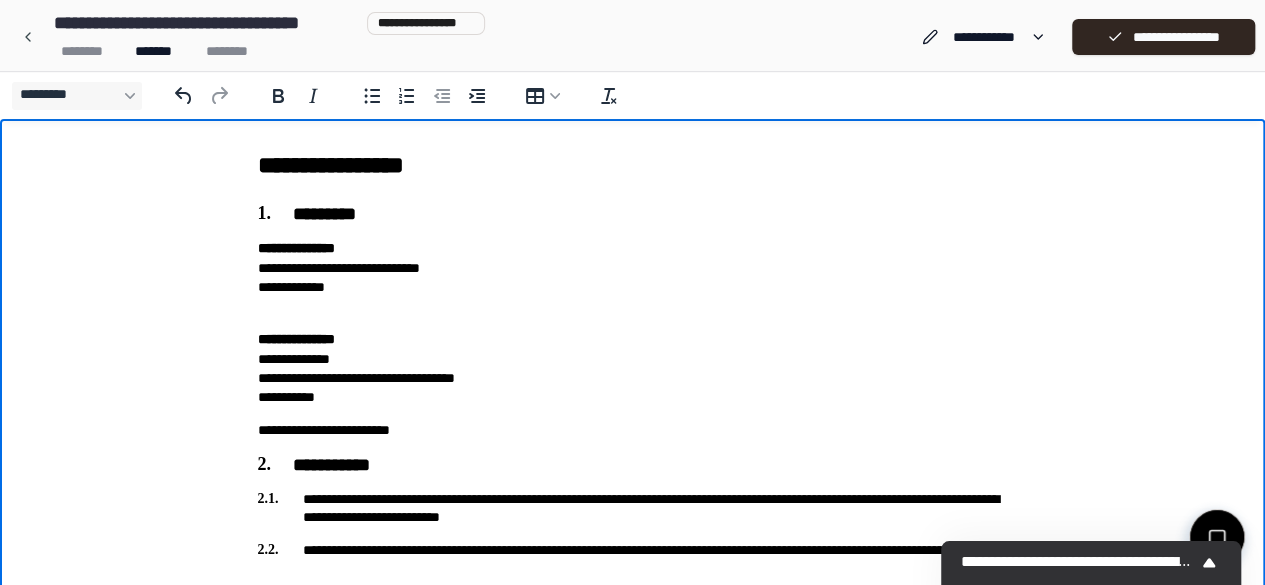 click on "**********" at bounding box center [633, 277] 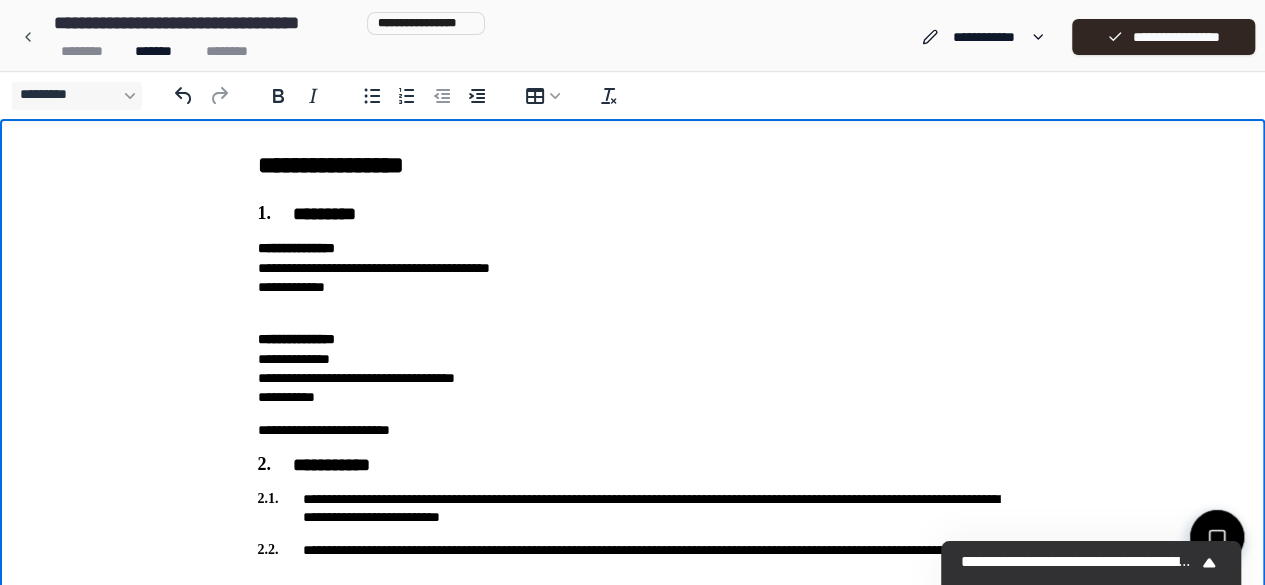 click on "**********" at bounding box center [633, 277] 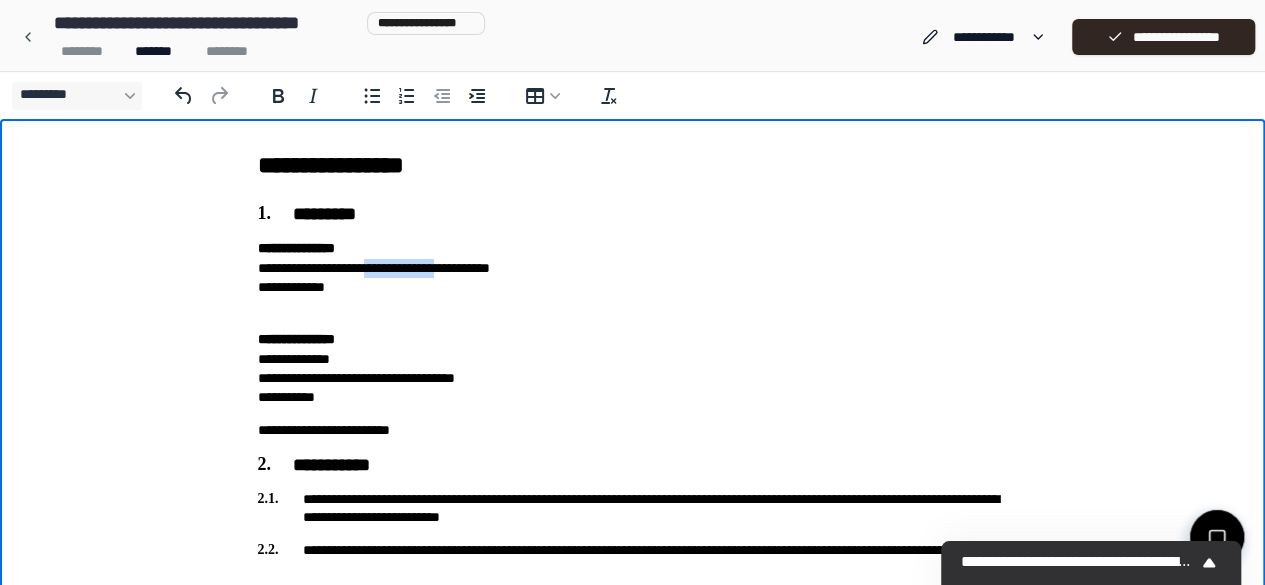 click on "**********" at bounding box center [633, 277] 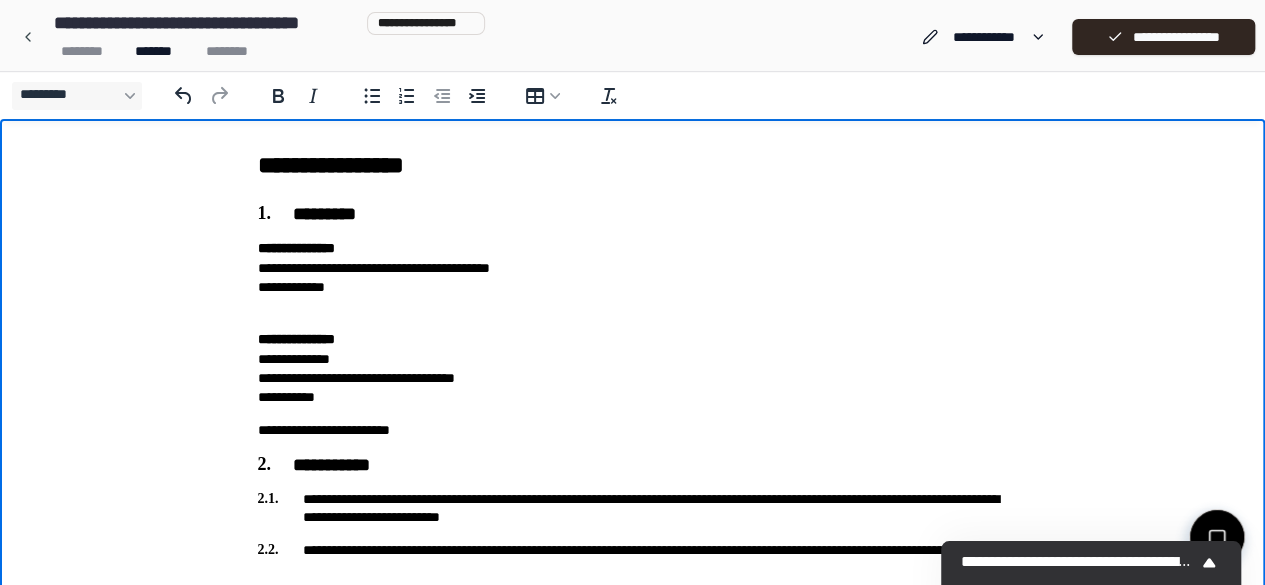 click on "**********" at bounding box center (633, 277) 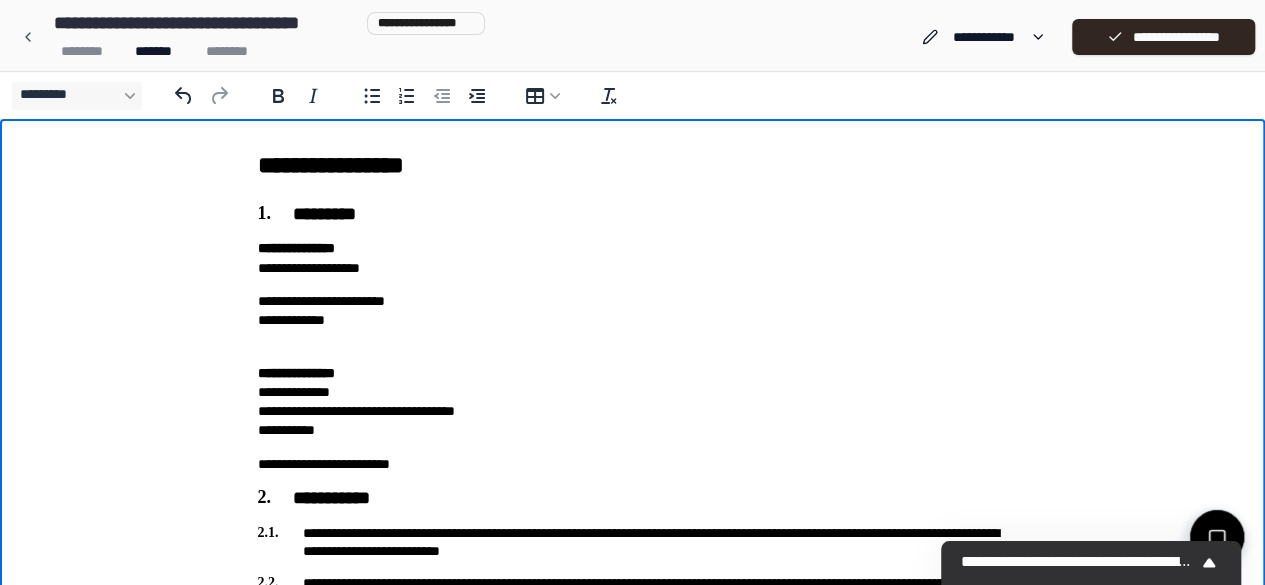 click on "**********" at bounding box center (633, 650) 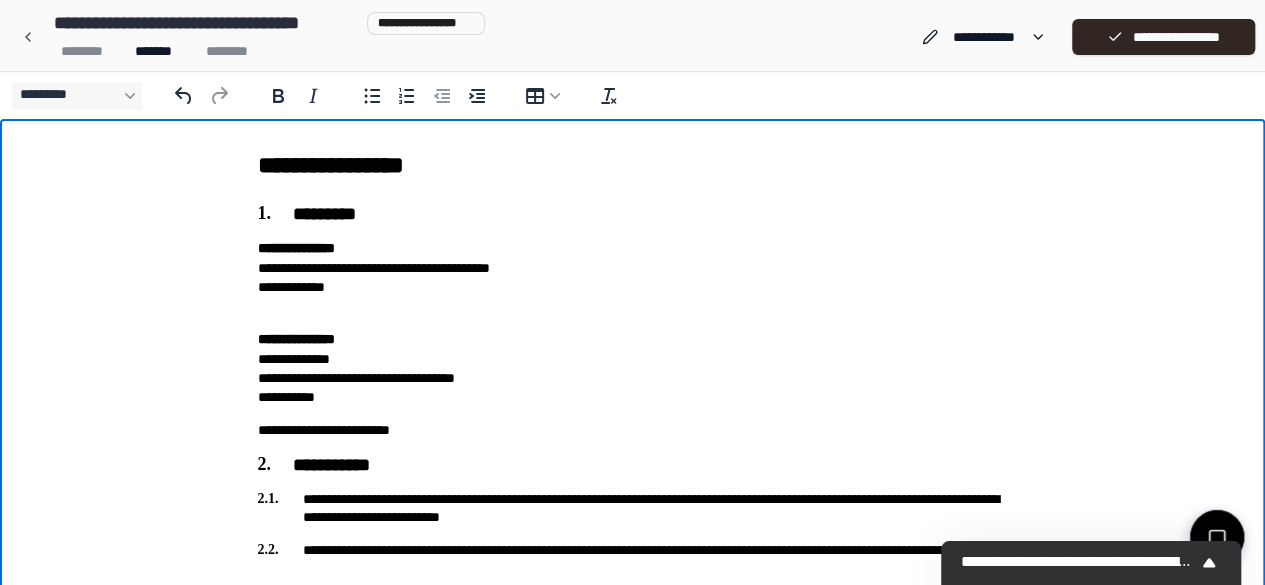 click on "**********" at bounding box center (633, 277) 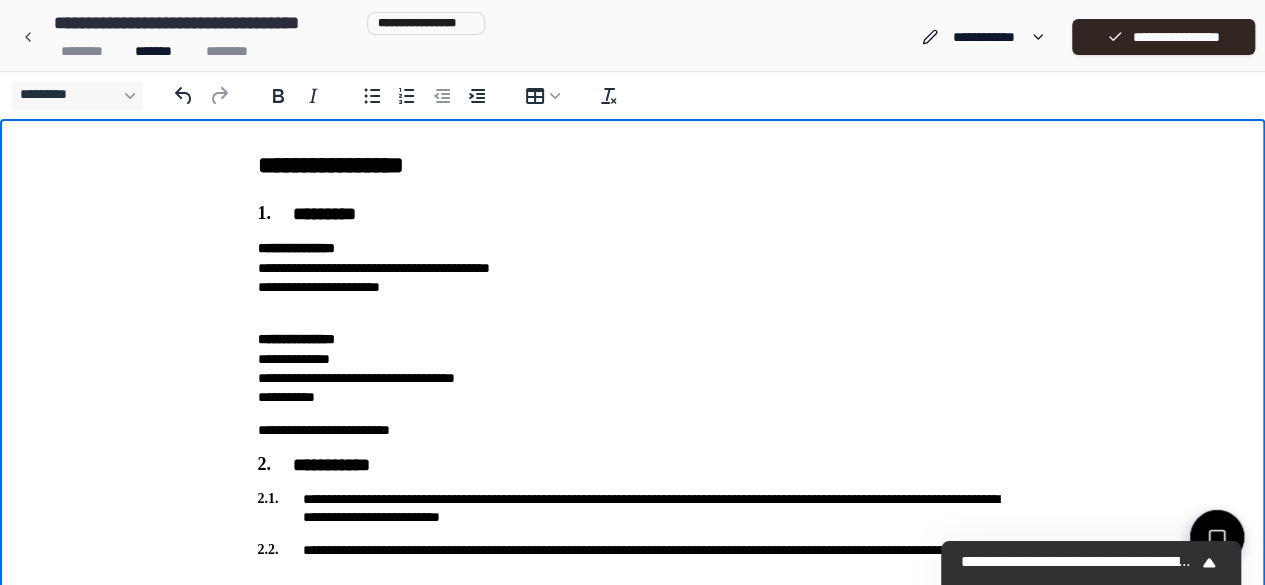 click on "**********" at bounding box center [633, 277] 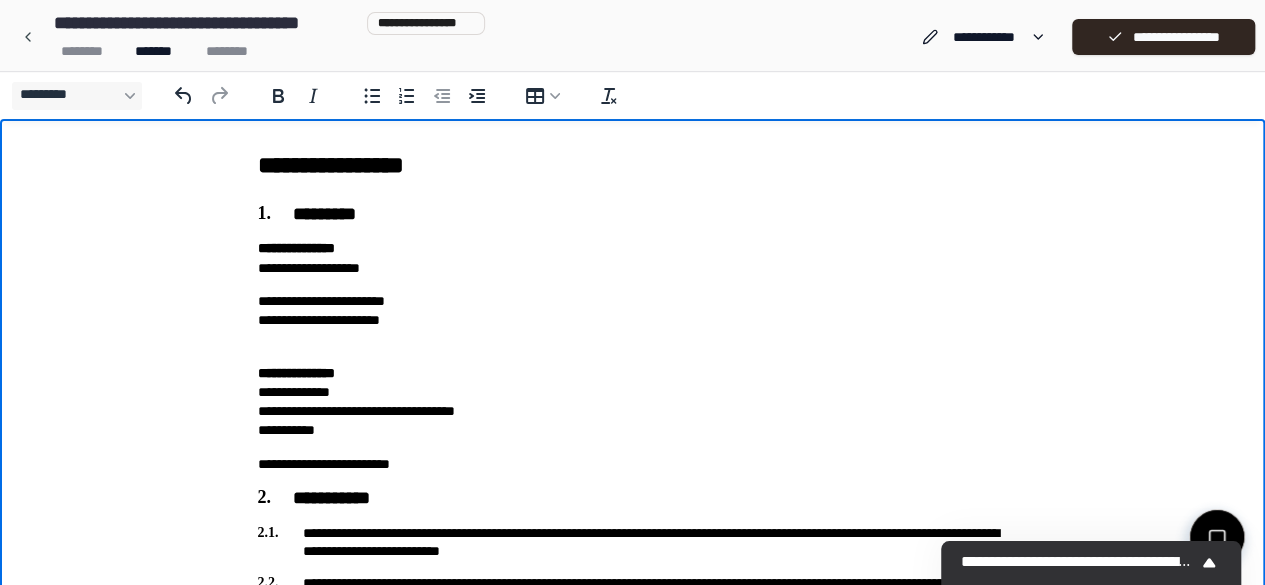 click on "**********" at bounding box center (633, 650) 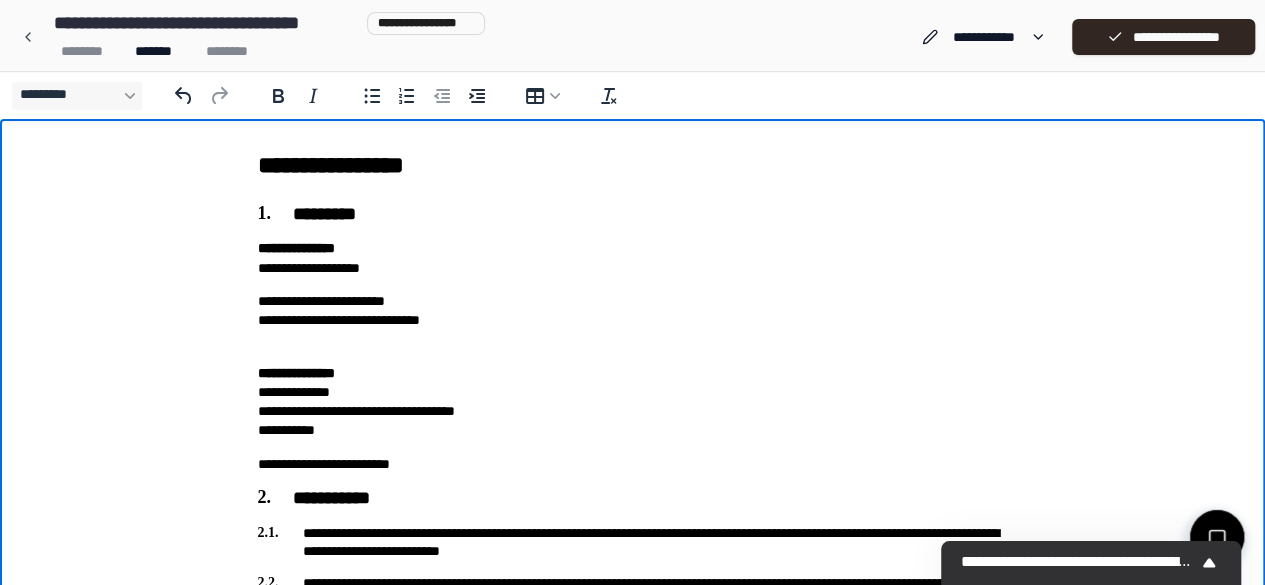 click on "**********" at bounding box center [633, 321] 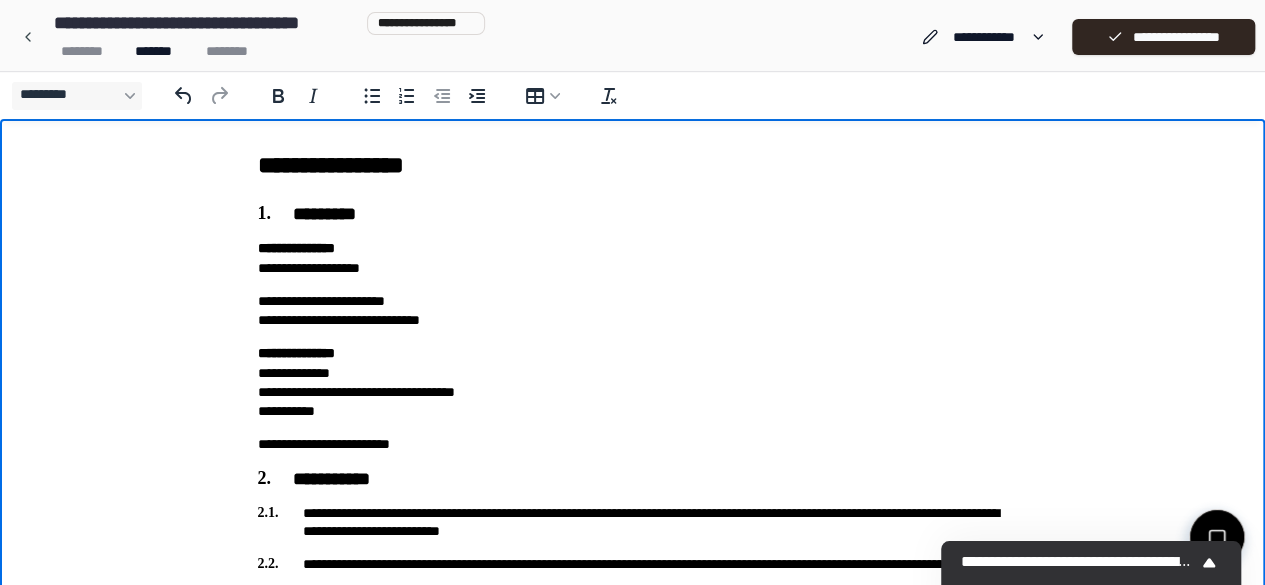 click on "**********" at bounding box center (633, 641) 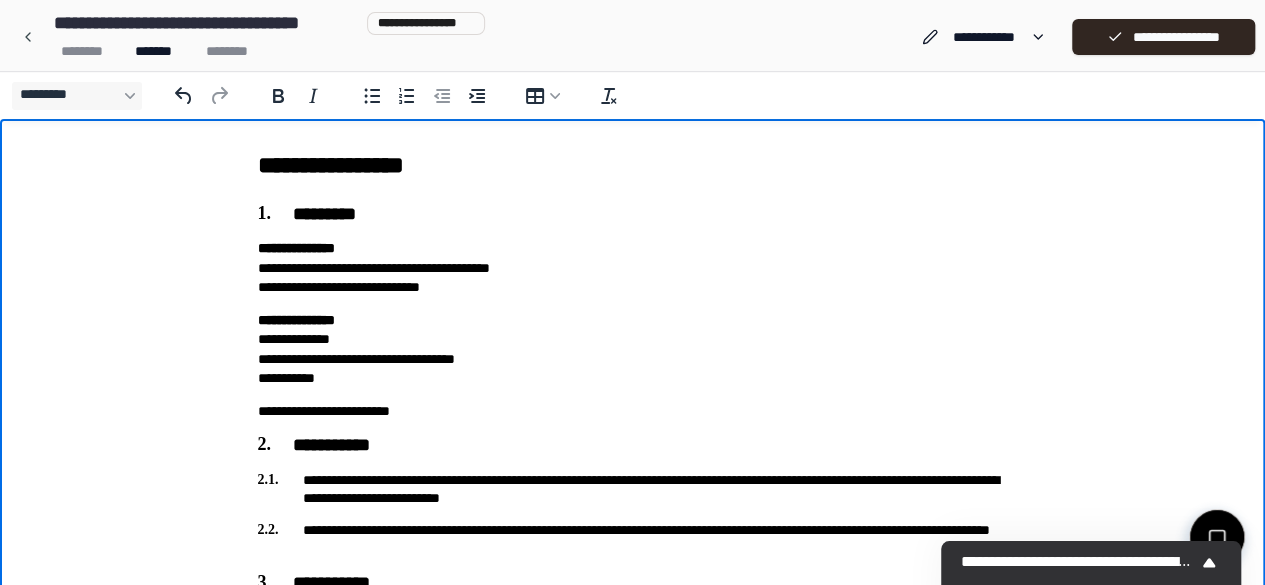 click on "**********" at bounding box center [633, 268] 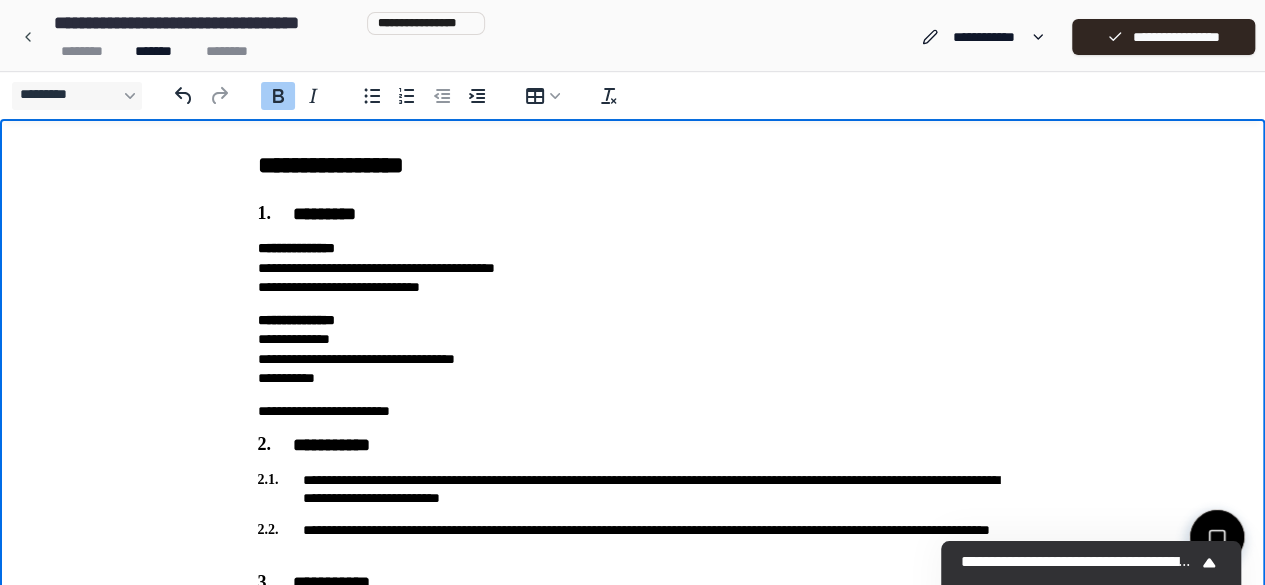 click on "**********" at bounding box center [633, 624] 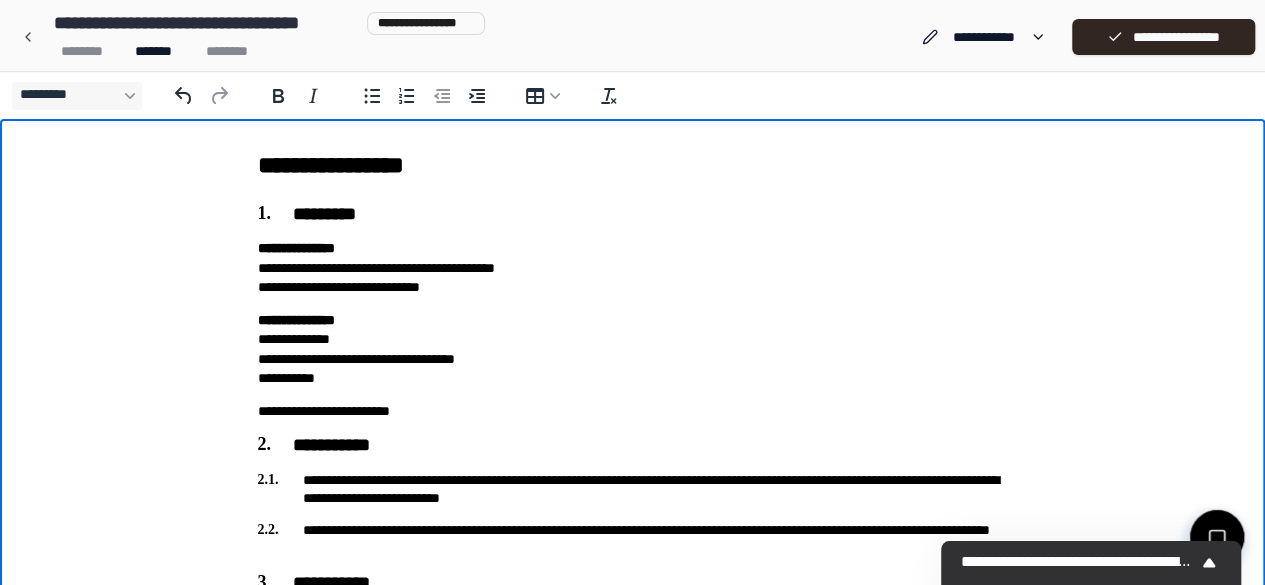 click on "**********" at bounding box center [633, 268] 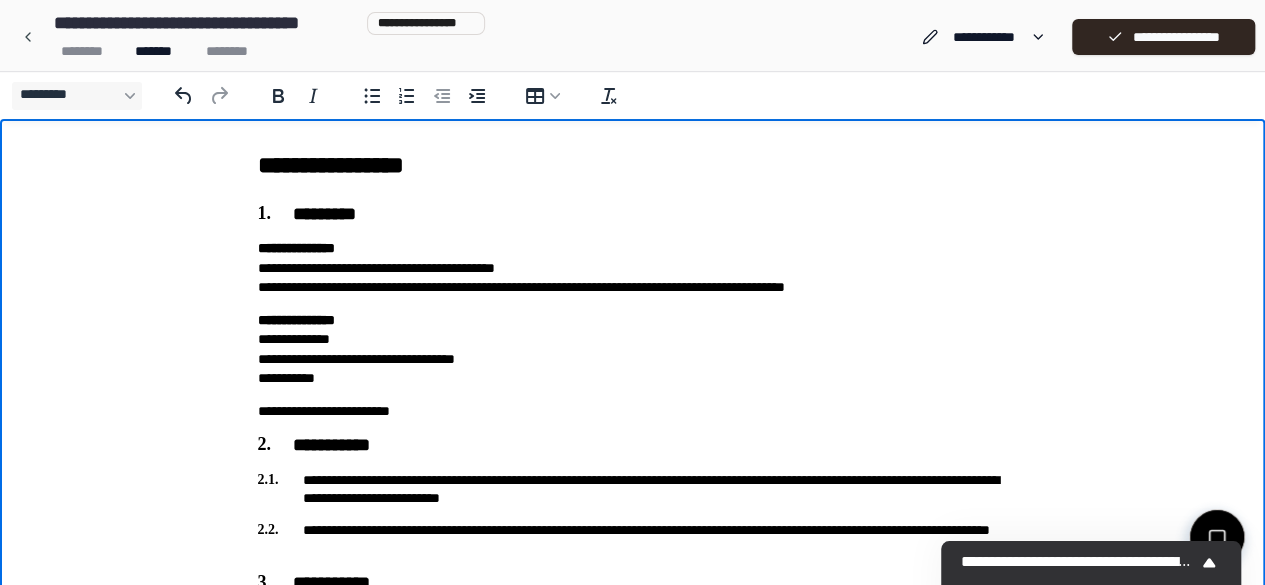 click on "**********" at bounding box center (633, 268) 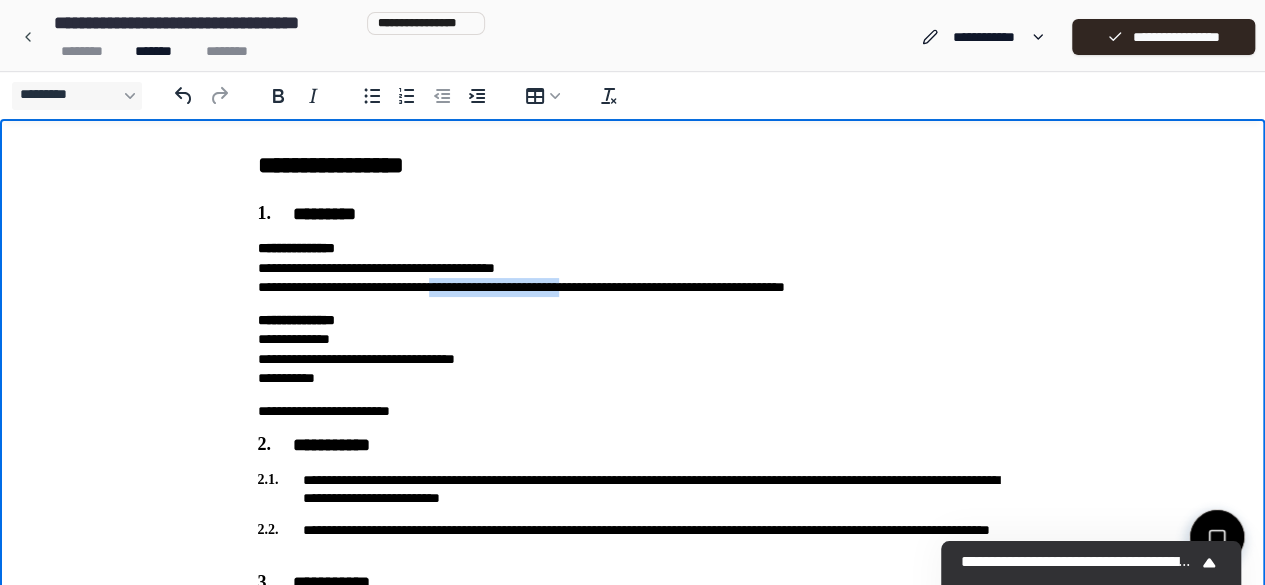 drag, startPoint x: 477, startPoint y: 289, endPoint x: 660, endPoint y: 293, distance: 183.04372 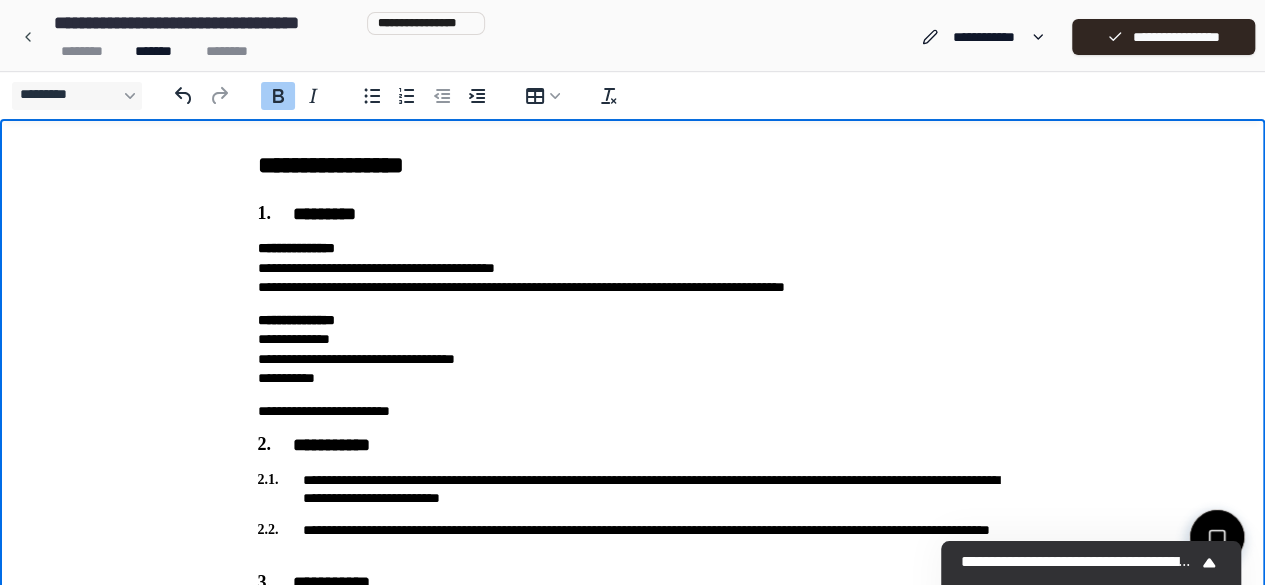 click on "**********" at bounding box center [633, 624] 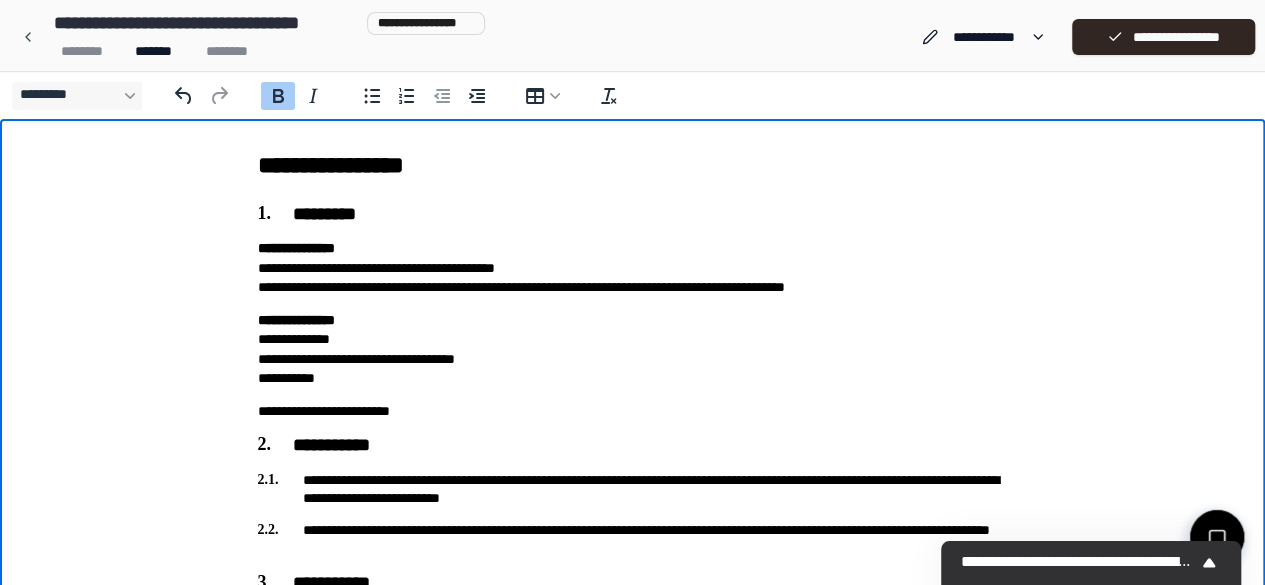 click on "**********" at bounding box center (633, 624) 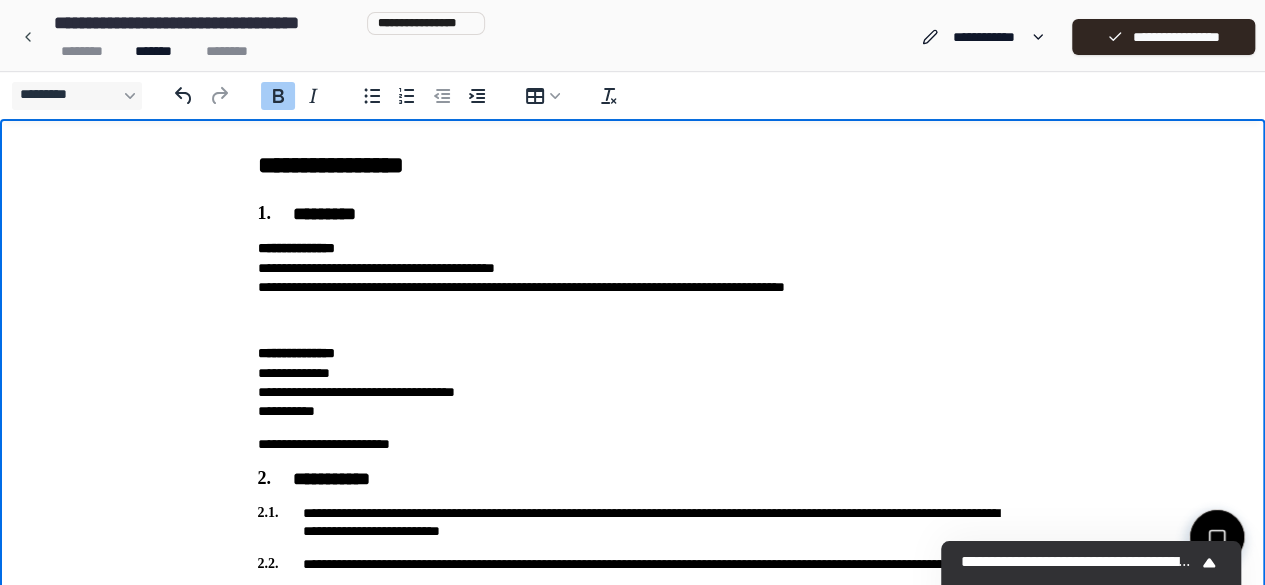 click at bounding box center (633, 320) 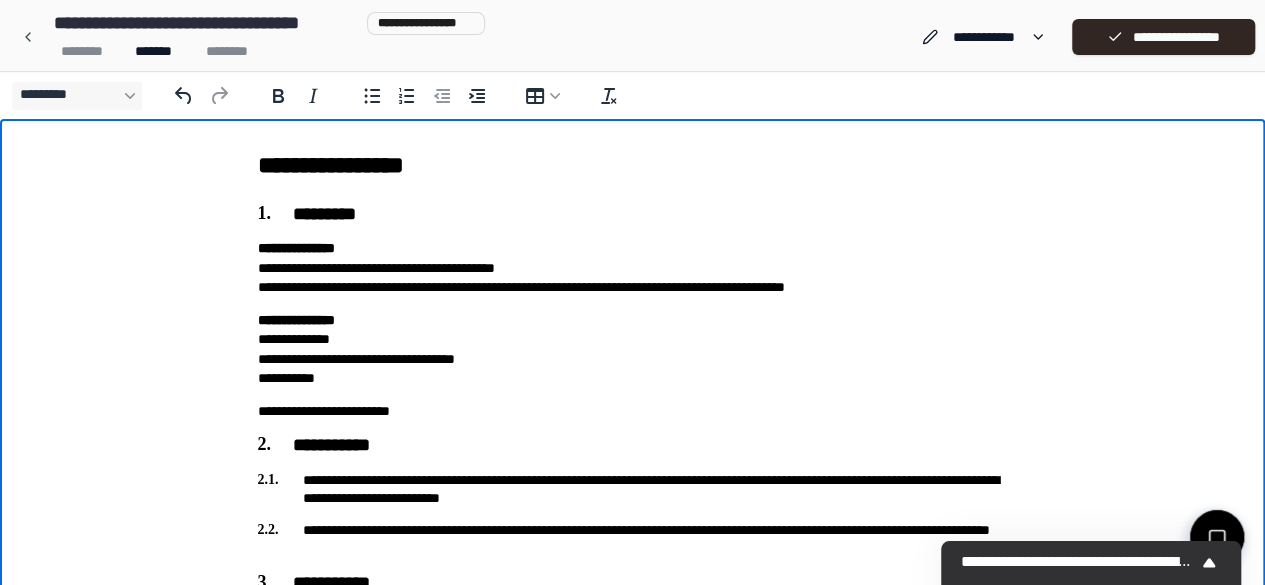 click on "**********" at bounding box center [633, 268] 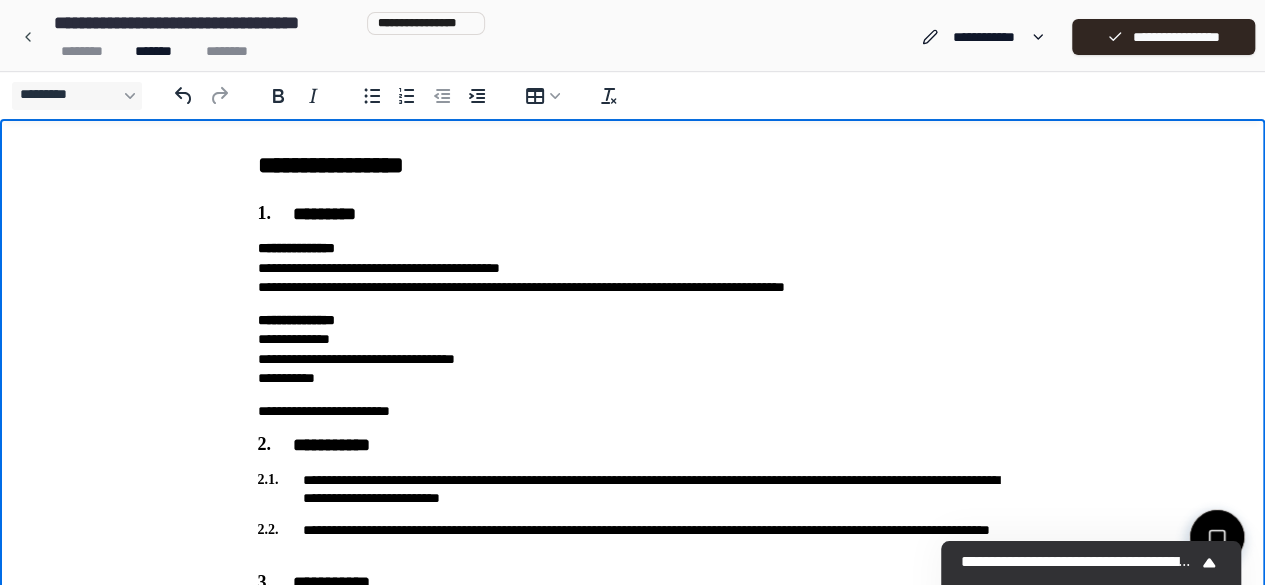 click on "**********" at bounding box center [633, 624] 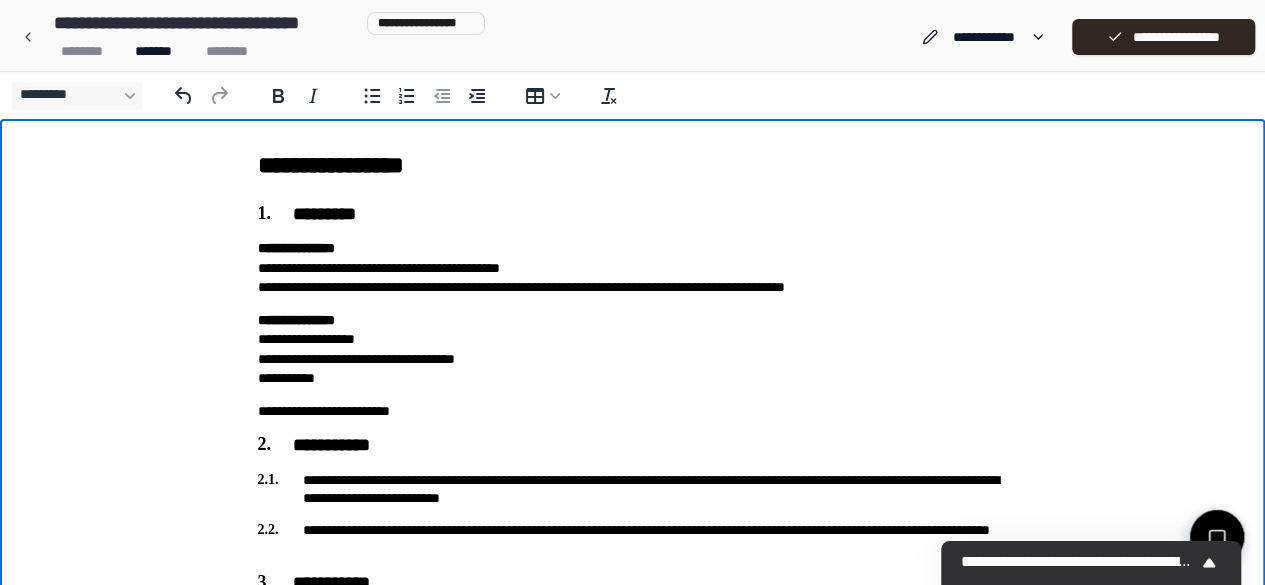 click on "**********" at bounding box center [633, 624] 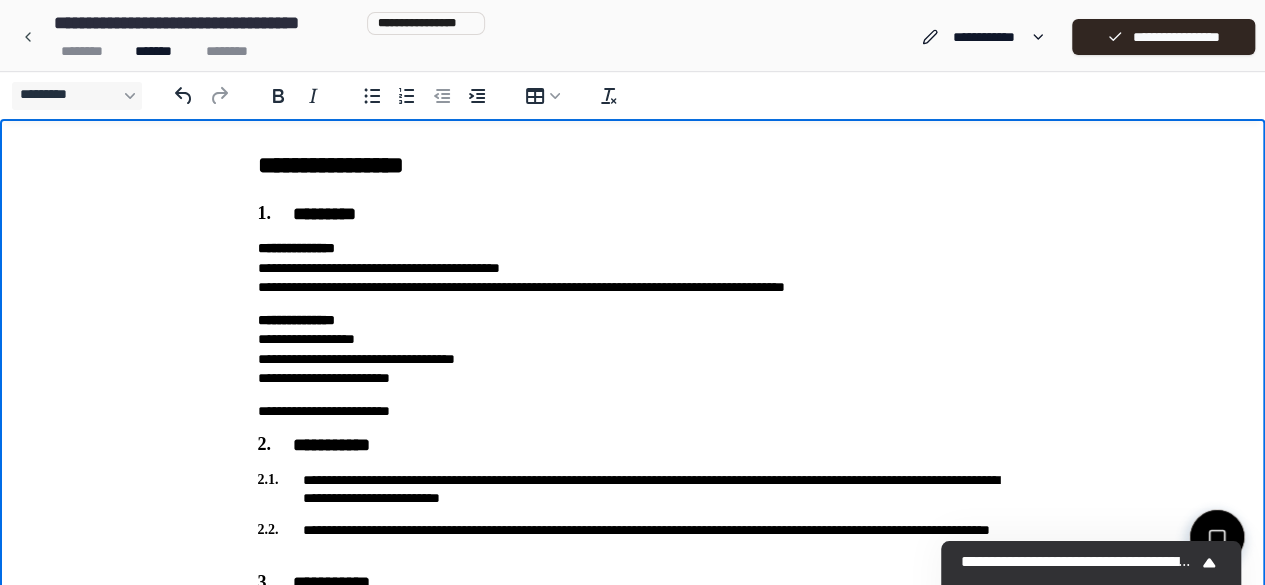 click on "**********" at bounding box center (633, 349) 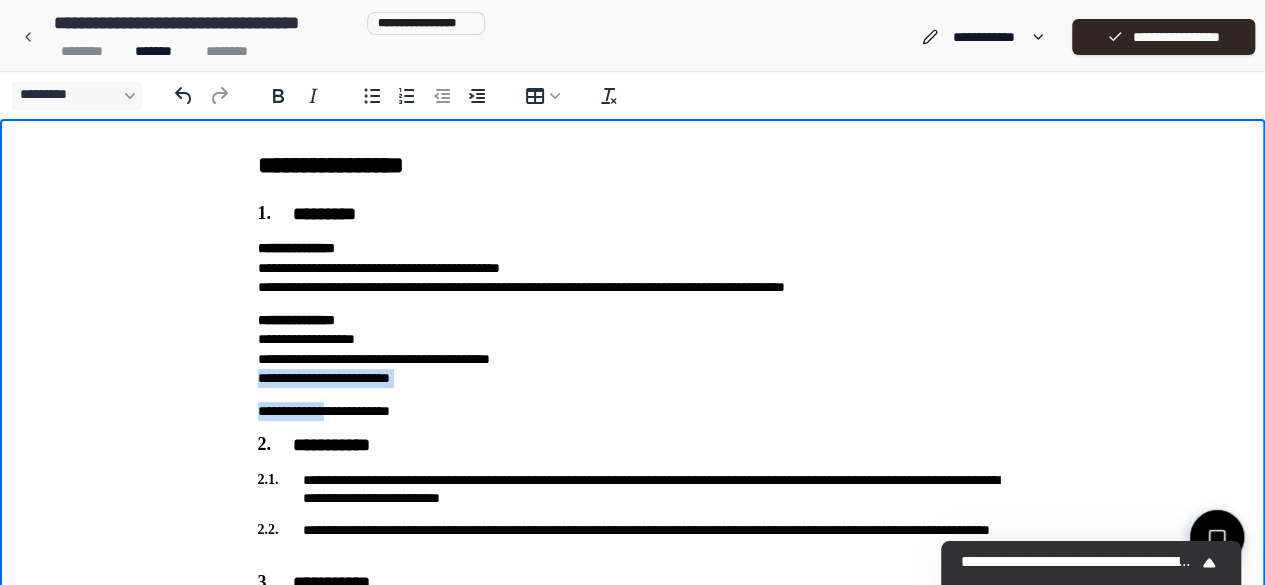 drag, startPoint x: 254, startPoint y: 385, endPoint x: 398, endPoint y: 391, distance: 144.12494 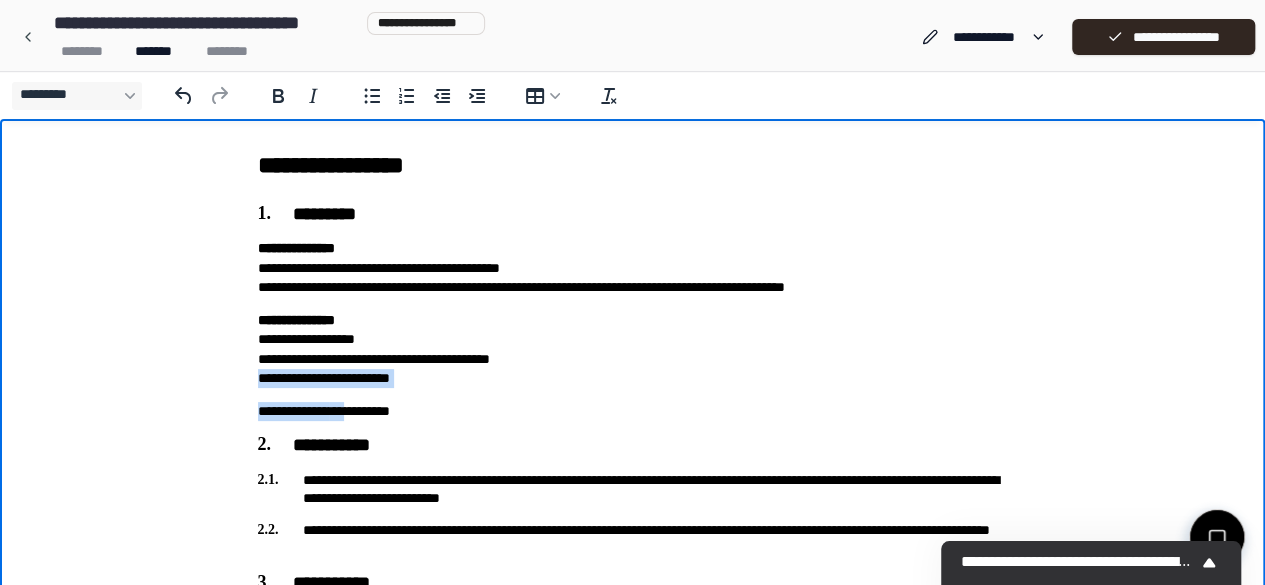 click on "**********" at bounding box center (633, 349) 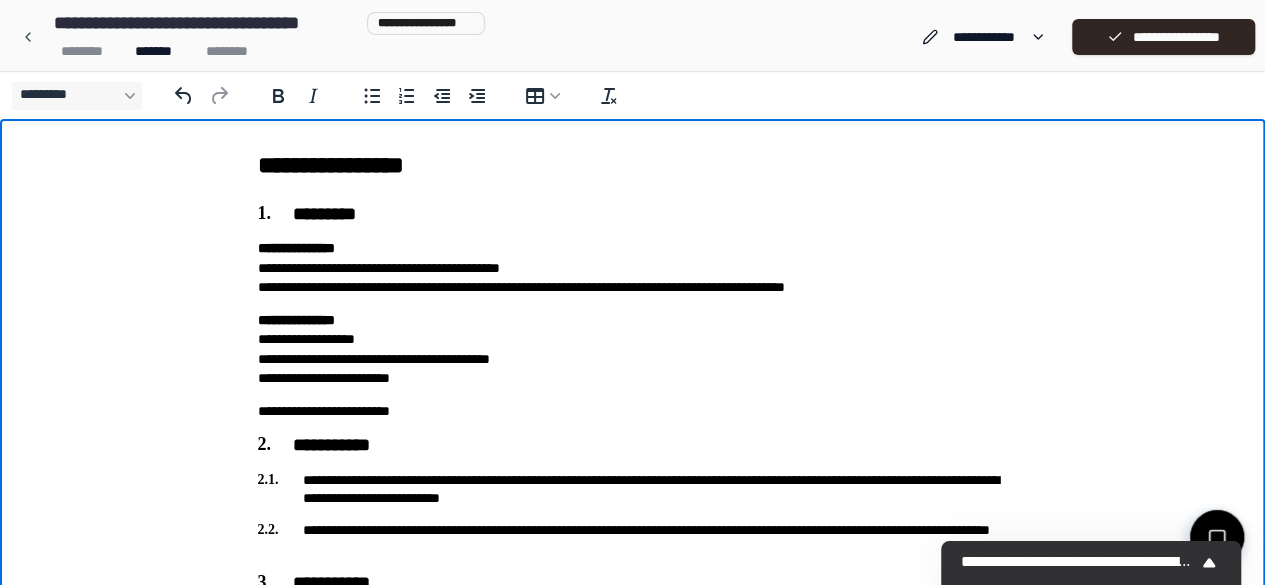 click on "**********" at bounding box center (633, 349) 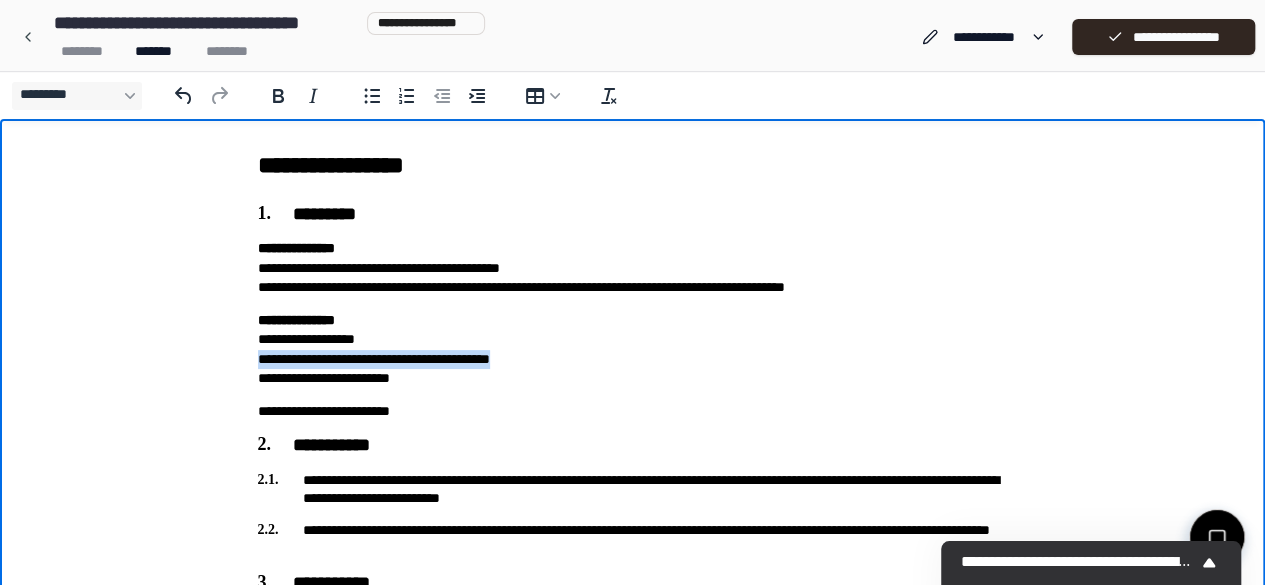 drag, startPoint x: 556, startPoint y: 362, endPoint x: 256, endPoint y: 364, distance: 300.00665 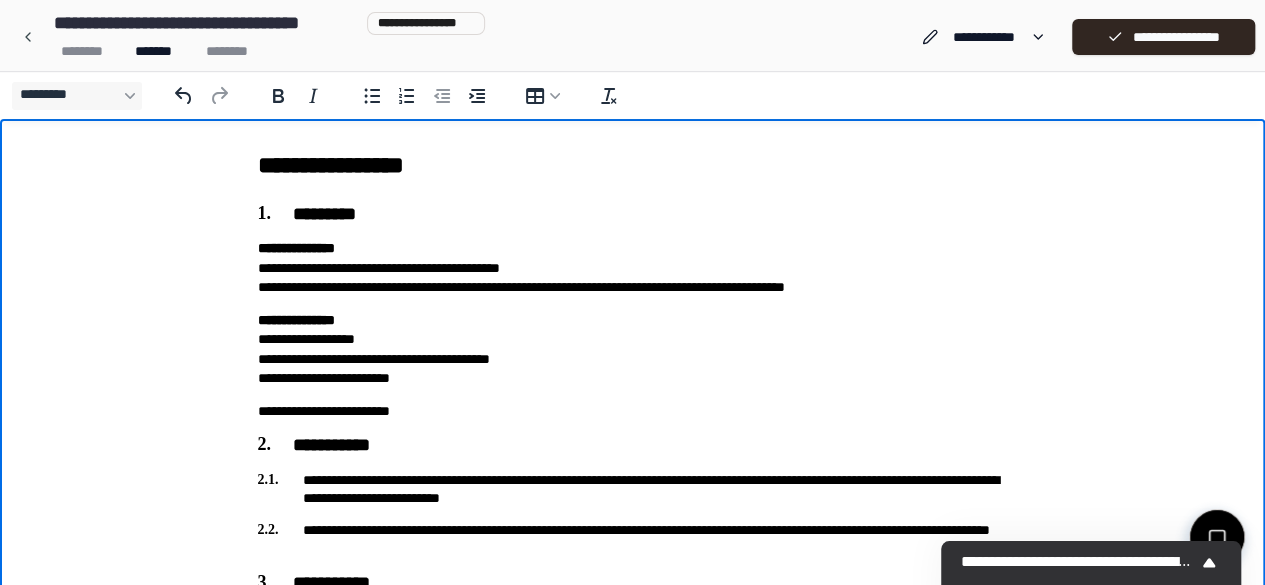 click on "**********" at bounding box center [633, 624] 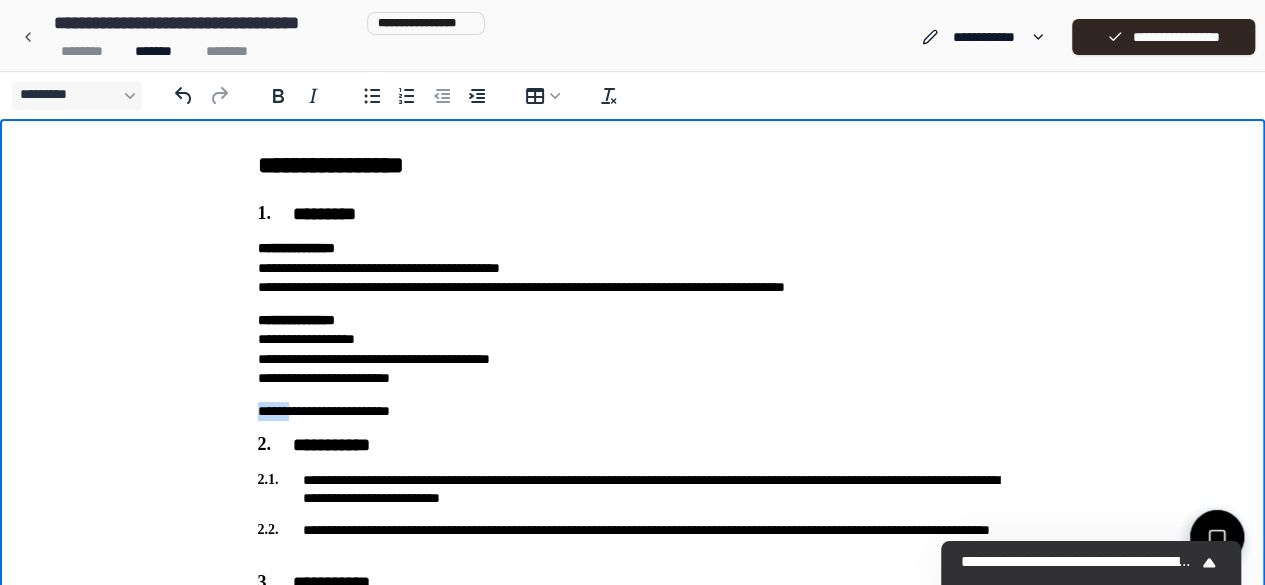 click on "**********" at bounding box center (633, 624) 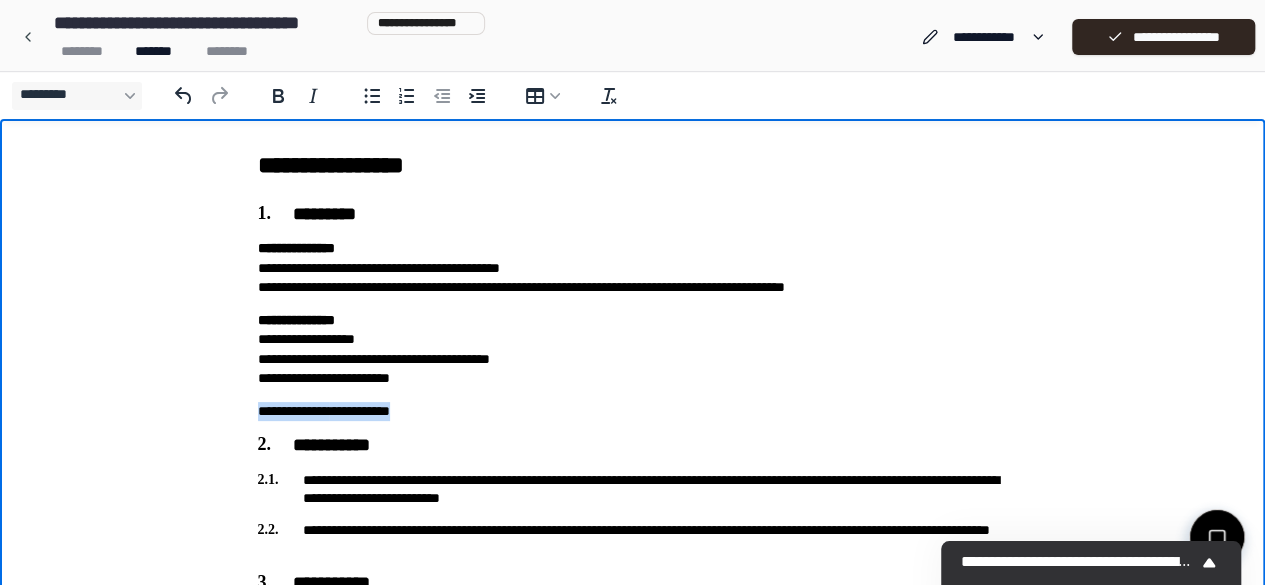 click on "**********" at bounding box center [633, 624] 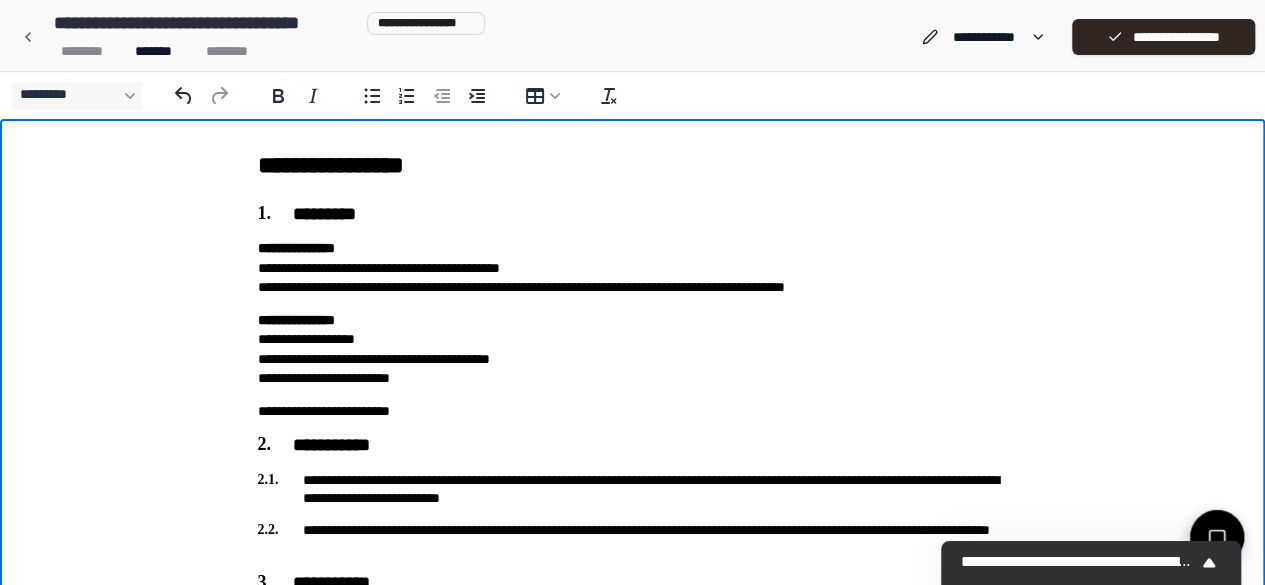 click on "**********" at bounding box center [633, 349] 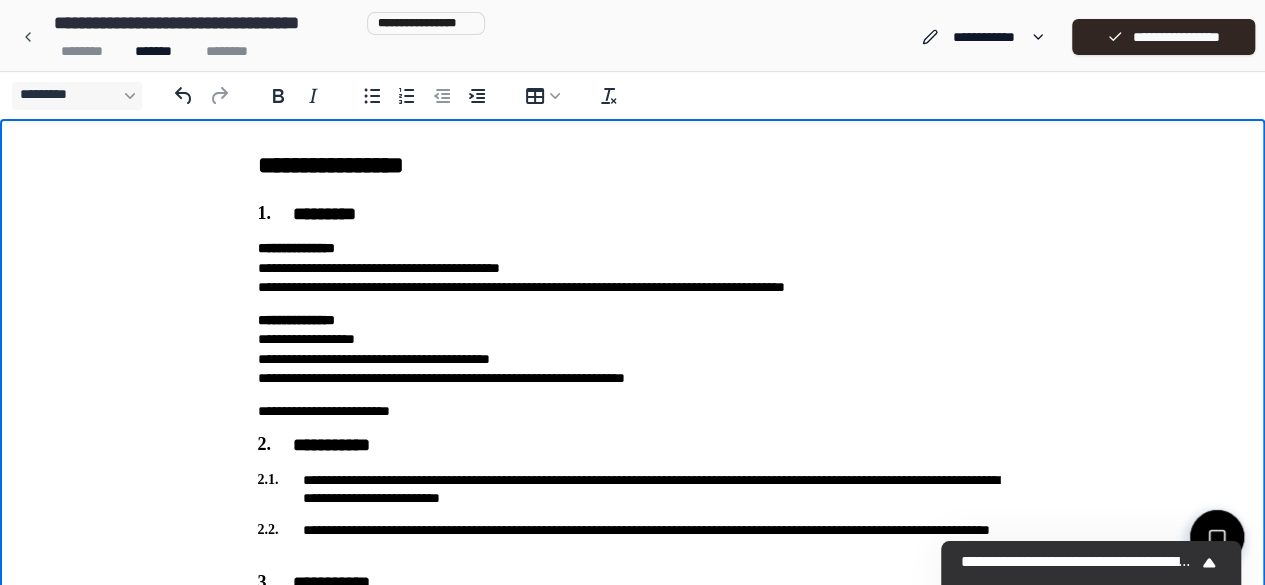 click on "**********" at bounding box center (633, 349) 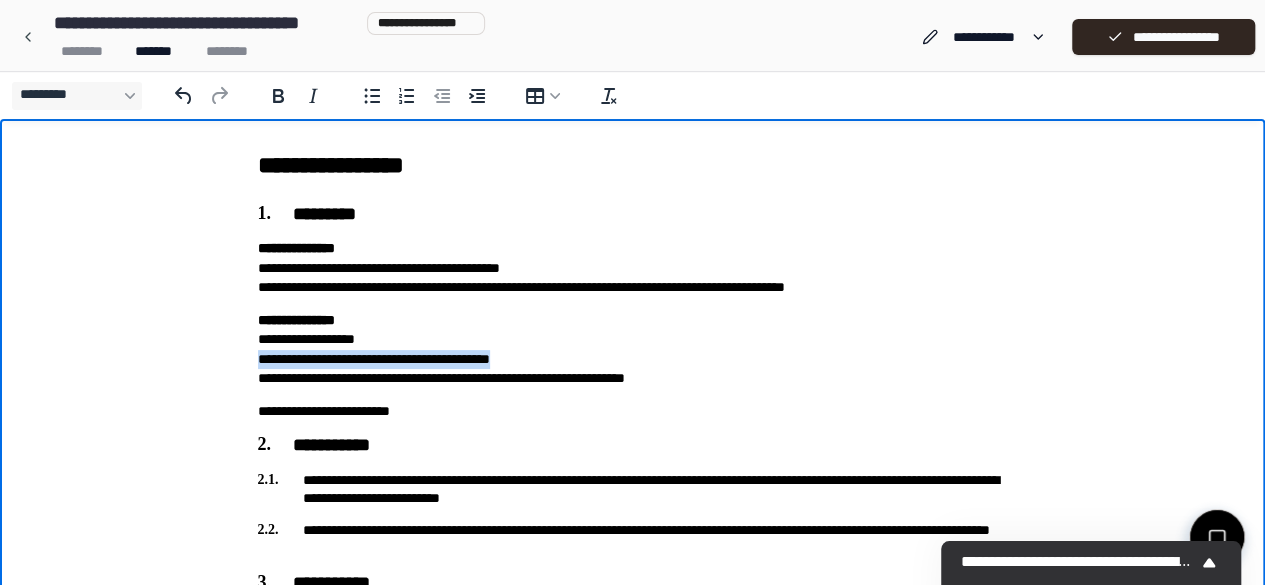 drag, startPoint x: 568, startPoint y: 358, endPoint x: 251, endPoint y: 357, distance: 317.0016 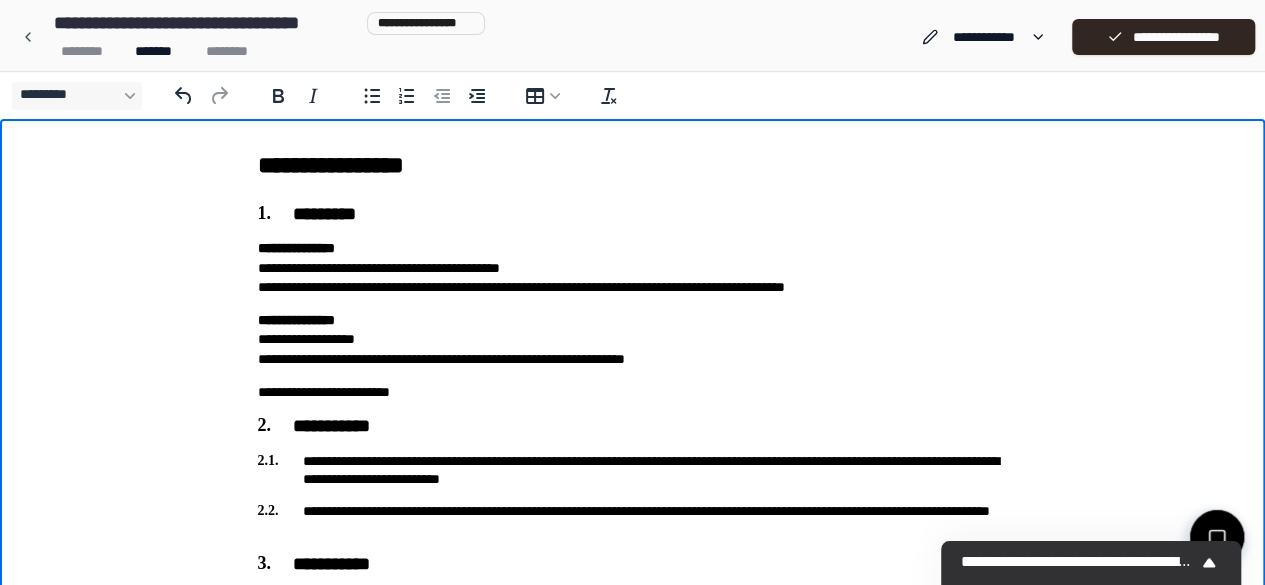 click on "**********" at bounding box center (633, 340) 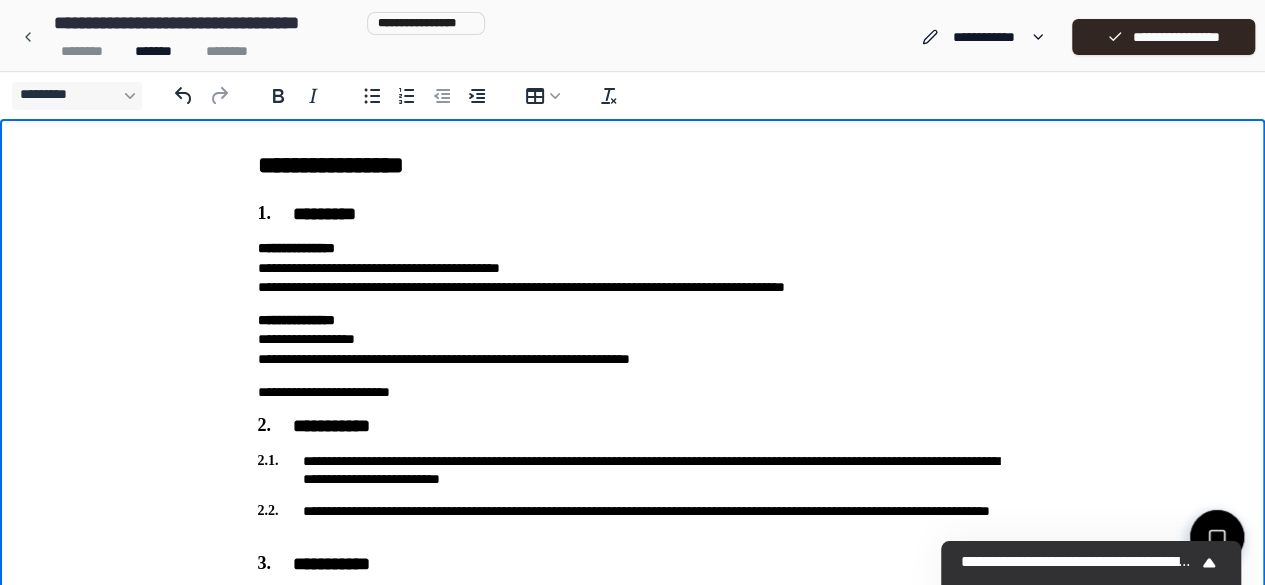 click on "**********" at bounding box center (633, 340) 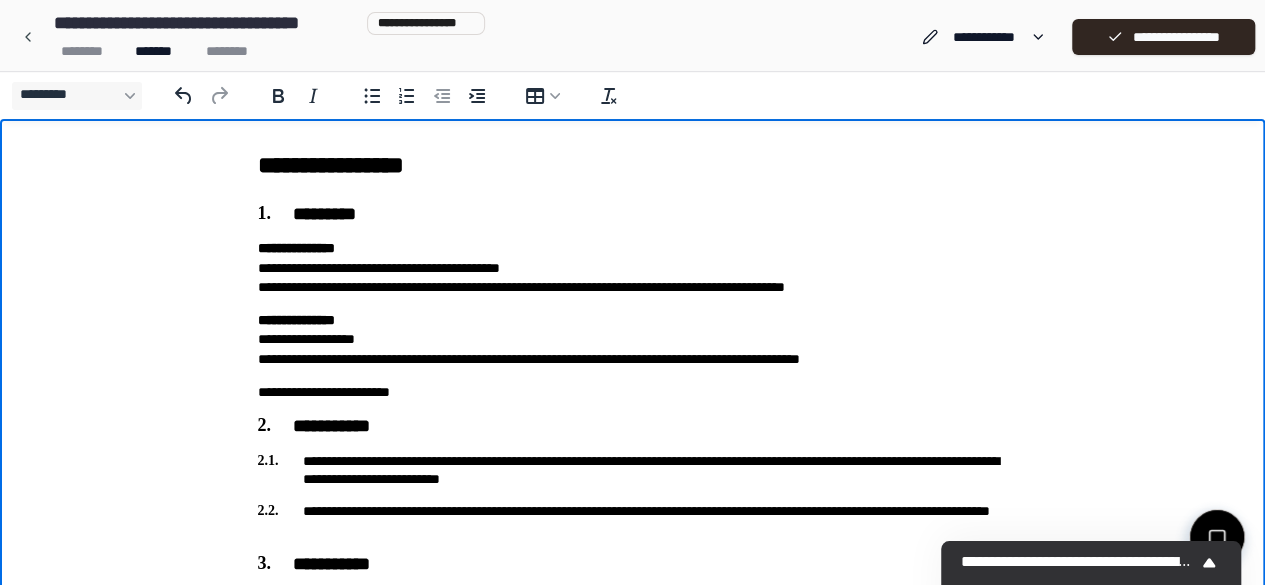 click on "**********" at bounding box center (633, 340) 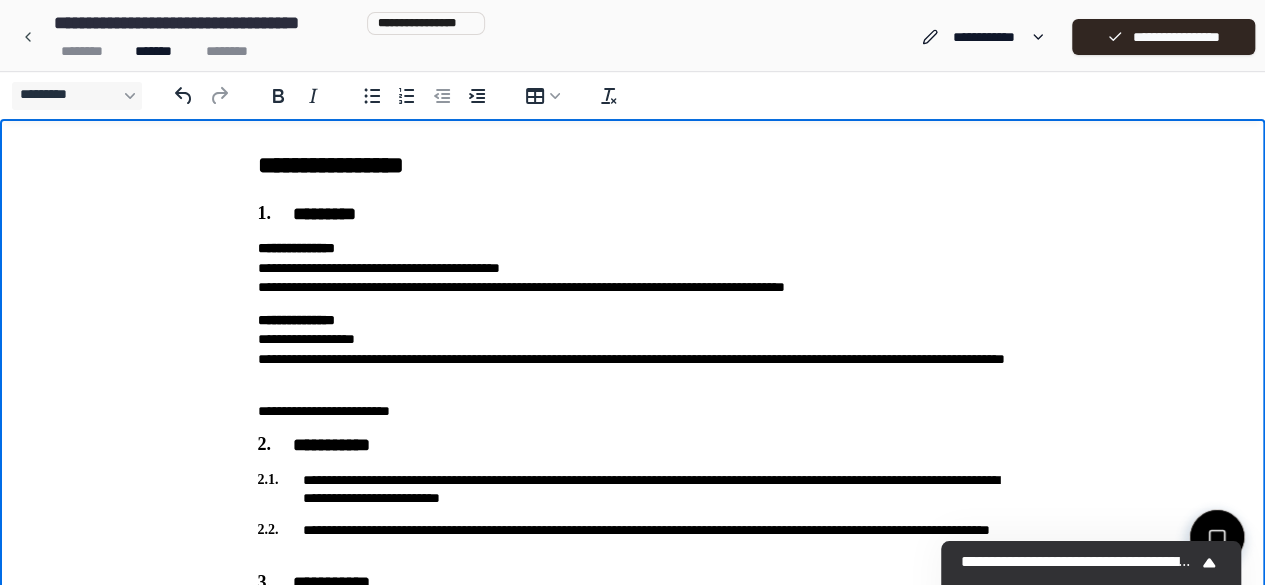 click on "**********" at bounding box center [633, 349] 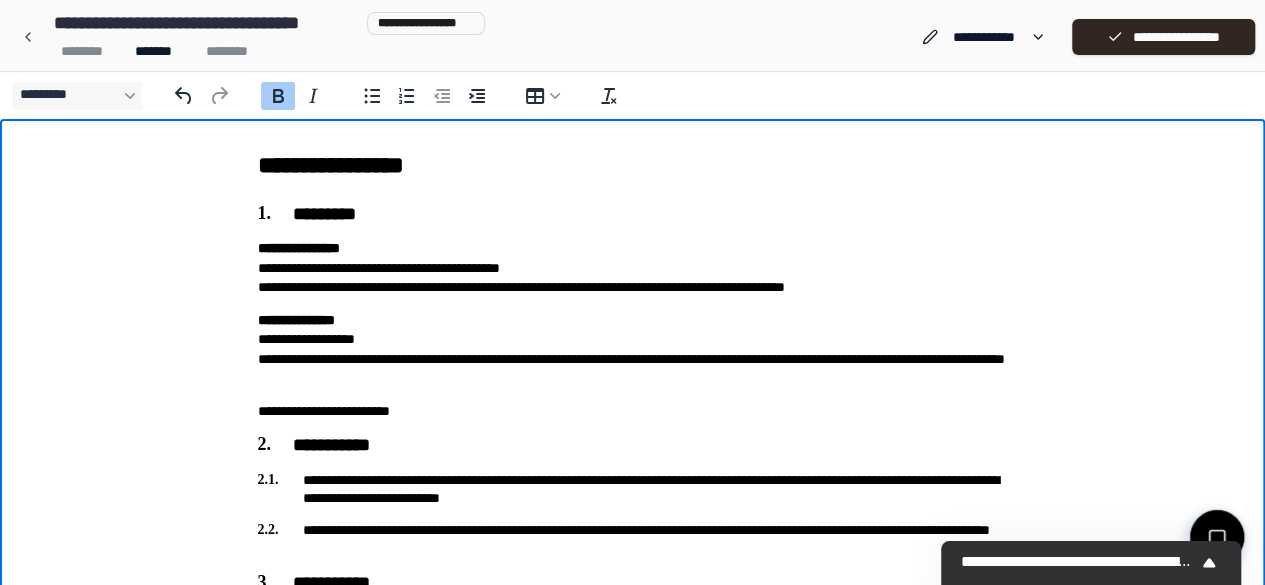 click on "**********" at bounding box center [633, 349] 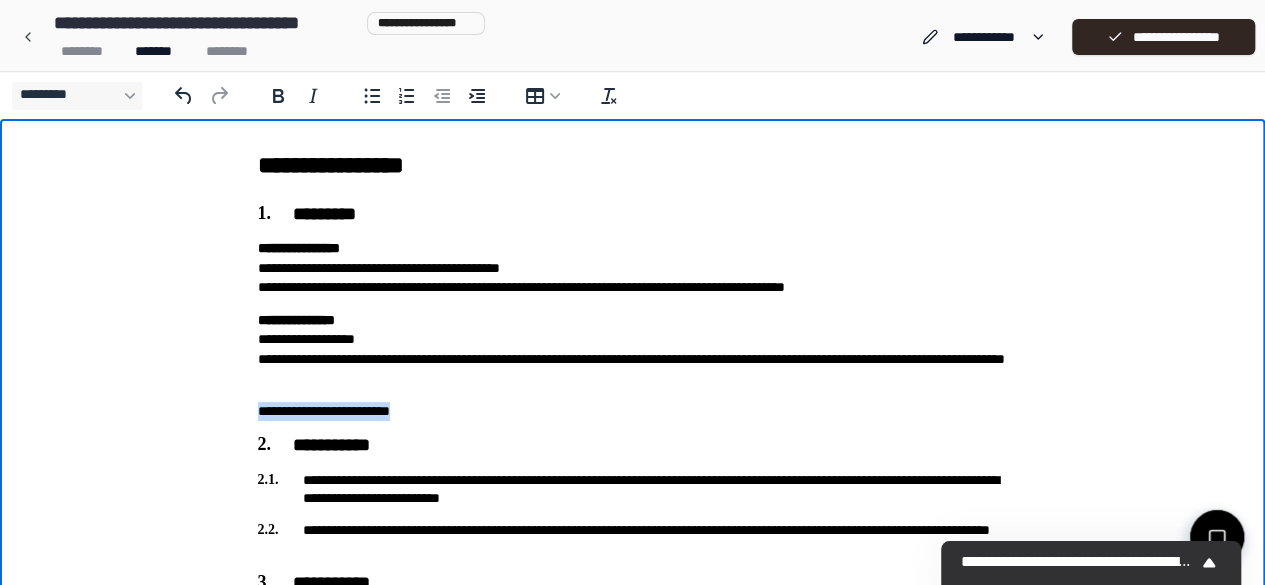 drag, startPoint x: 454, startPoint y: 413, endPoint x: 242, endPoint y: 415, distance: 212.00943 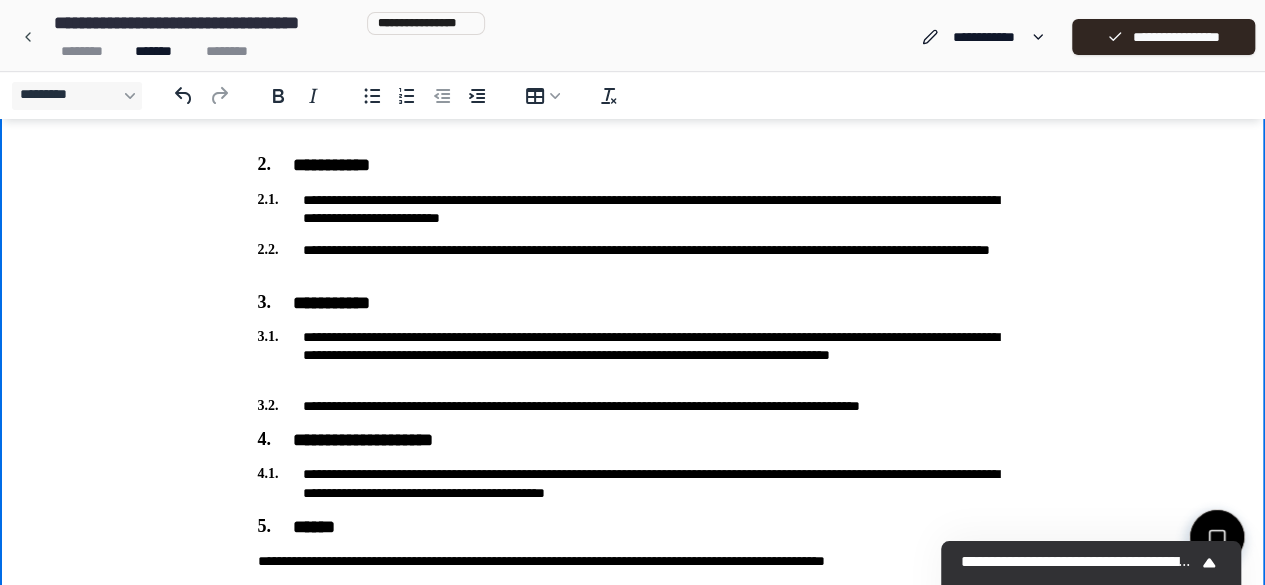 scroll, scrollTop: 248, scrollLeft: 0, axis: vertical 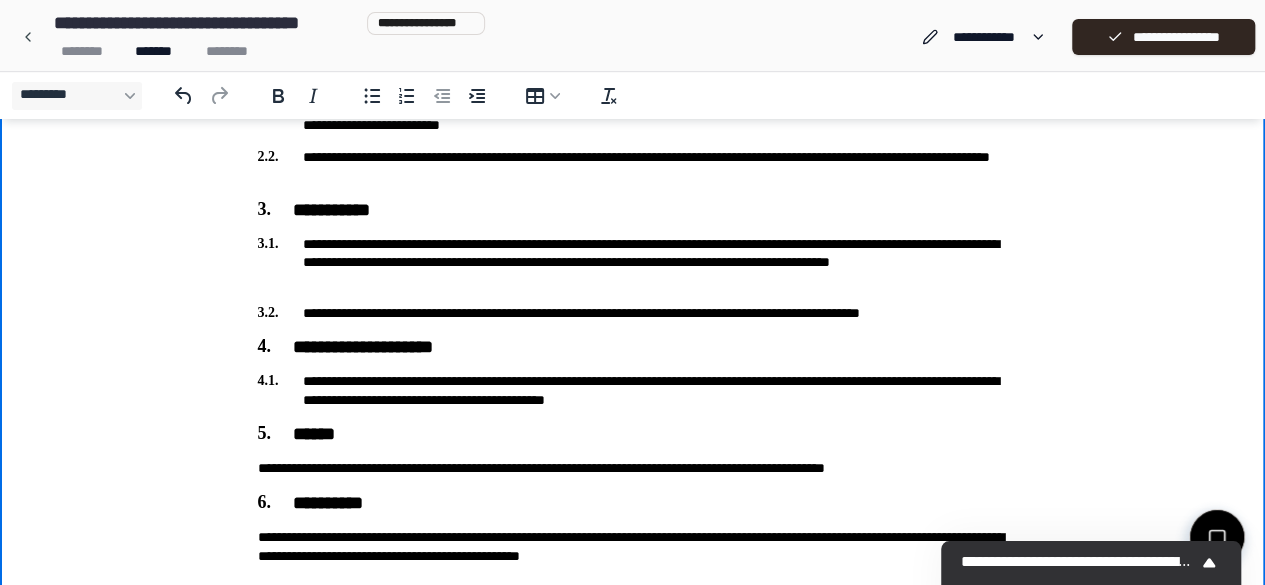 click on "**********" at bounding box center (633, 390) 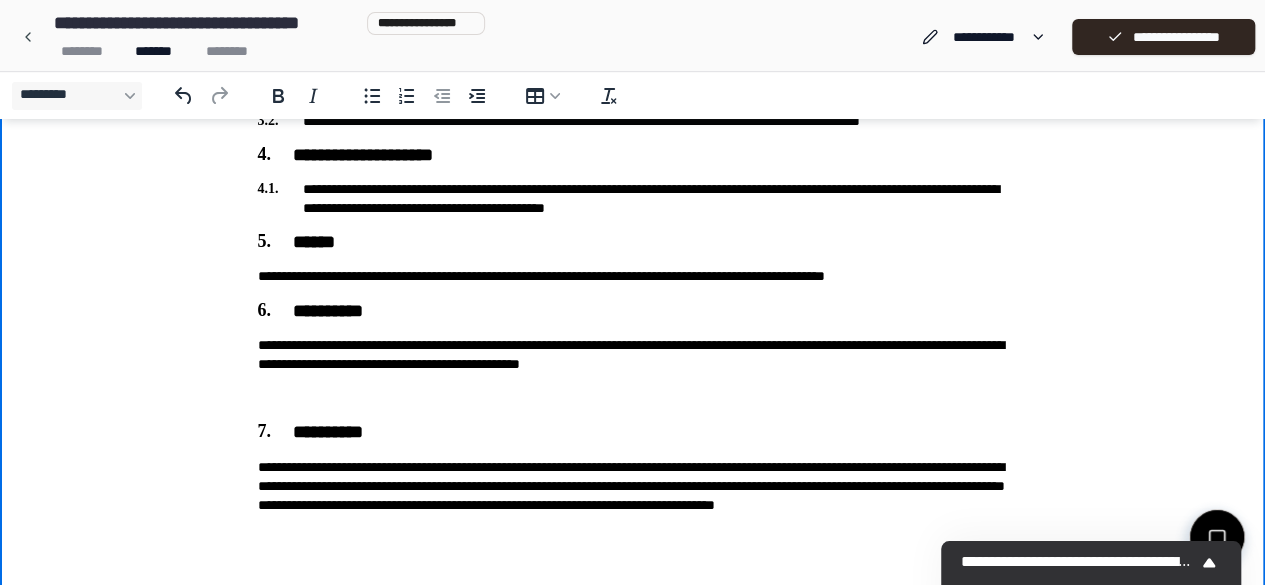 scroll, scrollTop: 542, scrollLeft: 0, axis: vertical 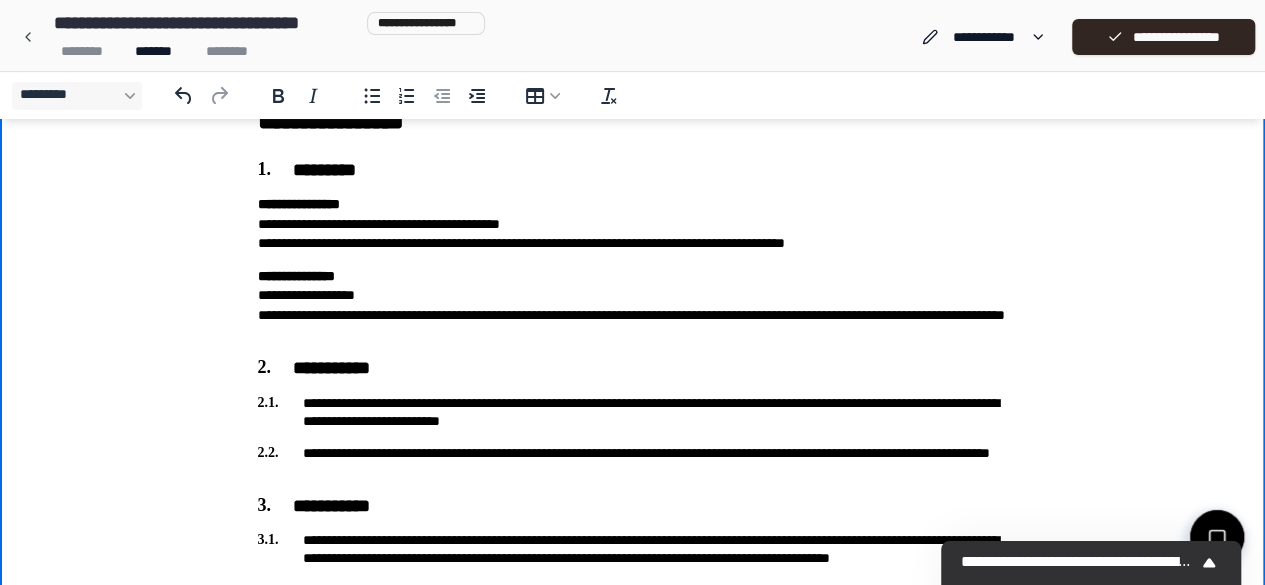 click on "**********" at bounding box center [633, 224] 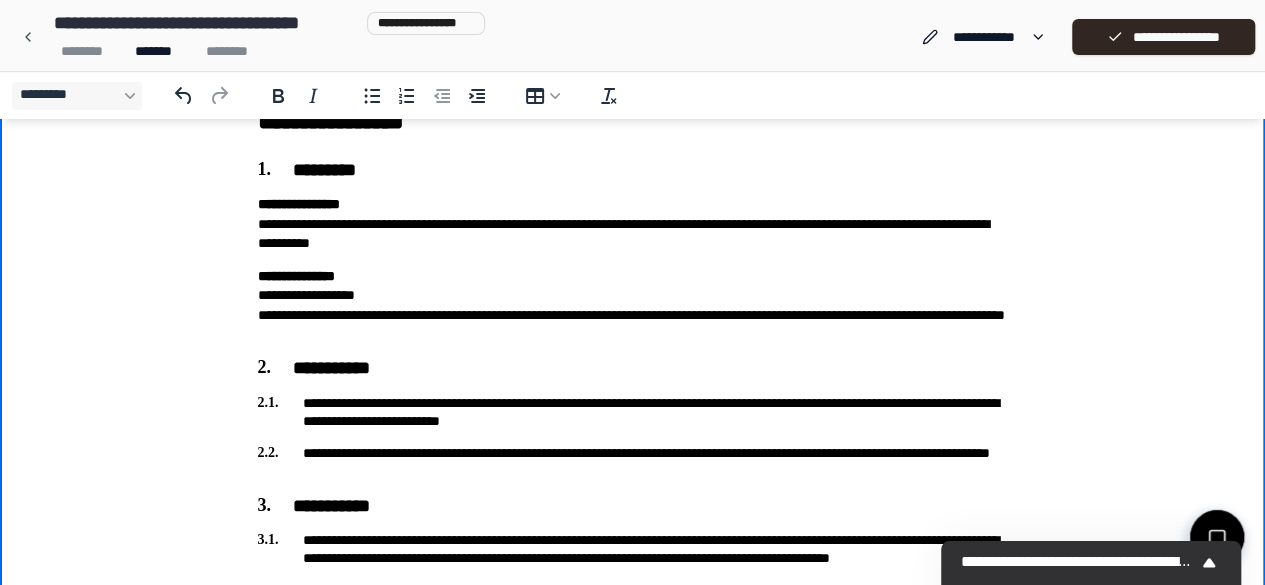click on "**********" at bounding box center [633, 224] 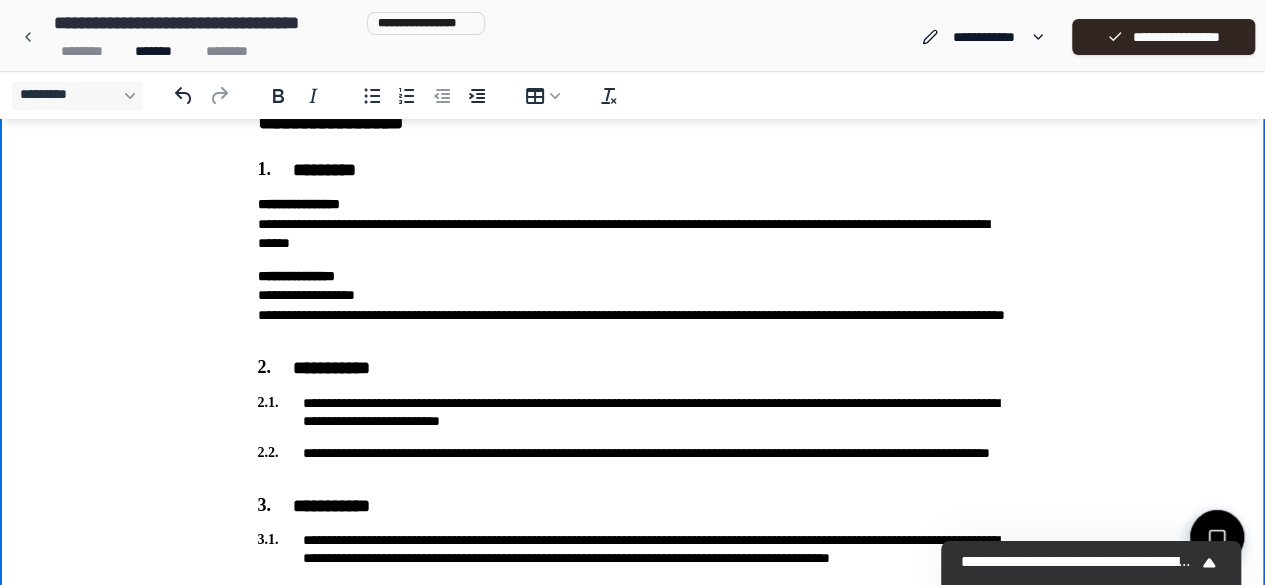 click on "**********" at bounding box center (633, 564) 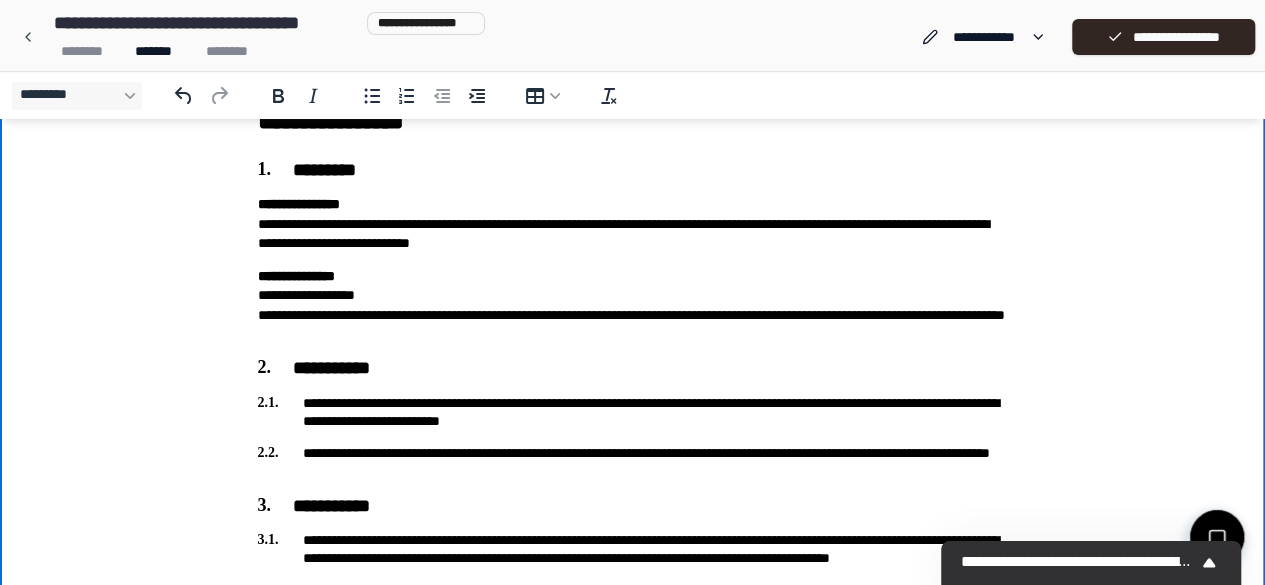 click on "**********" at bounding box center (633, 224) 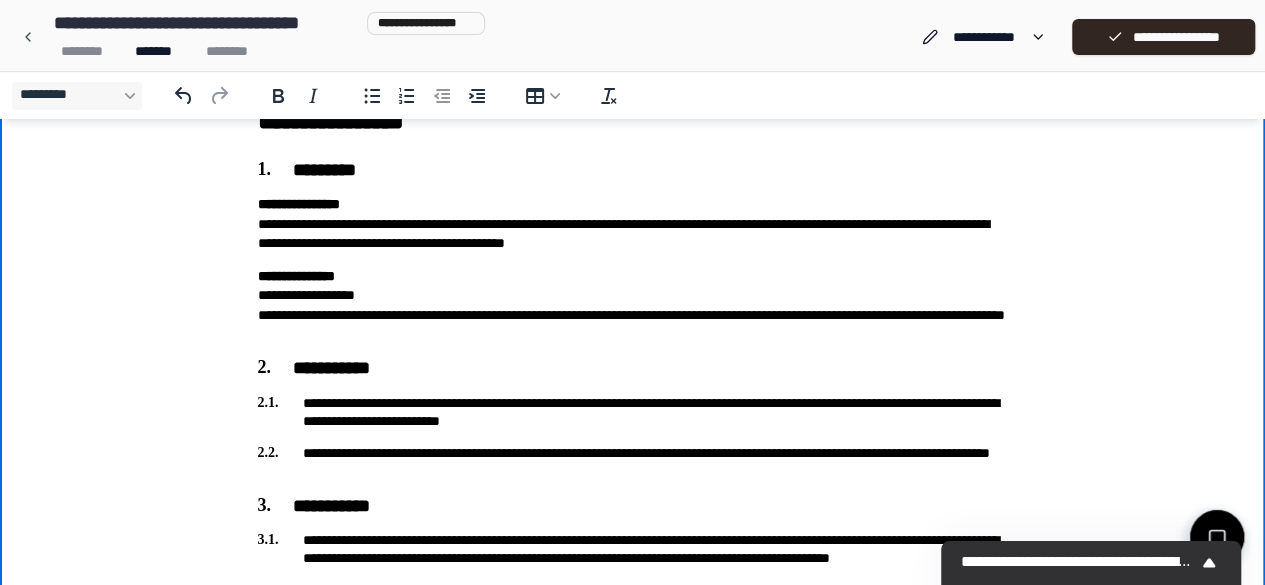 click on "**********" at bounding box center [633, 224] 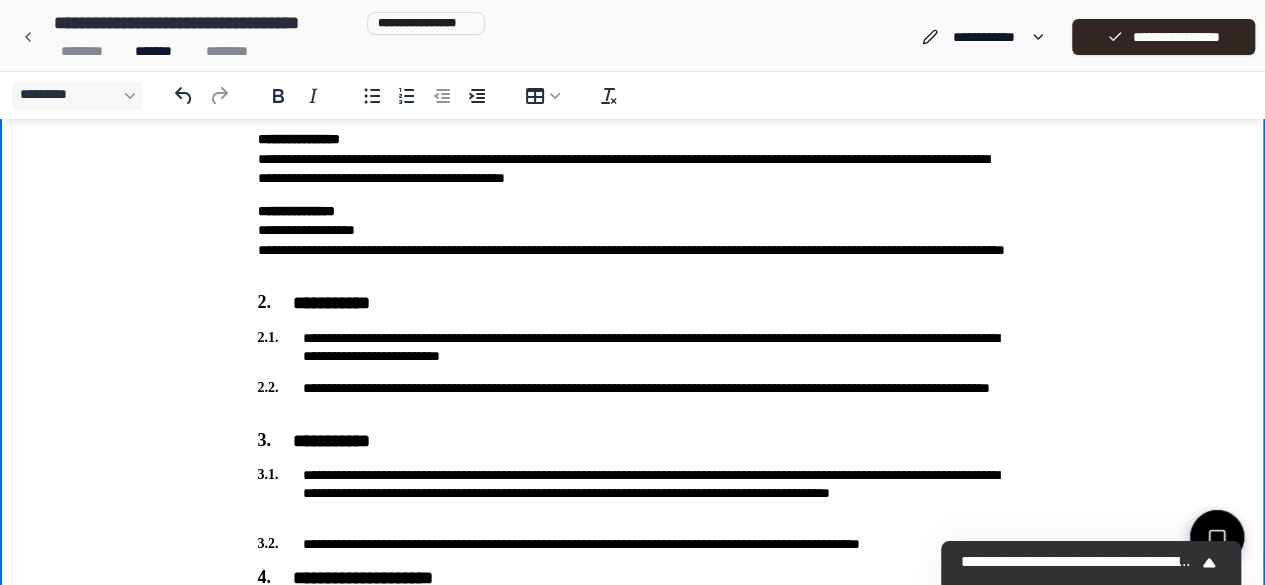 scroll, scrollTop: 112, scrollLeft: 0, axis: vertical 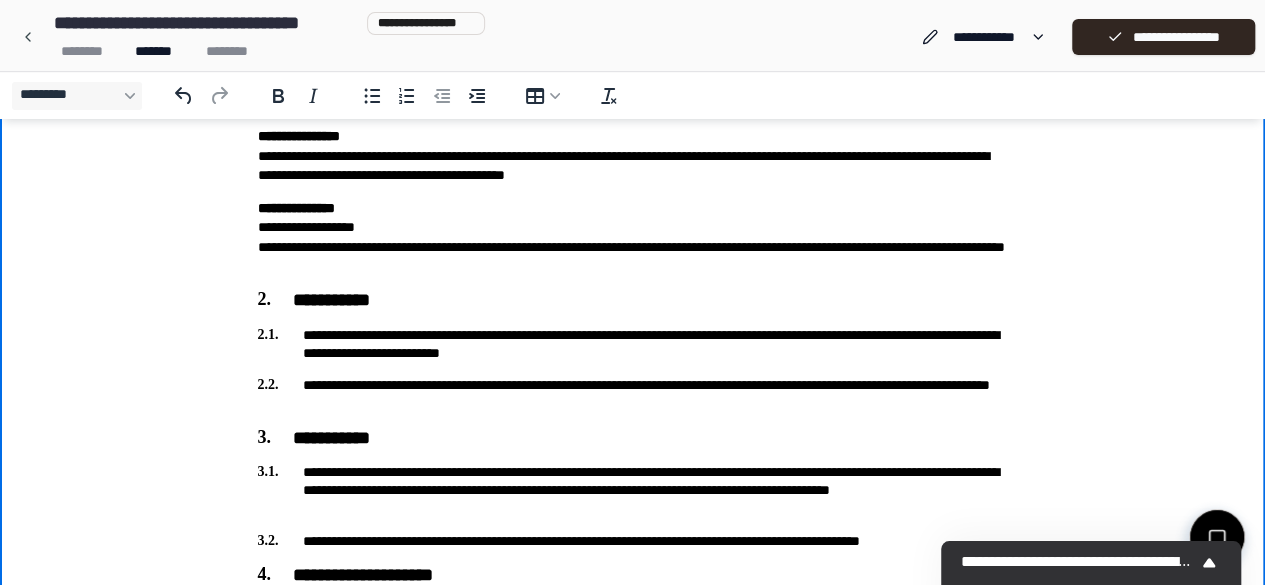 click on "**********" at bounding box center (633, 156) 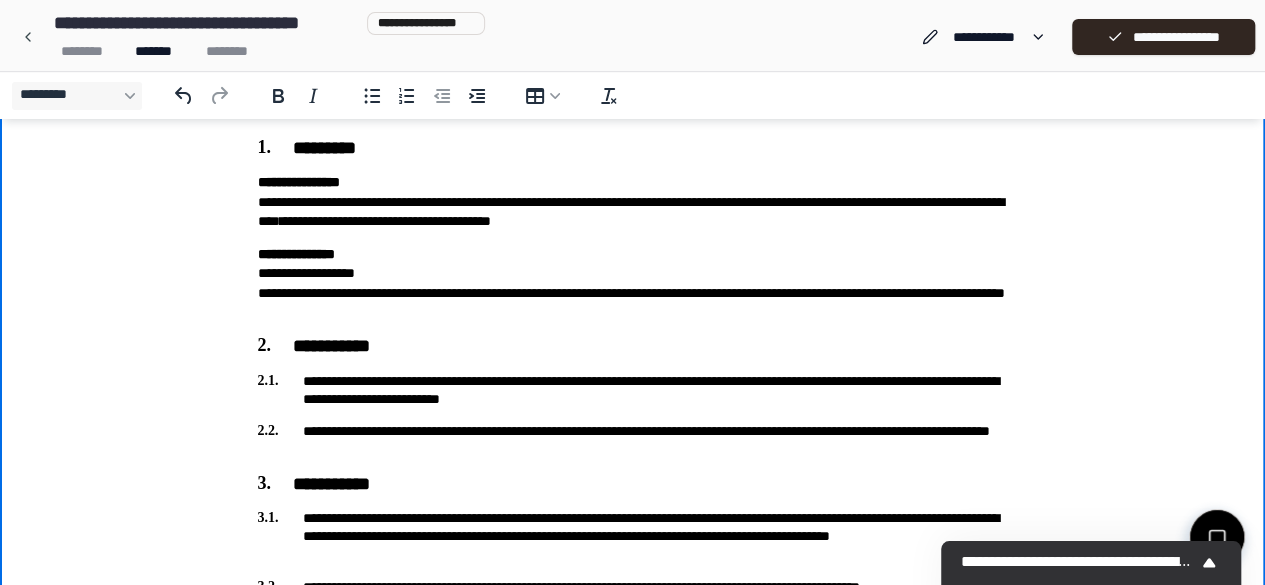 scroll, scrollTop: 74, scrollLeft: 0, axis: vertical 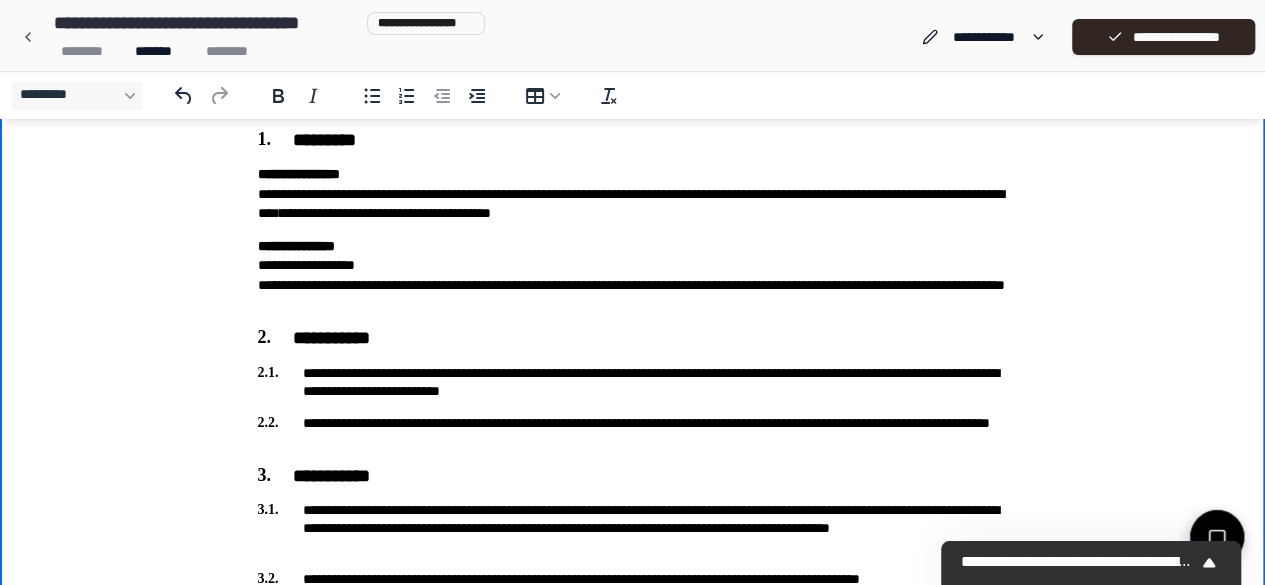click on "**********" at bounding box center (633, 534) 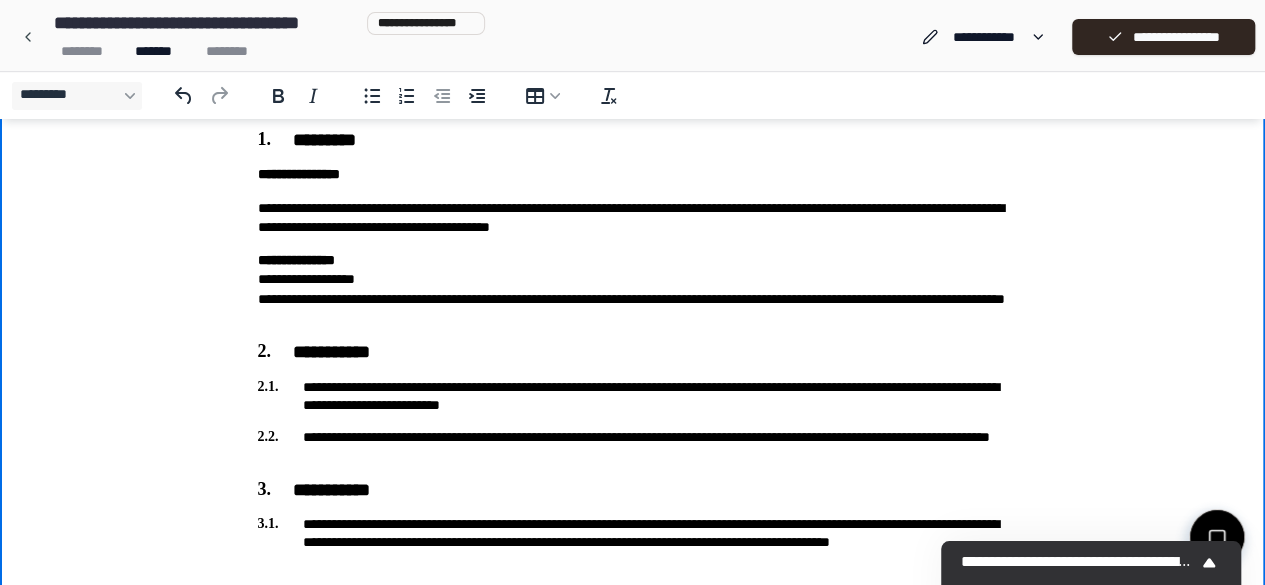 click on "**********" at bounding box center (633, 218) 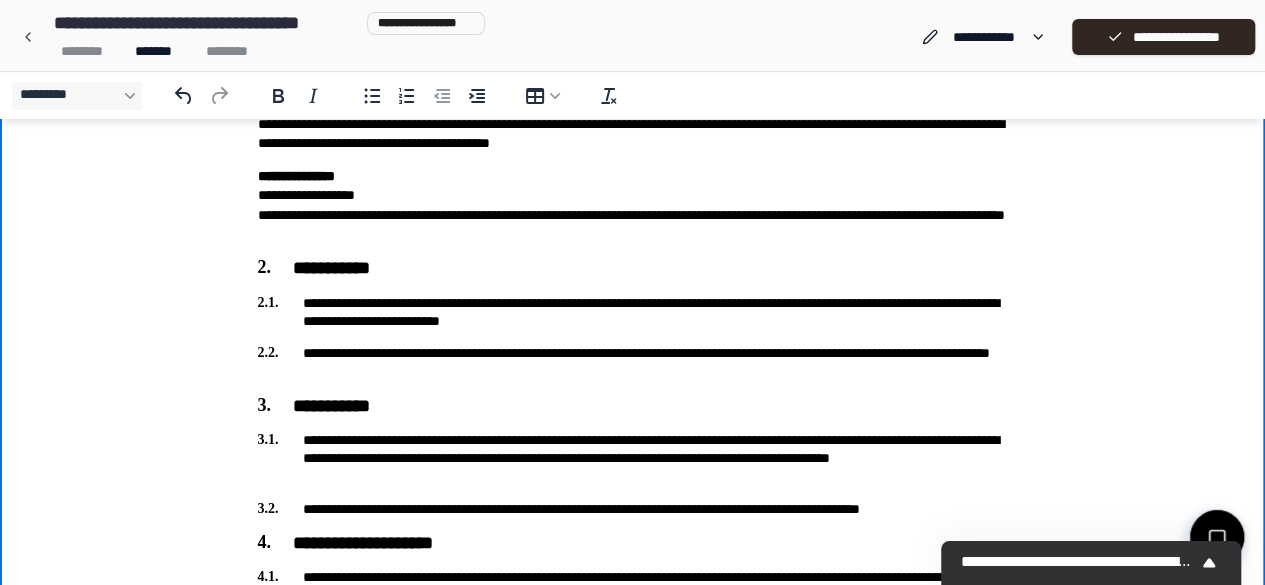scroll, scrollTop: 0, scrollLeft: 0, axis: both 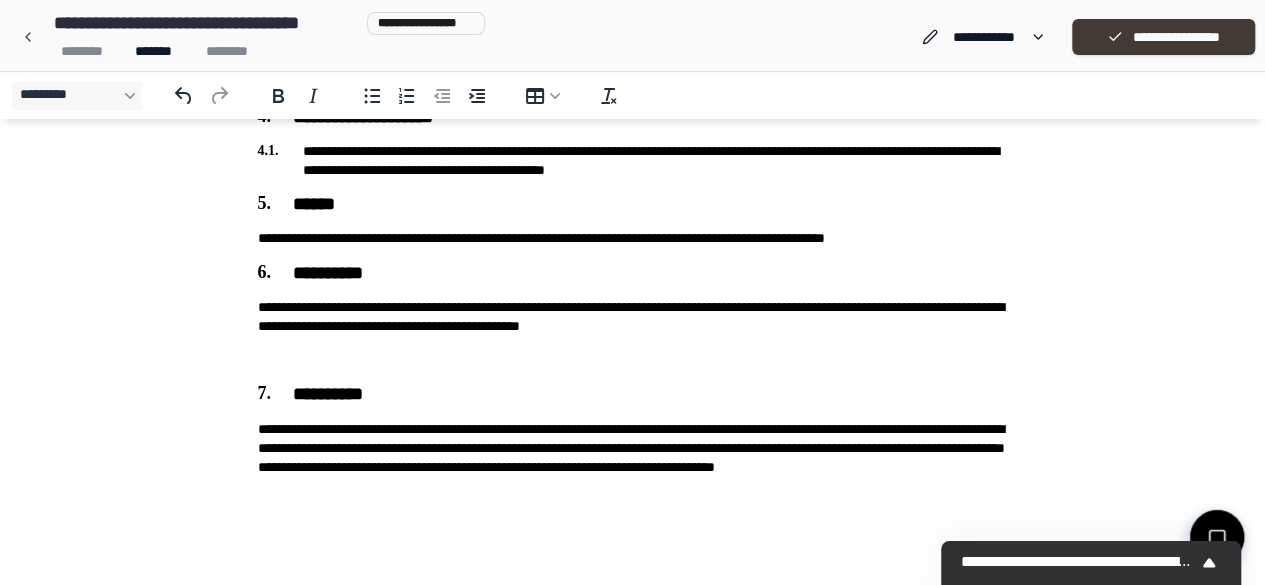 click on "**********" at bounding box center (1176, 37) 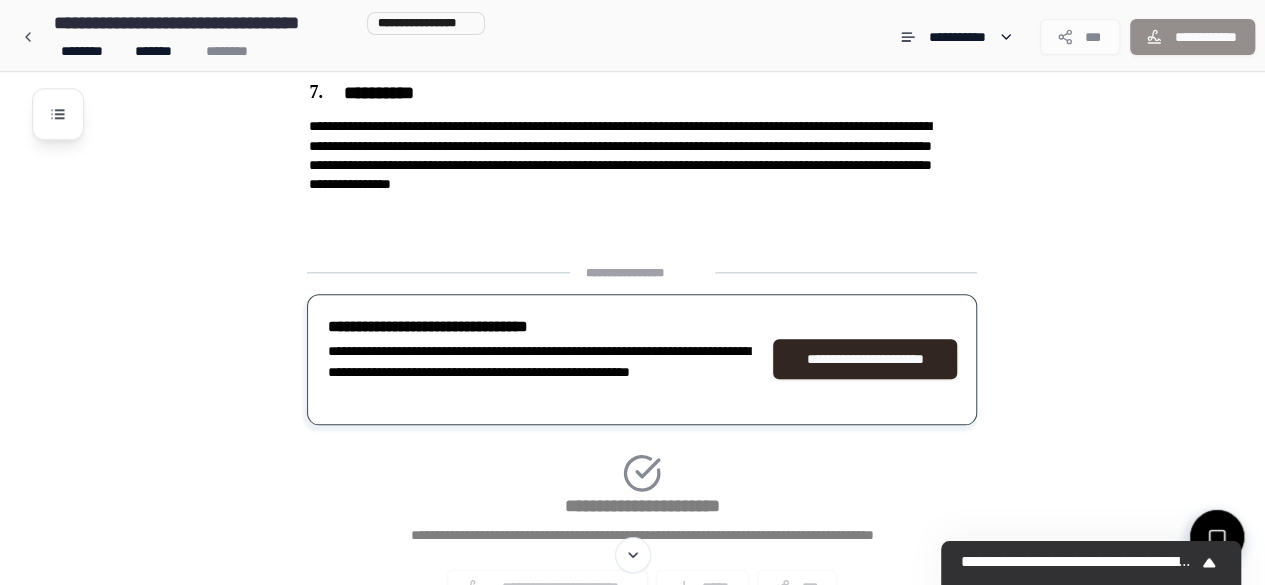 scroll, scrollTop: 990, scrollLeft: 0, axis: vertical 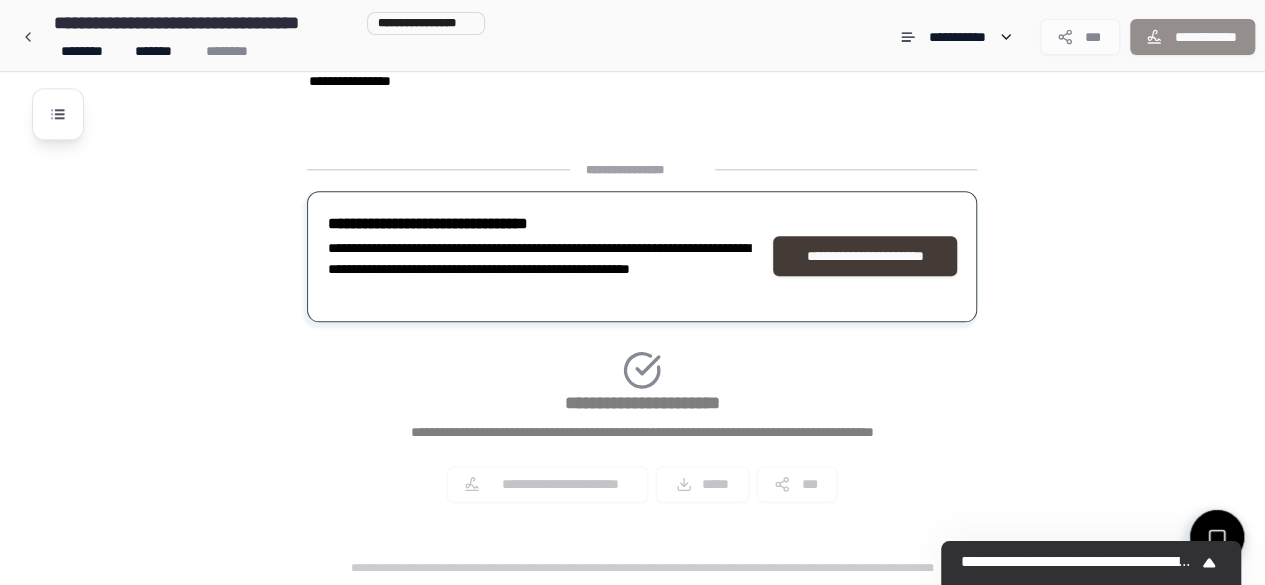 click on "**********" at bounding box center (865, 256) 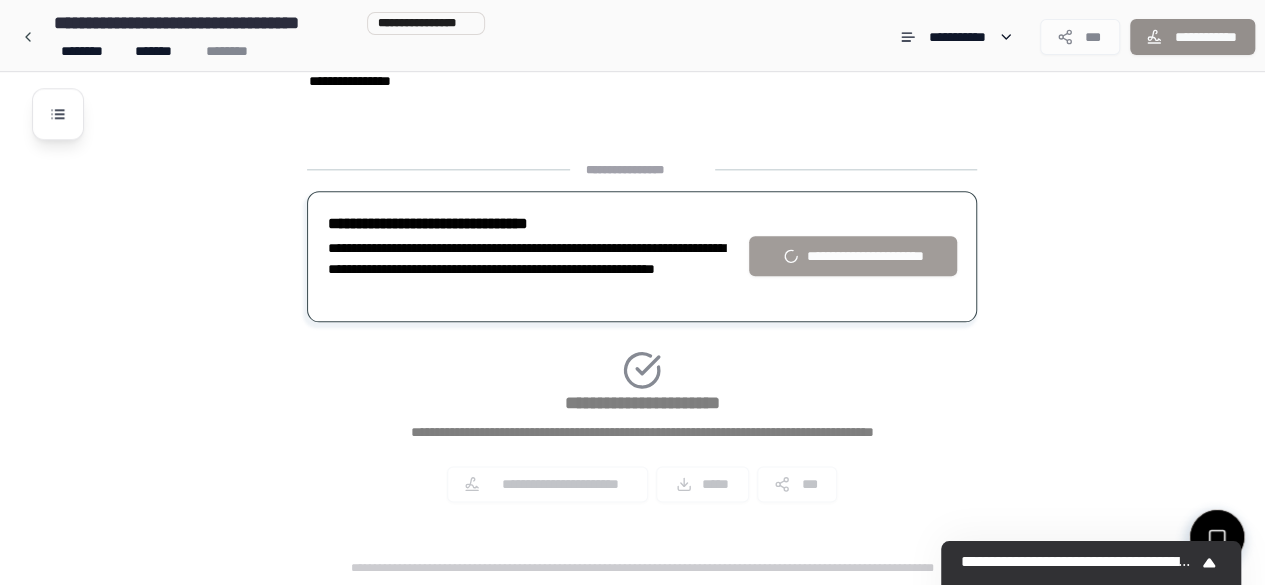 scroll, scrollTop: 750, scrollLeft: 0, axis: vertical 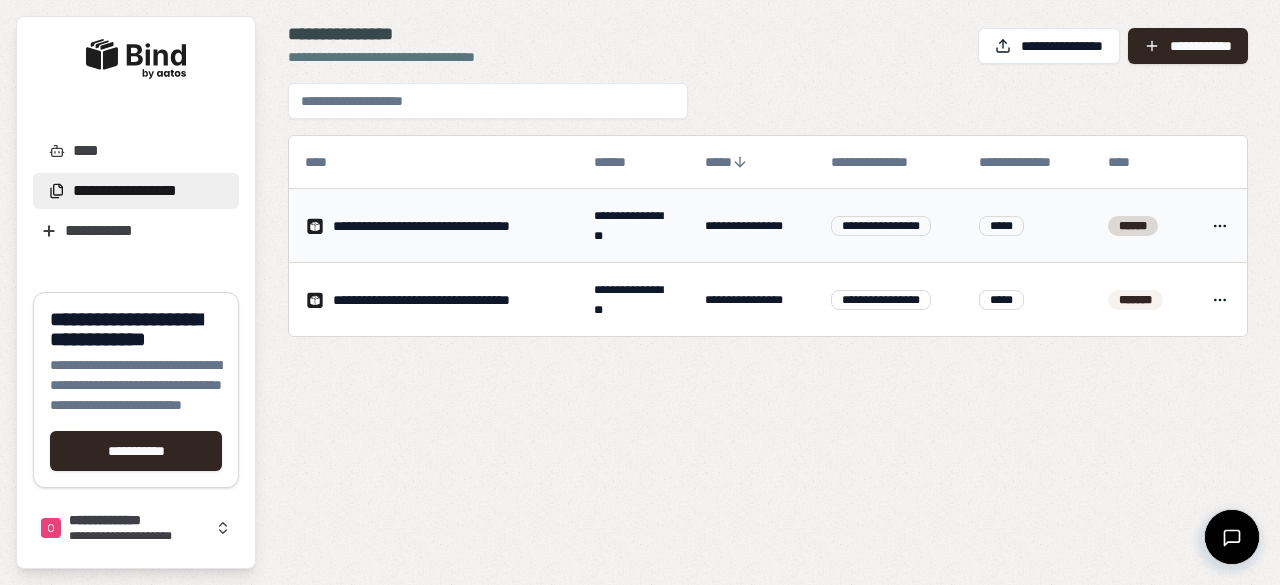 click on "**********" at bounding box center [628, 225] 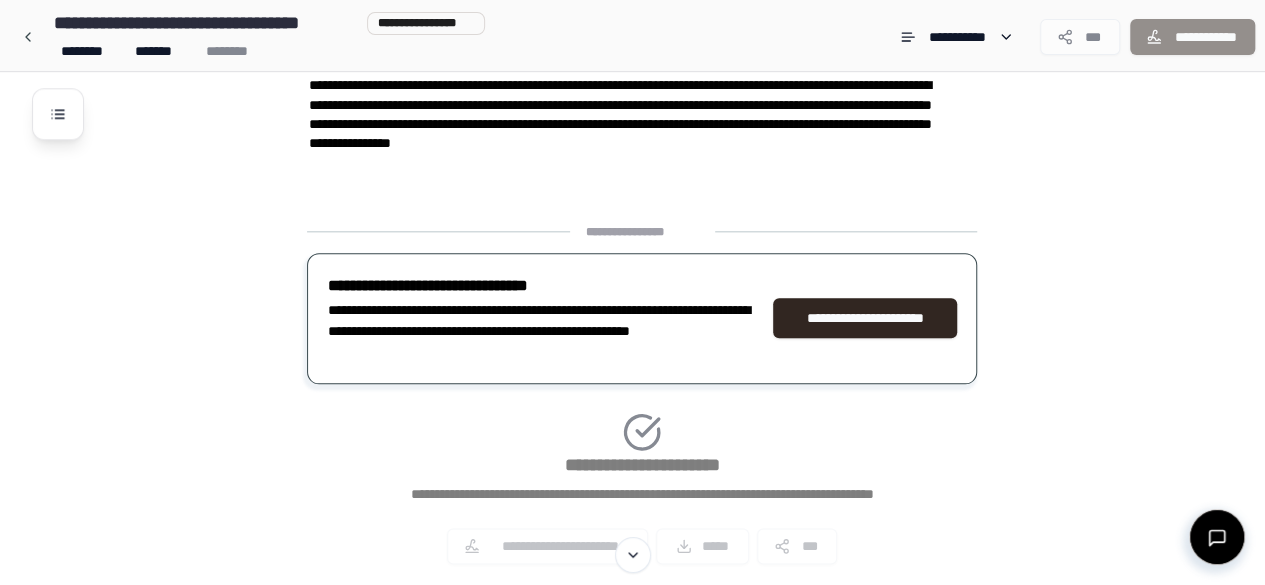 scroll, scrollTop: 0, scrollLeft: 0, axis: both 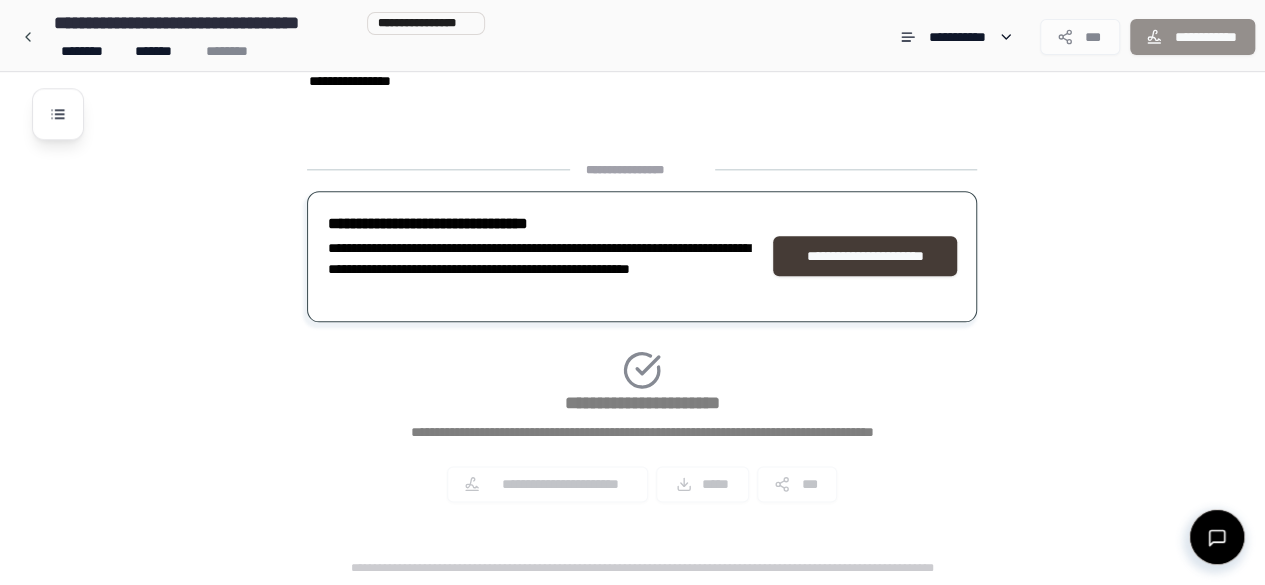 click on "**********" at bounding box center (865, 256) 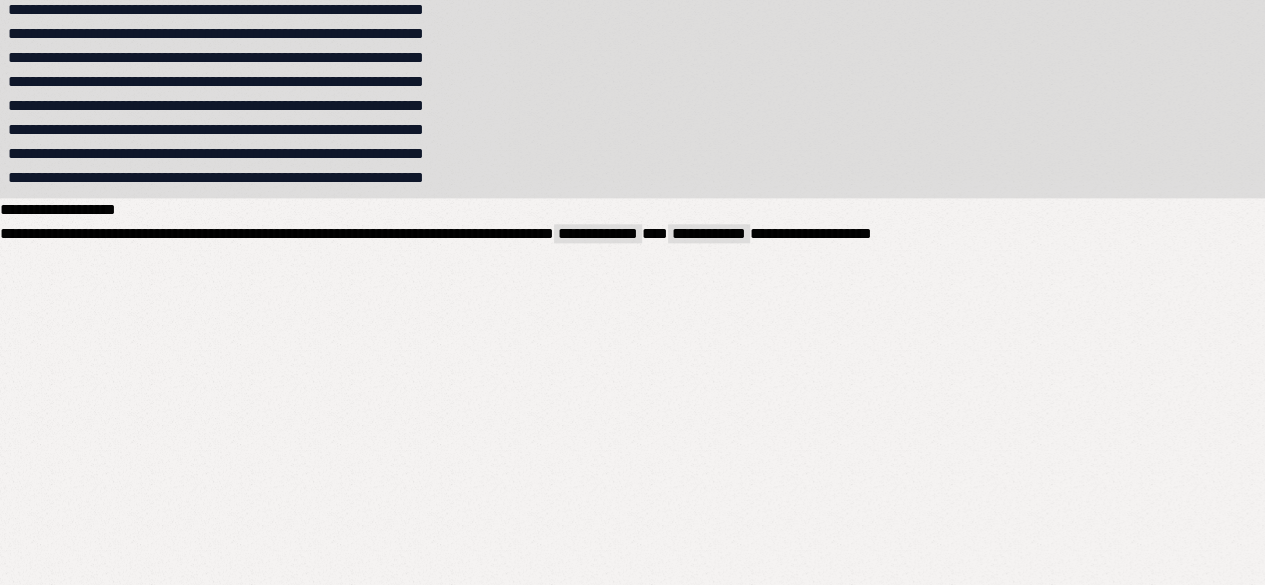scroll, scrollTop: 750, scrollLeft: 0, axis: vertical 